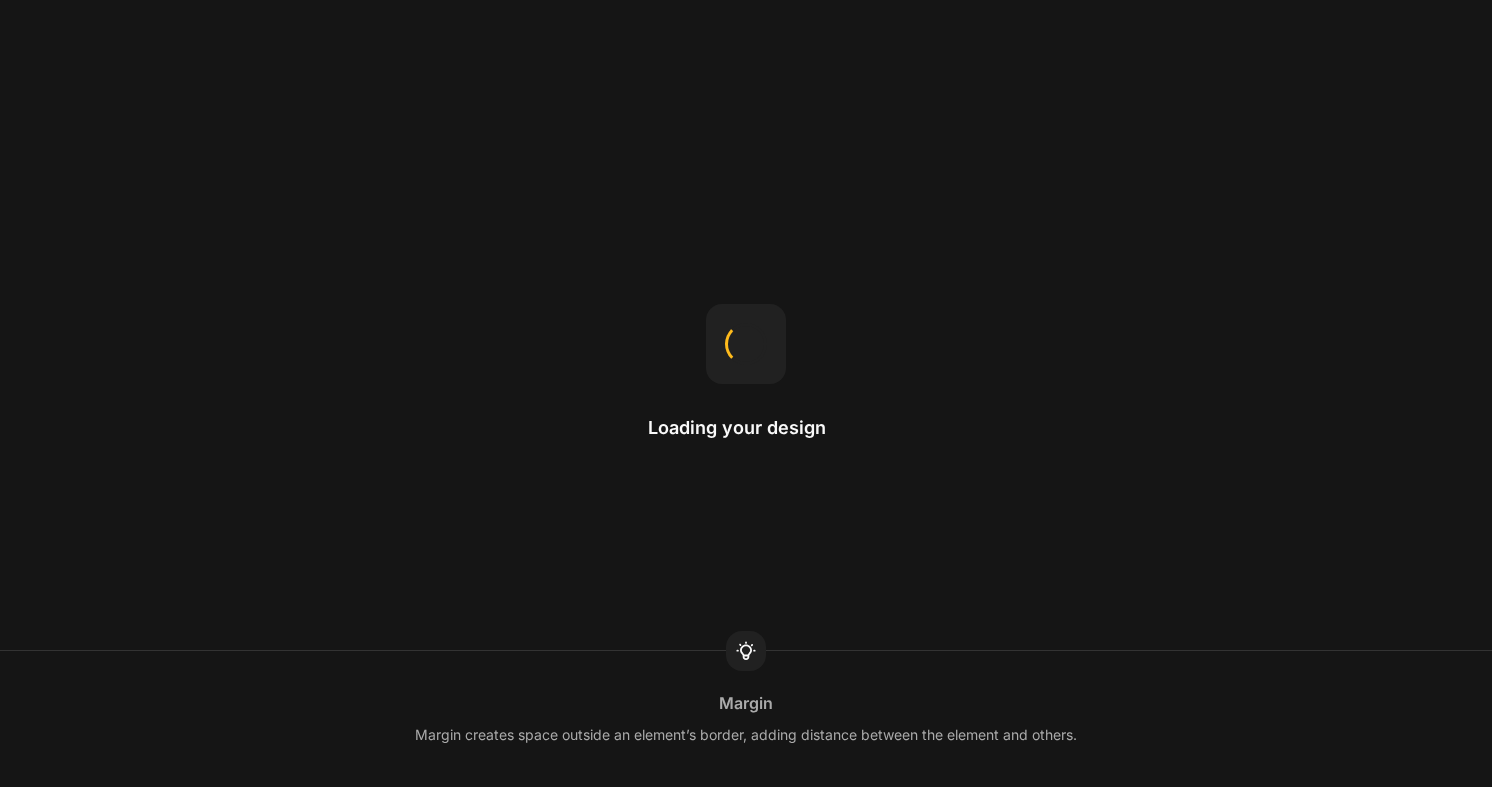 scroll, scrollTop: 0, scrollLeft: 0, axis: both 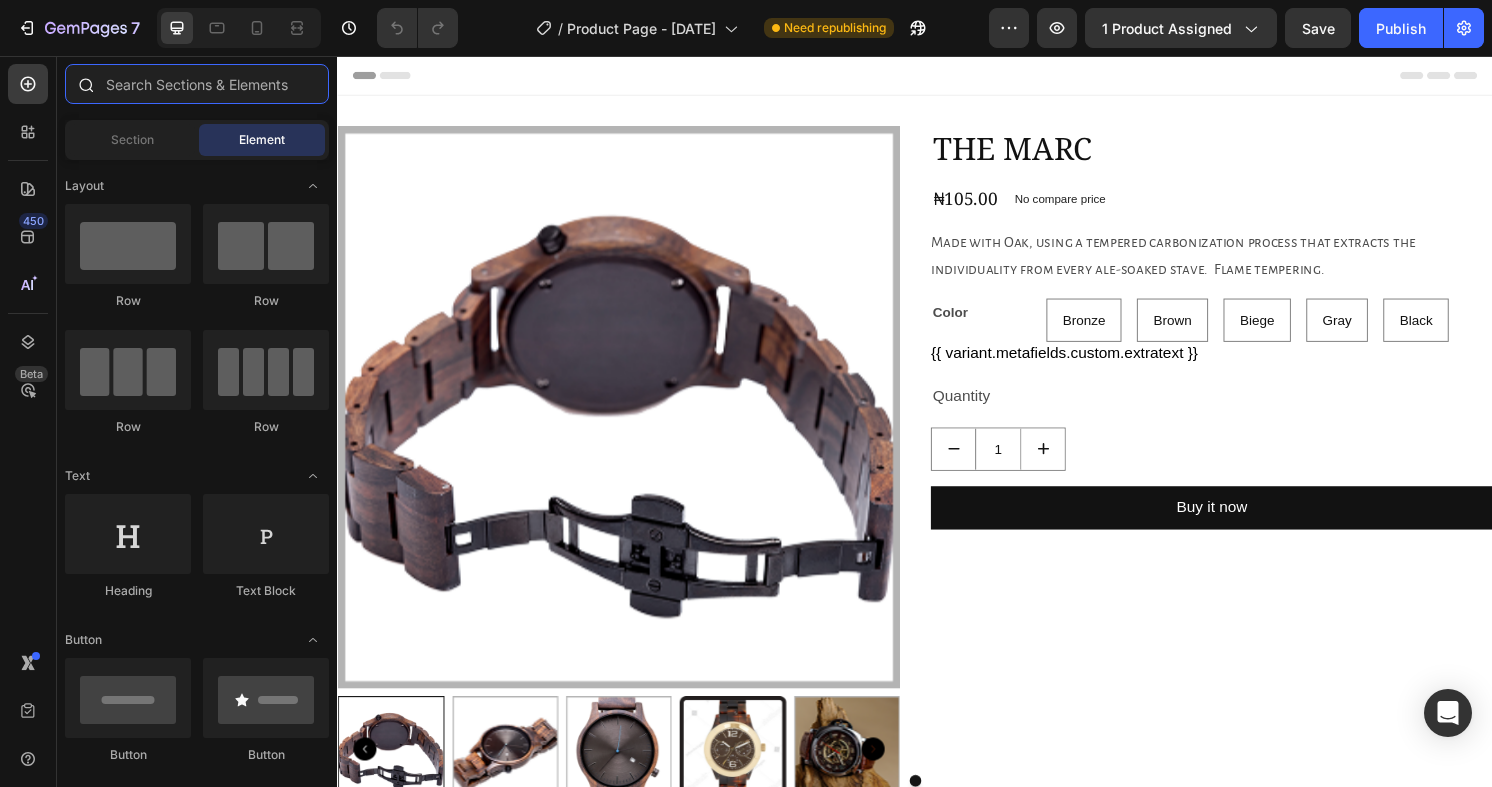 click at bounding box center [197, 84] 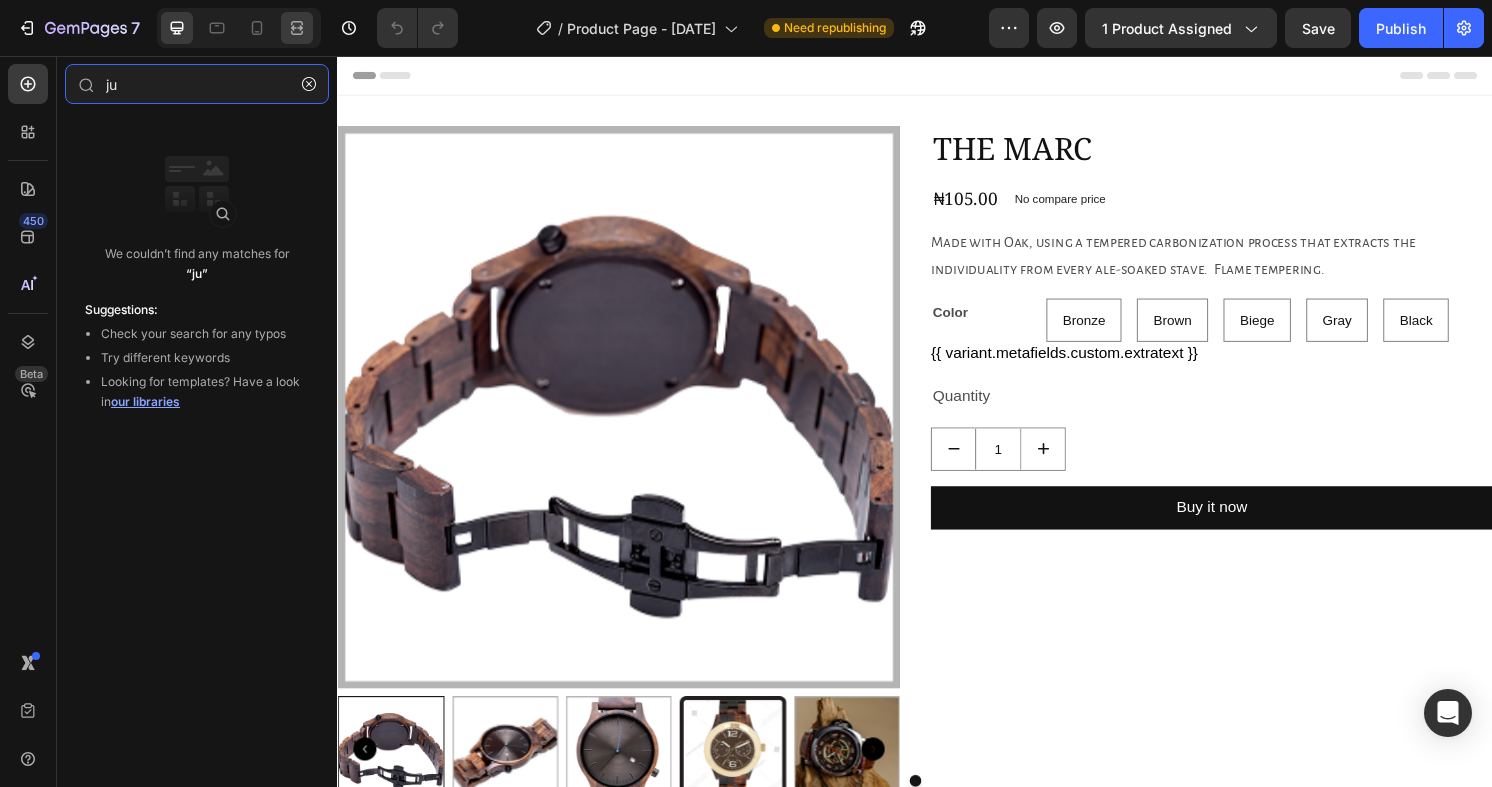 type on "j" 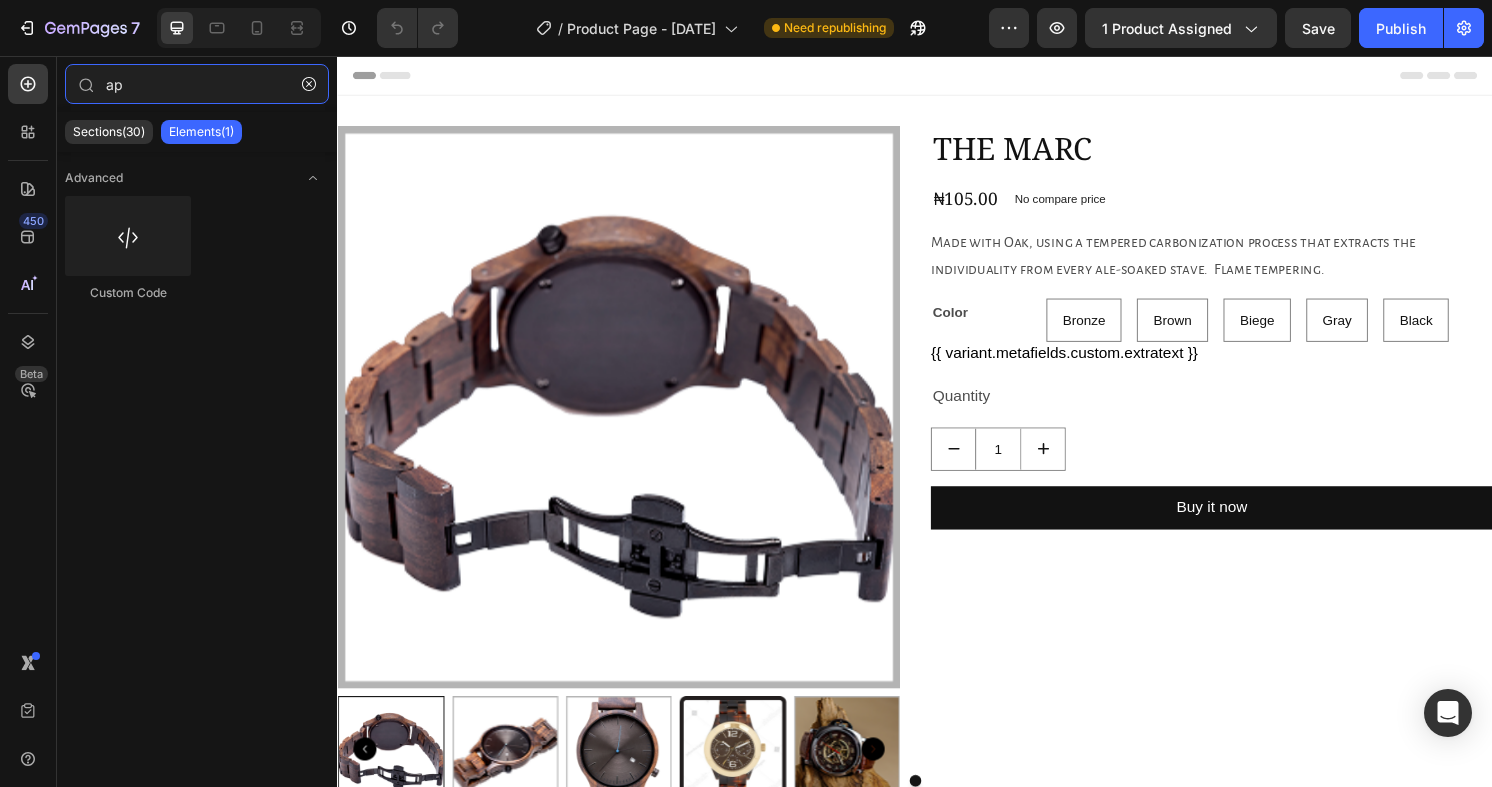 type on "a" 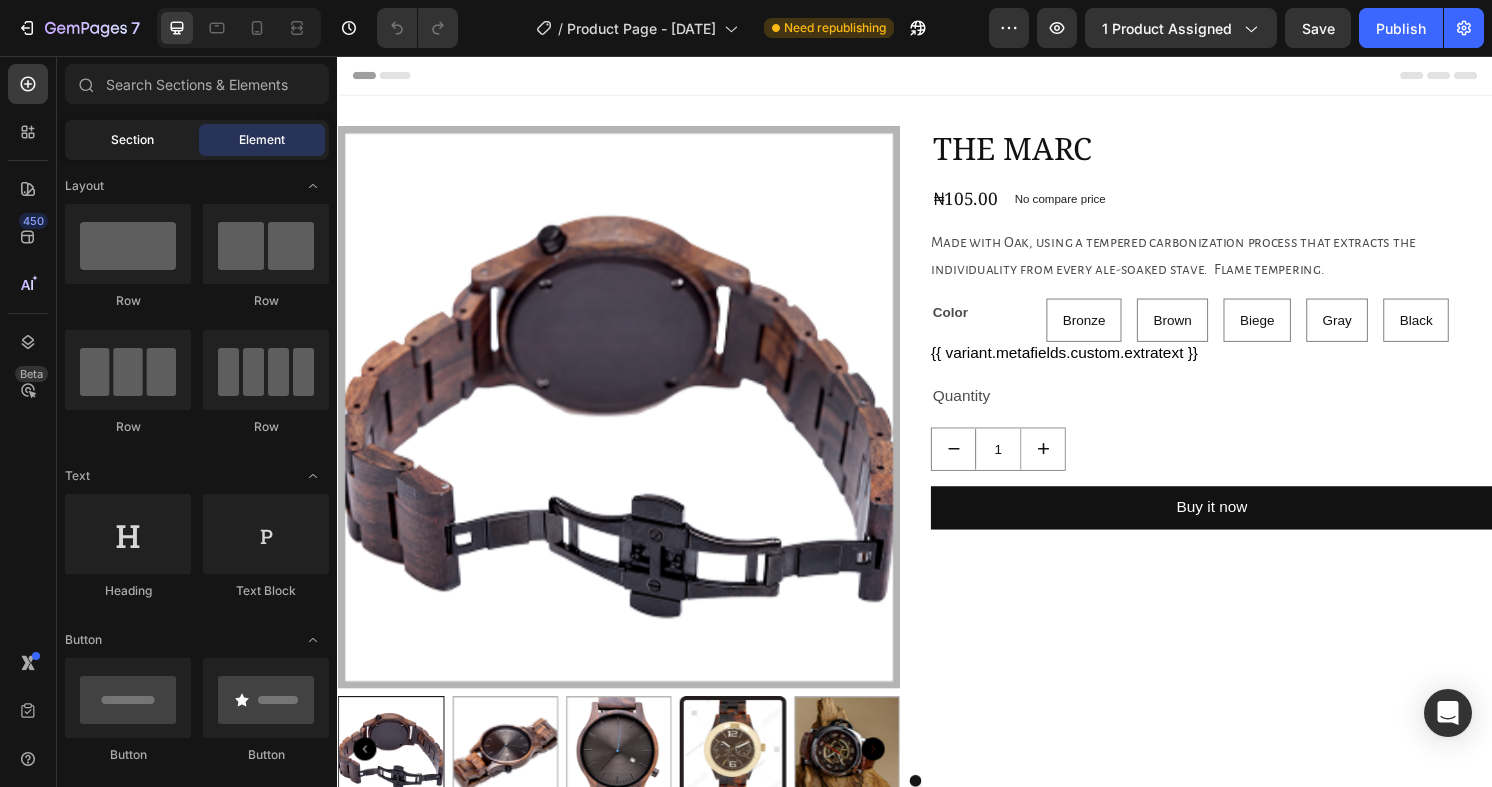 click on "Section" at bounding box center (132, 140) 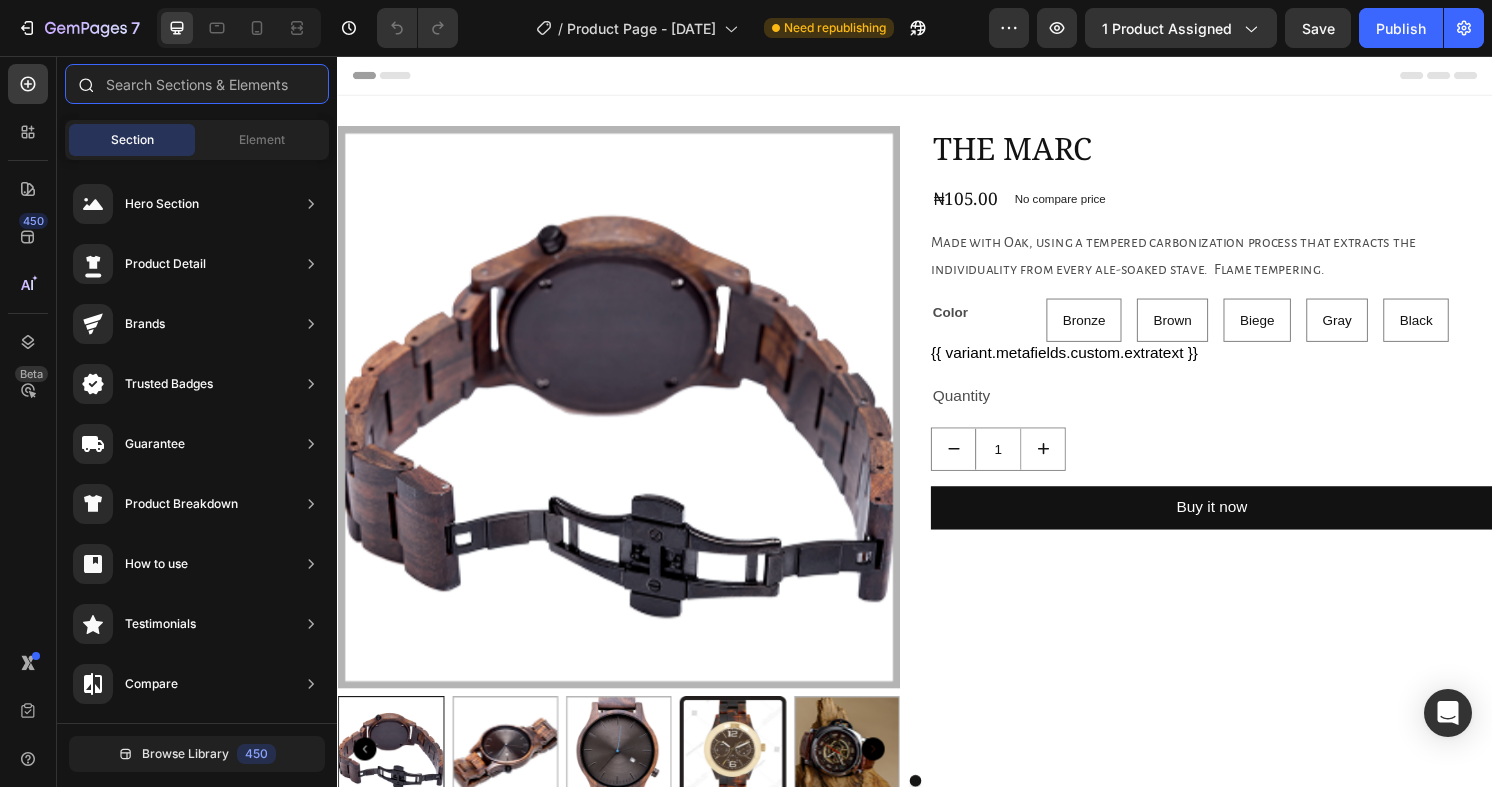click at bounding box center [197, 84] 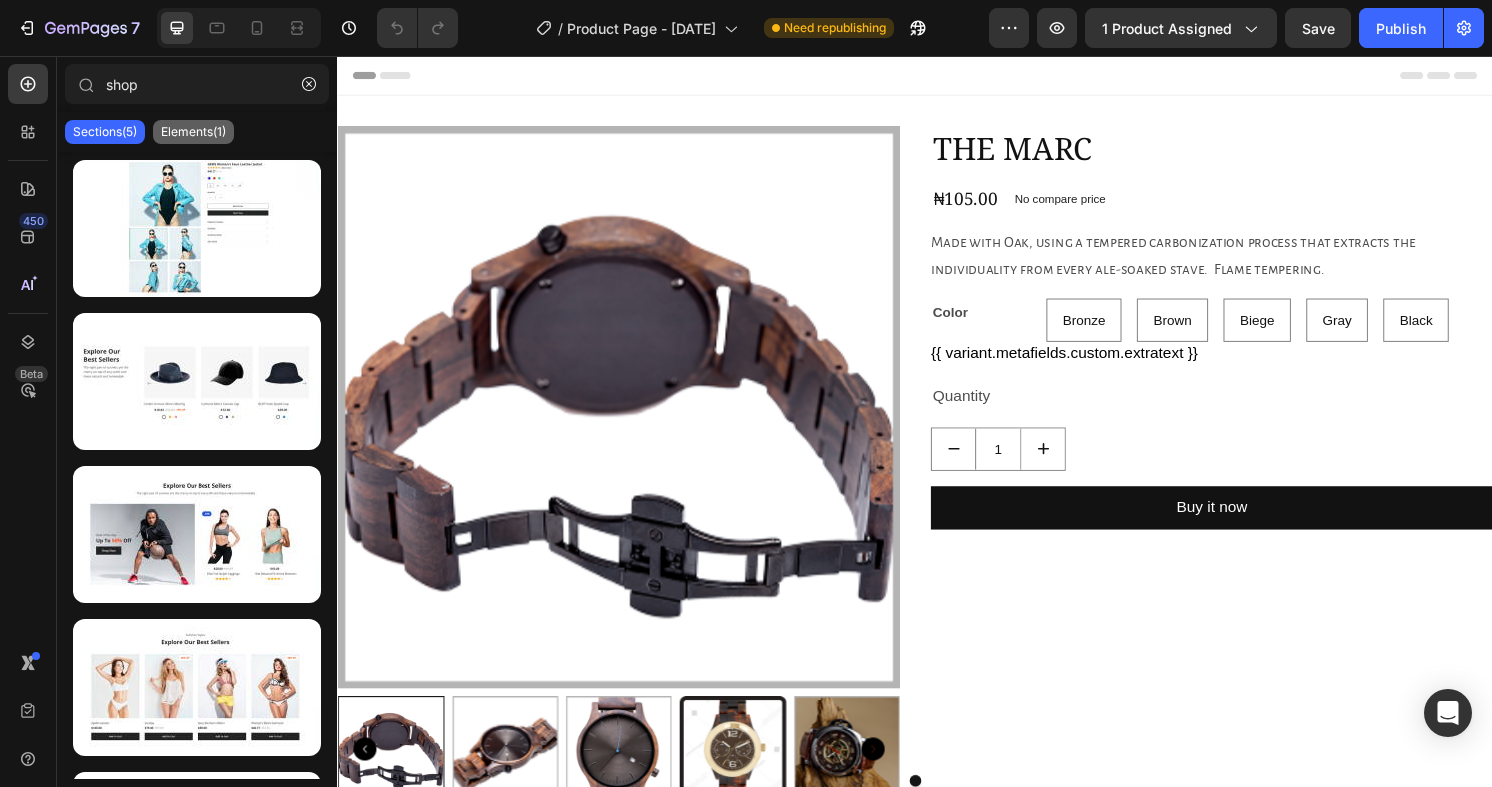 click on "Elements(1)" 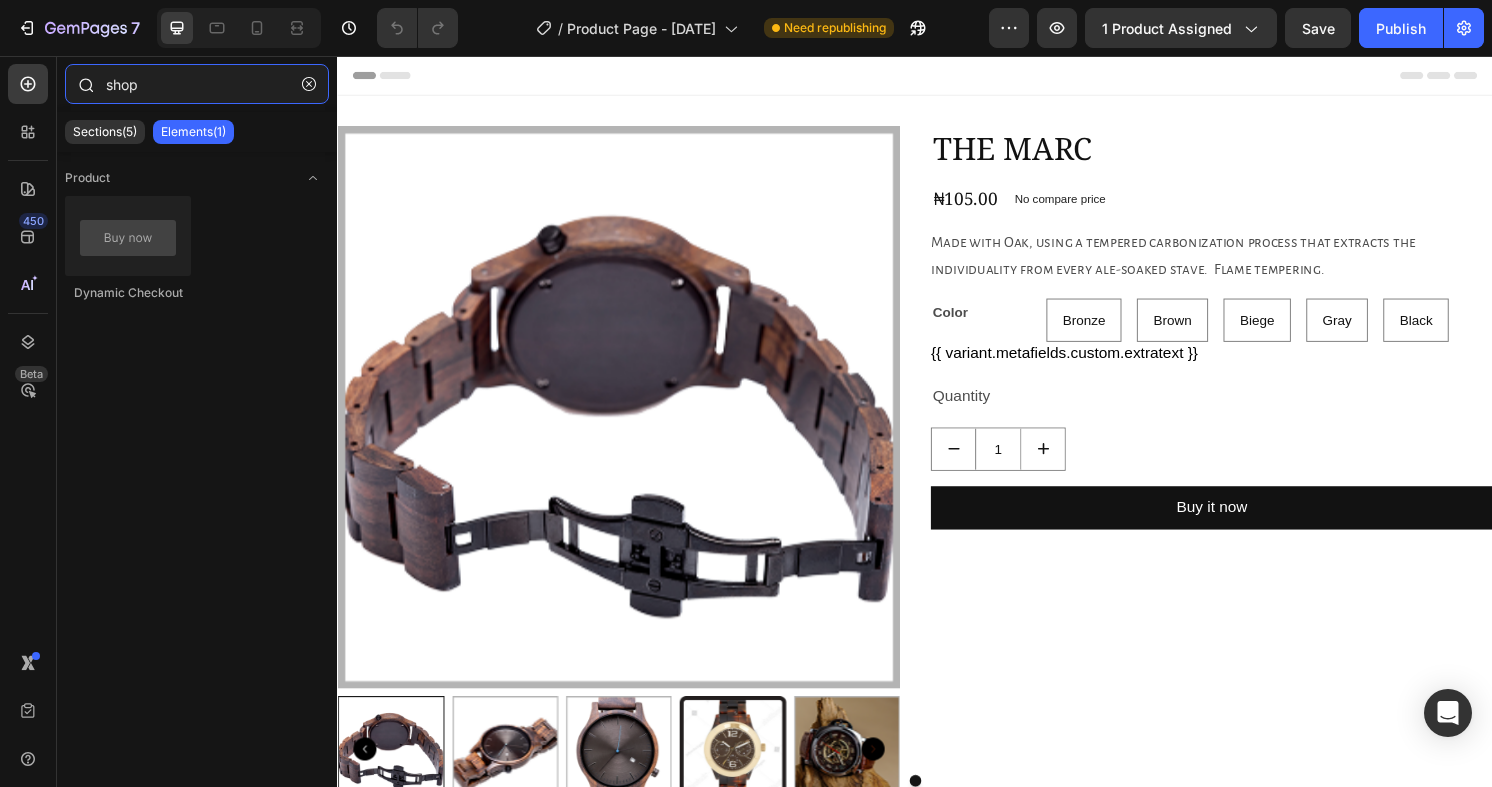 click on "shop" at bounding box center (197, 84) 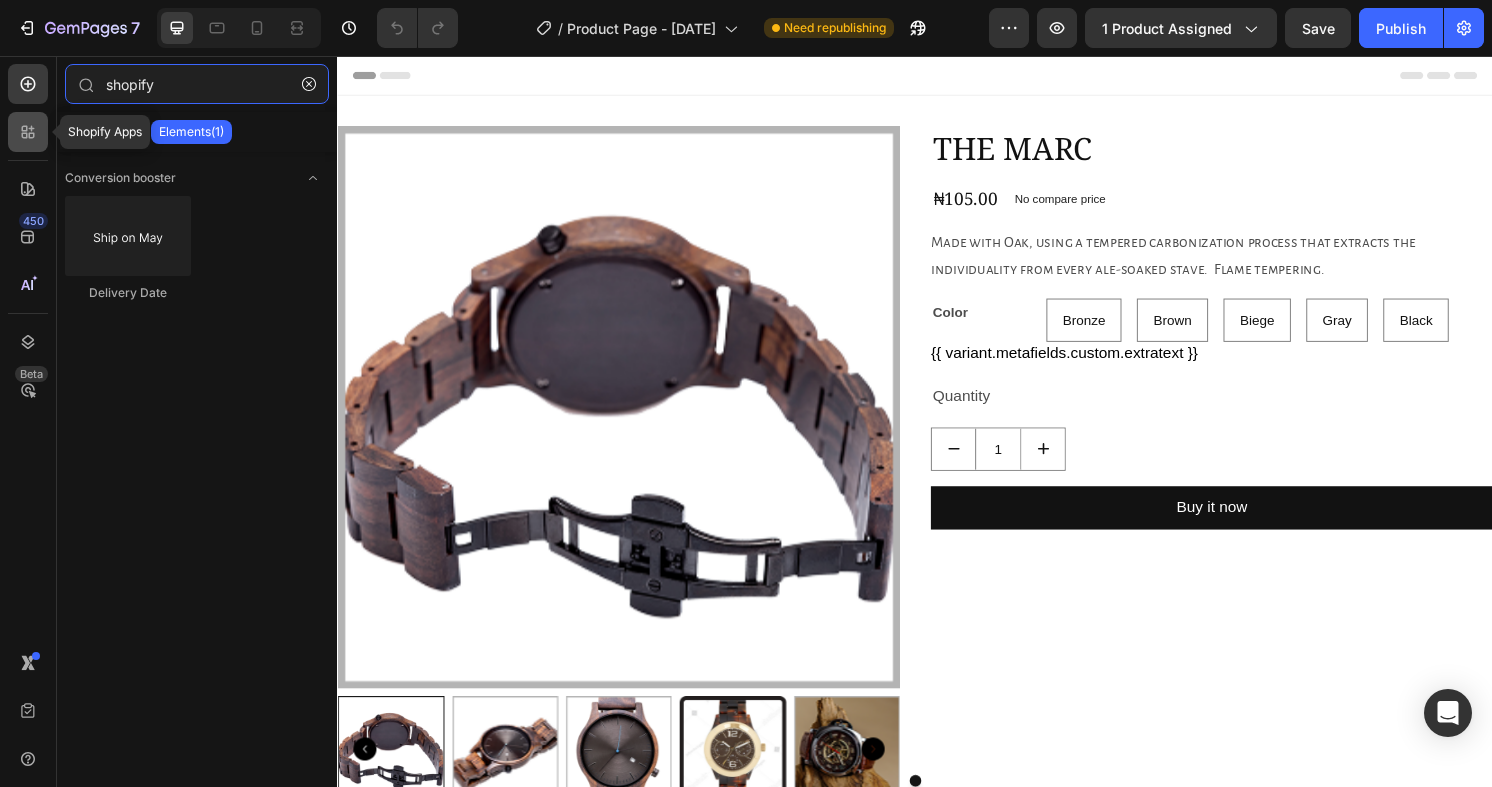 type on "shopify" 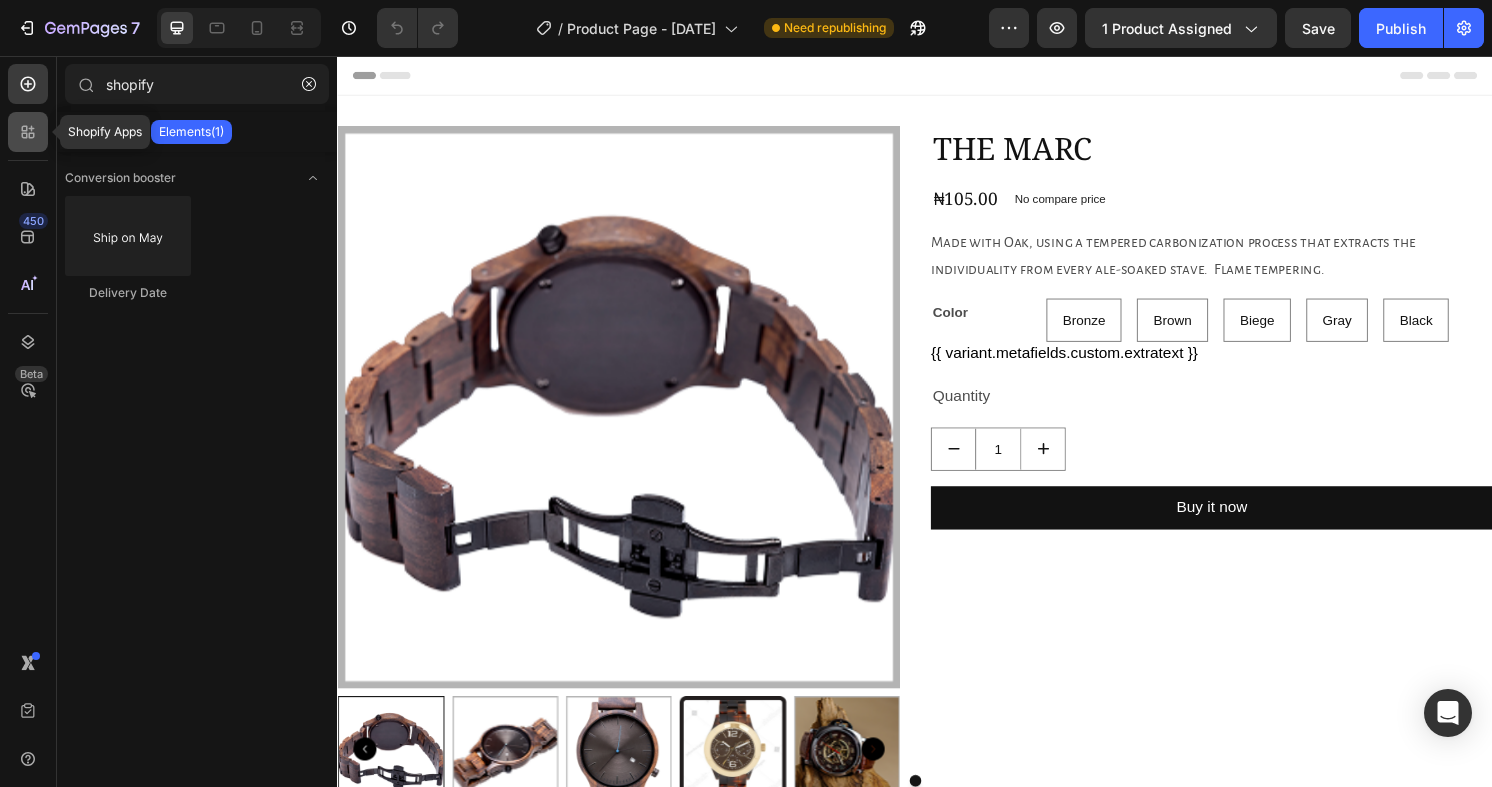 click 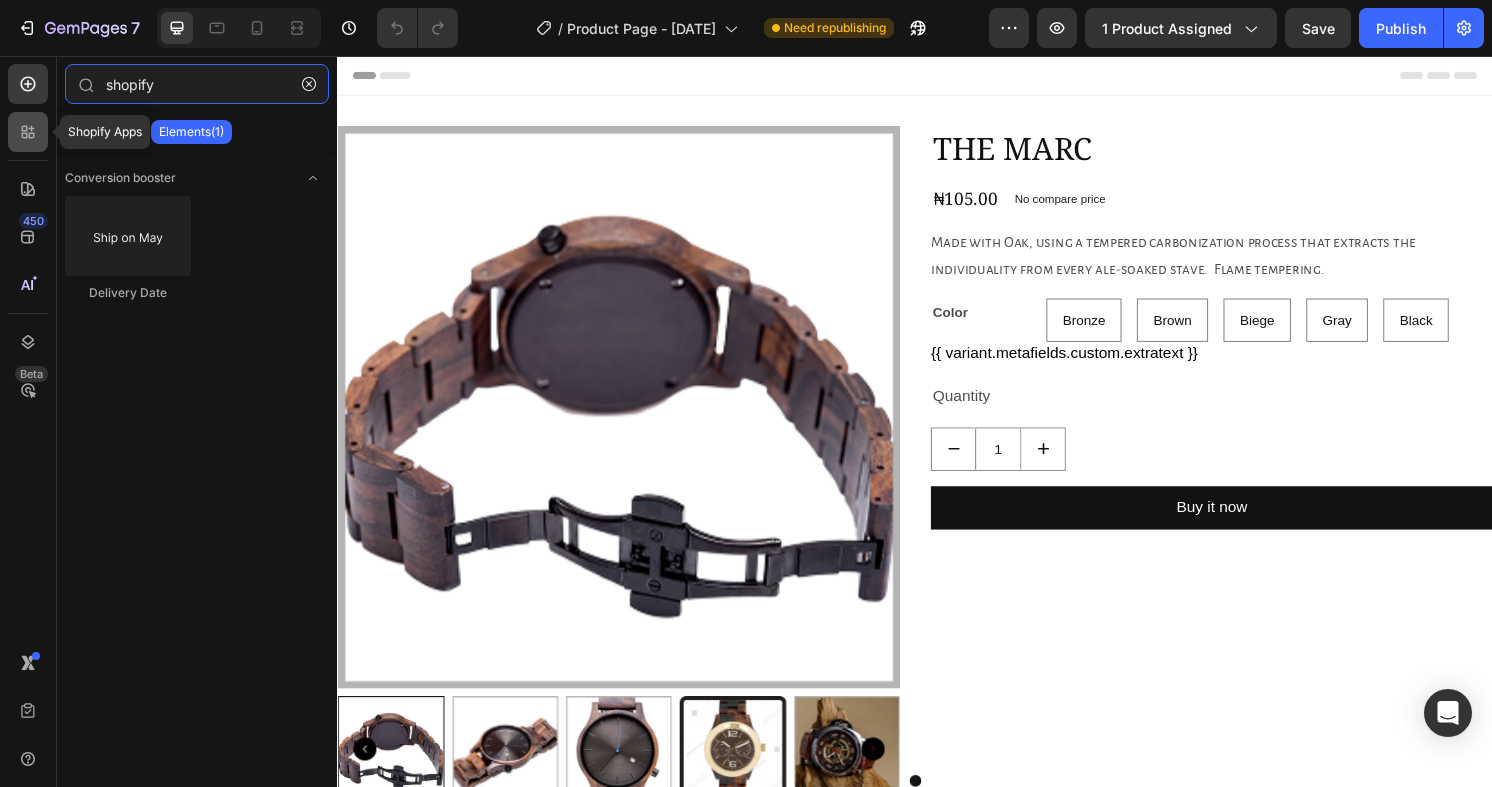 type 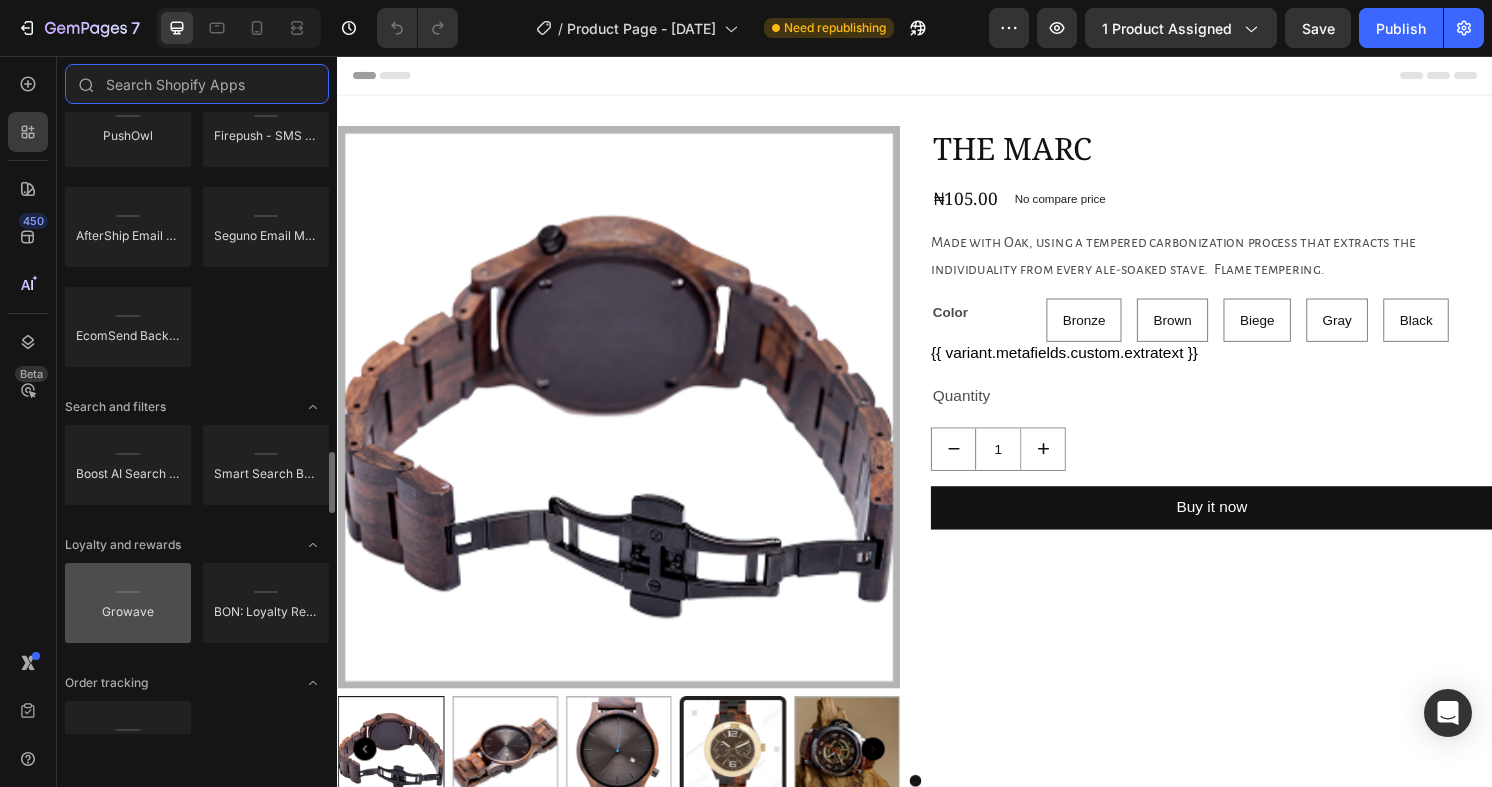 scroll, scrollTop: 3468, scrollLeft: 0, axis: vertical 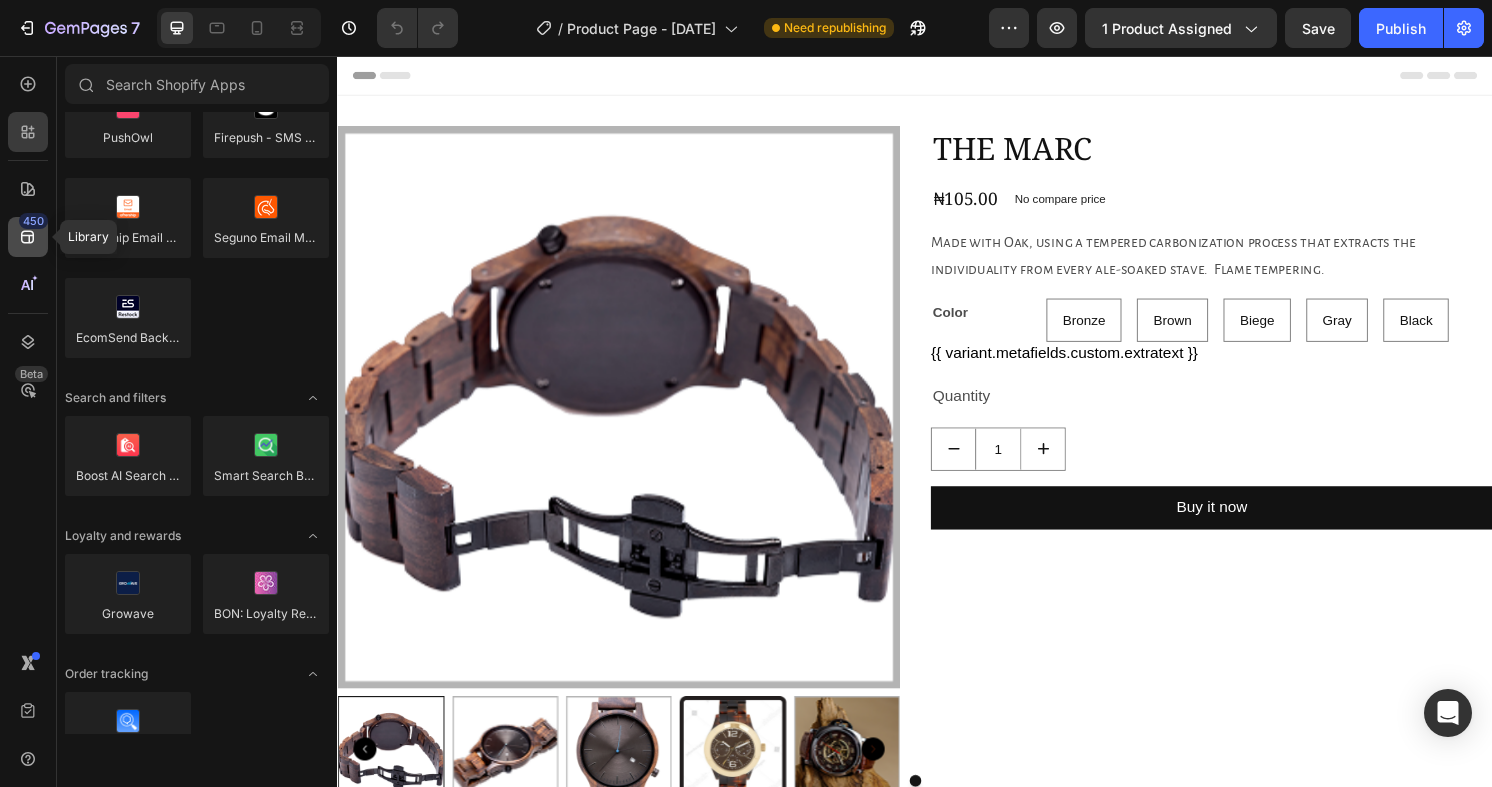 click 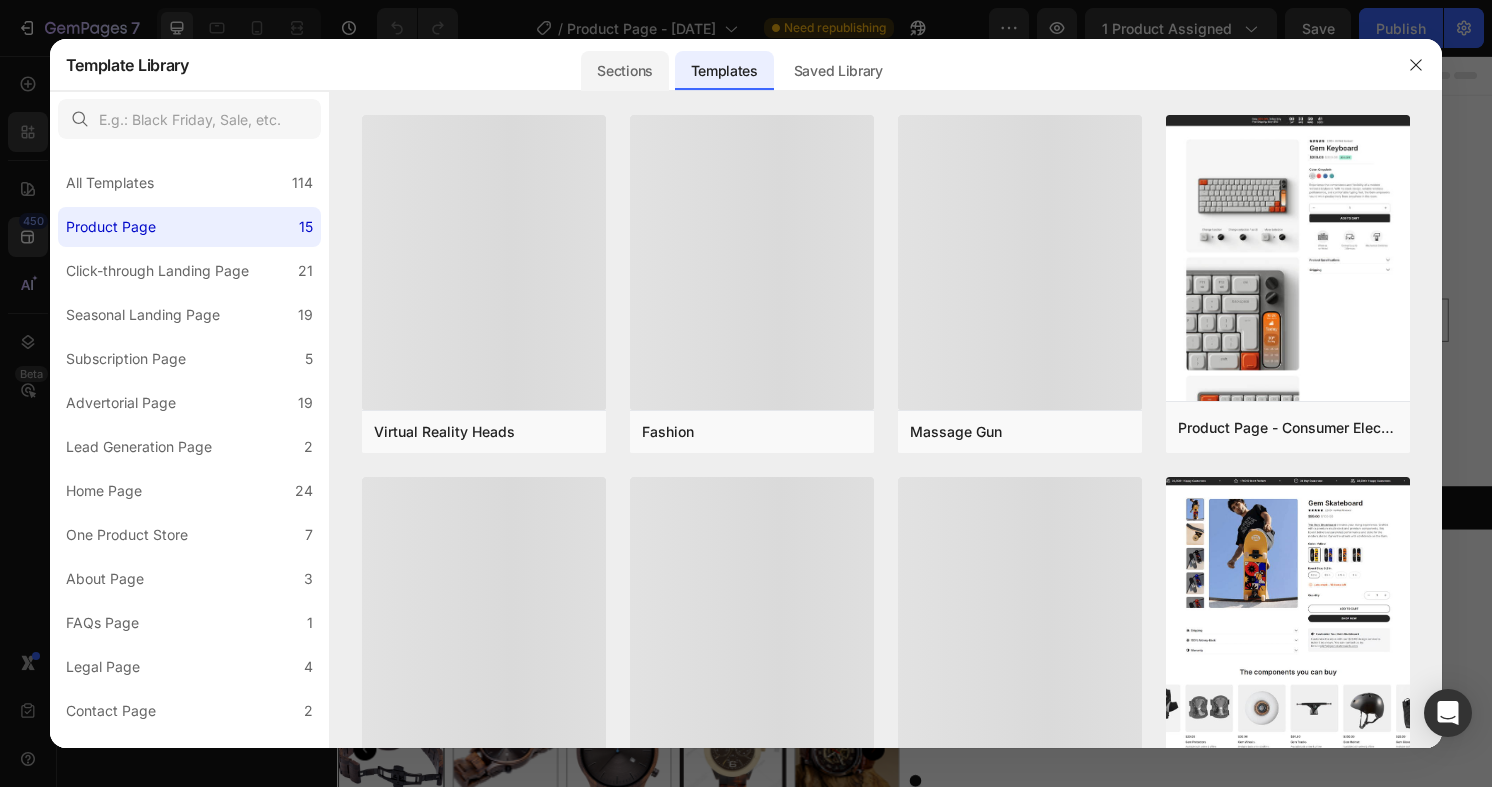 click on "Sections" 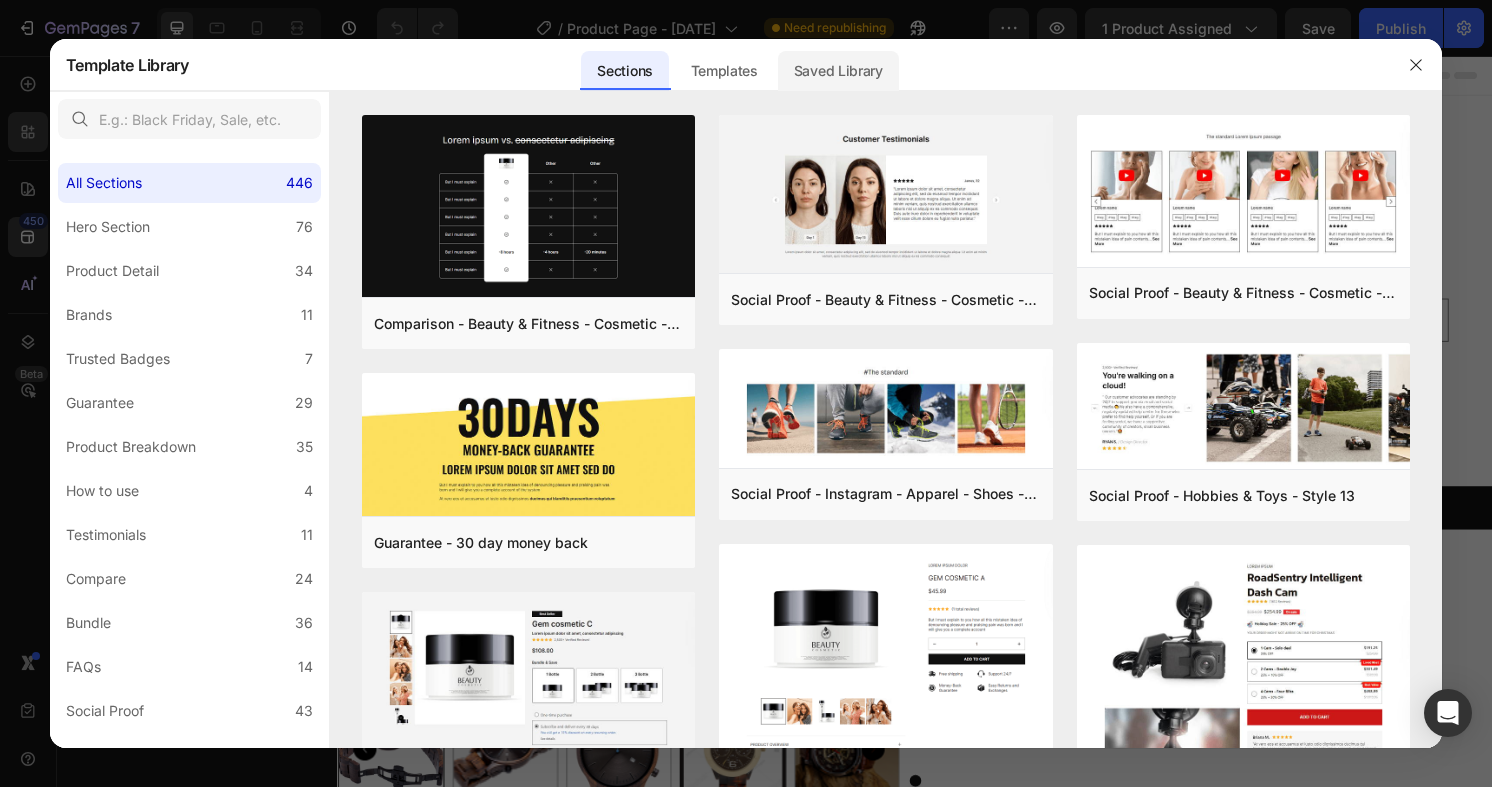 click on "Saved Library" 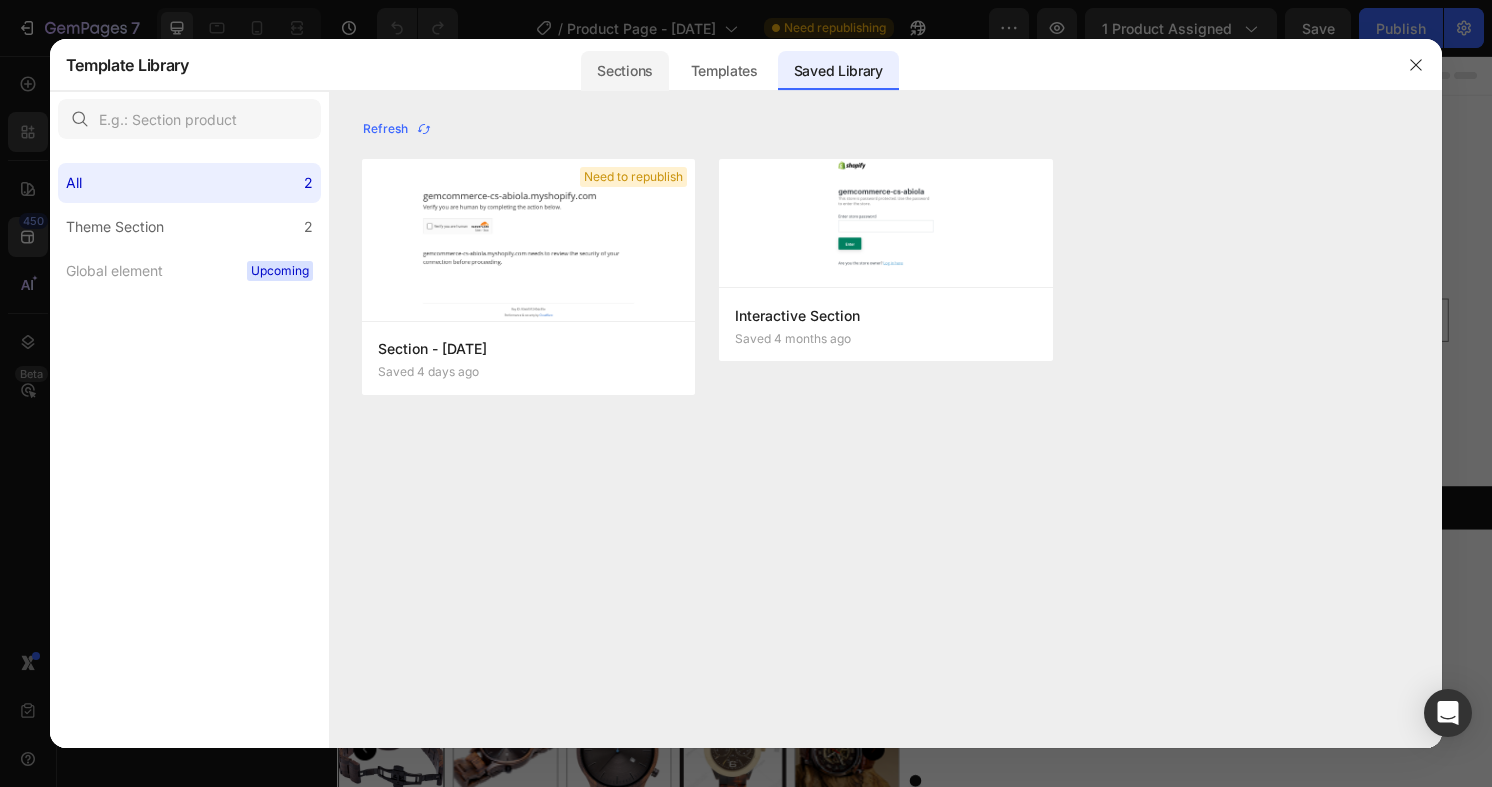 click on "Sections" 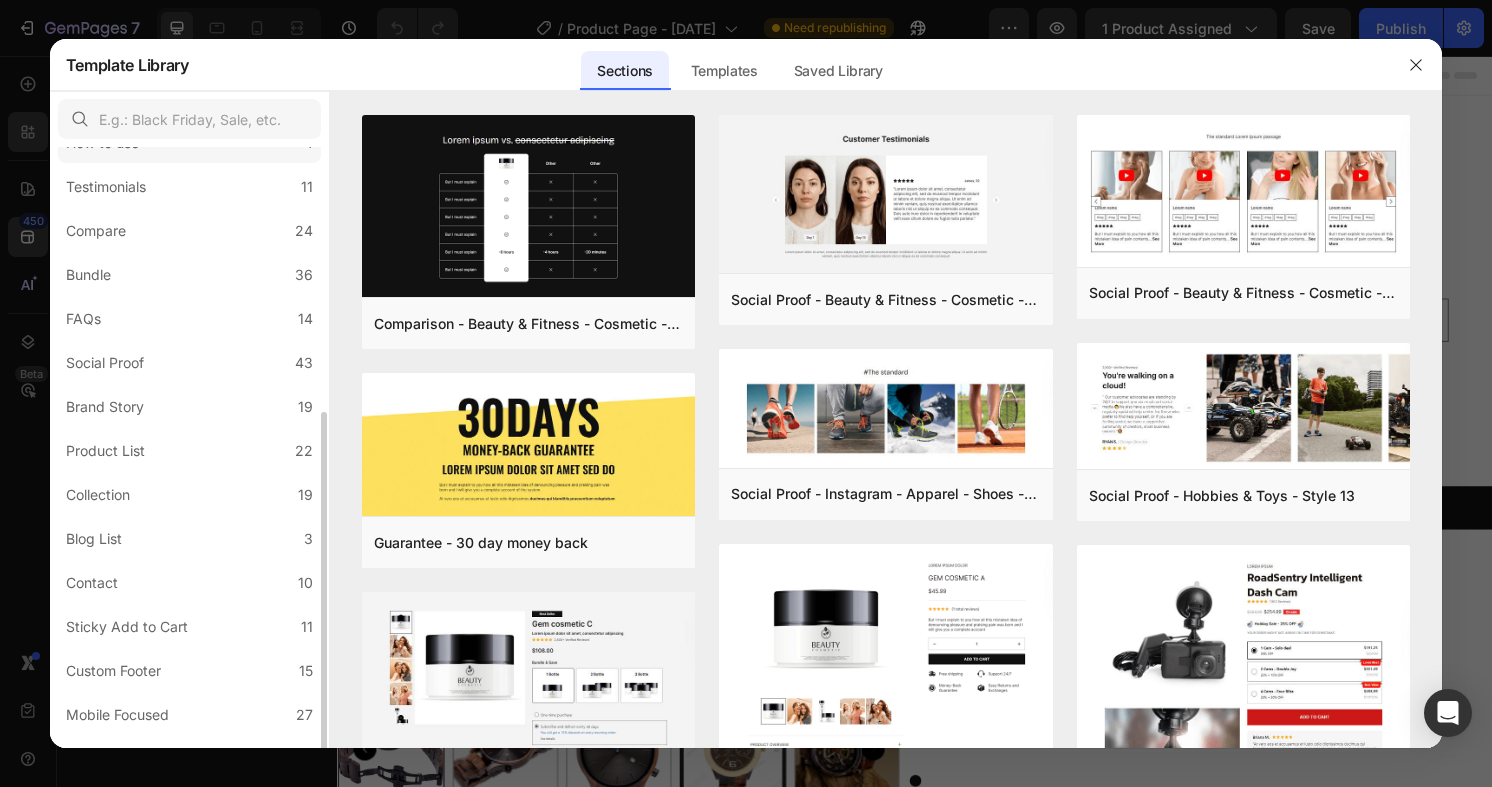 scroll, scrollTop: 380, scrollLeft: 0, axis: vertical 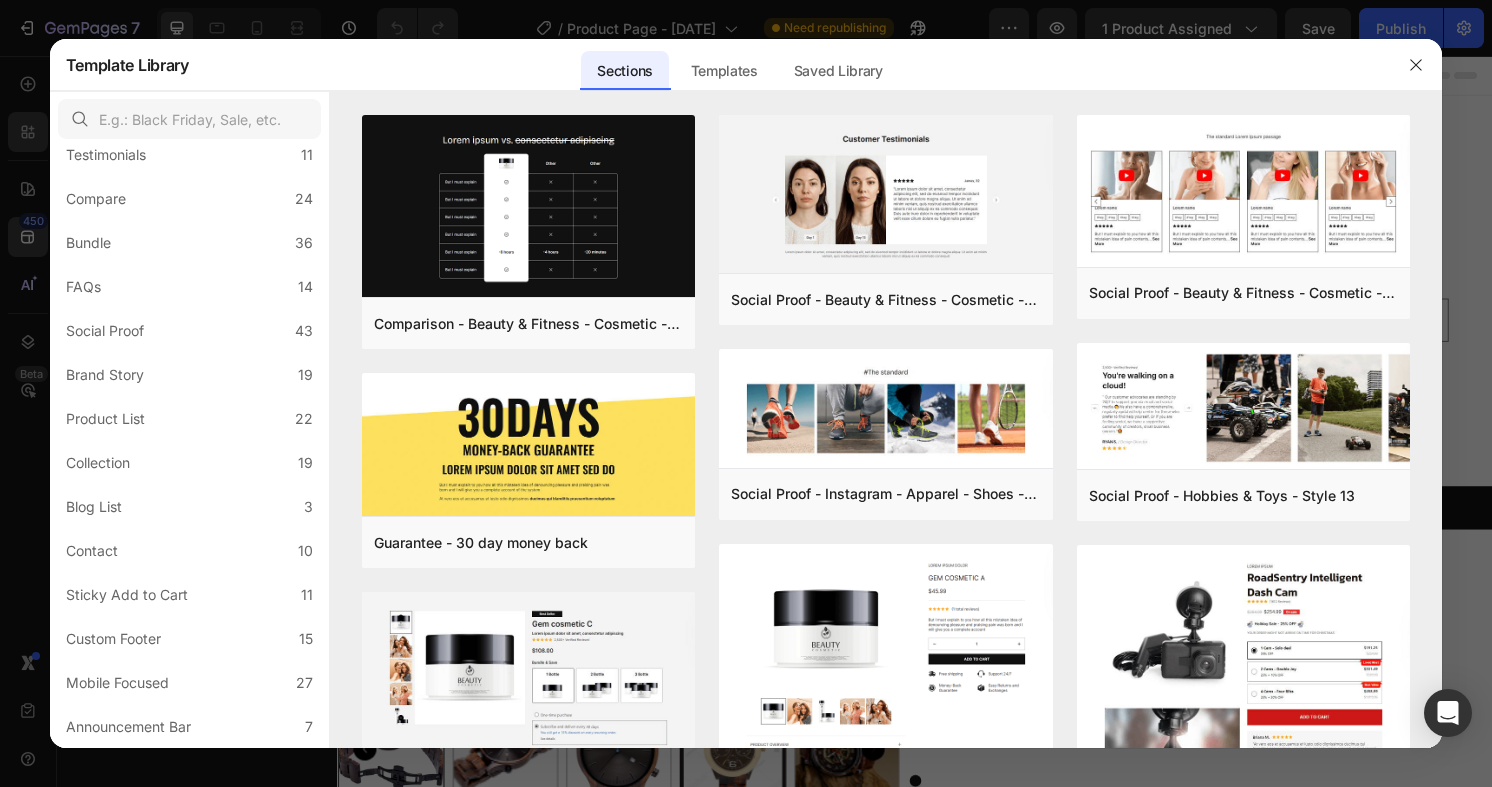 click 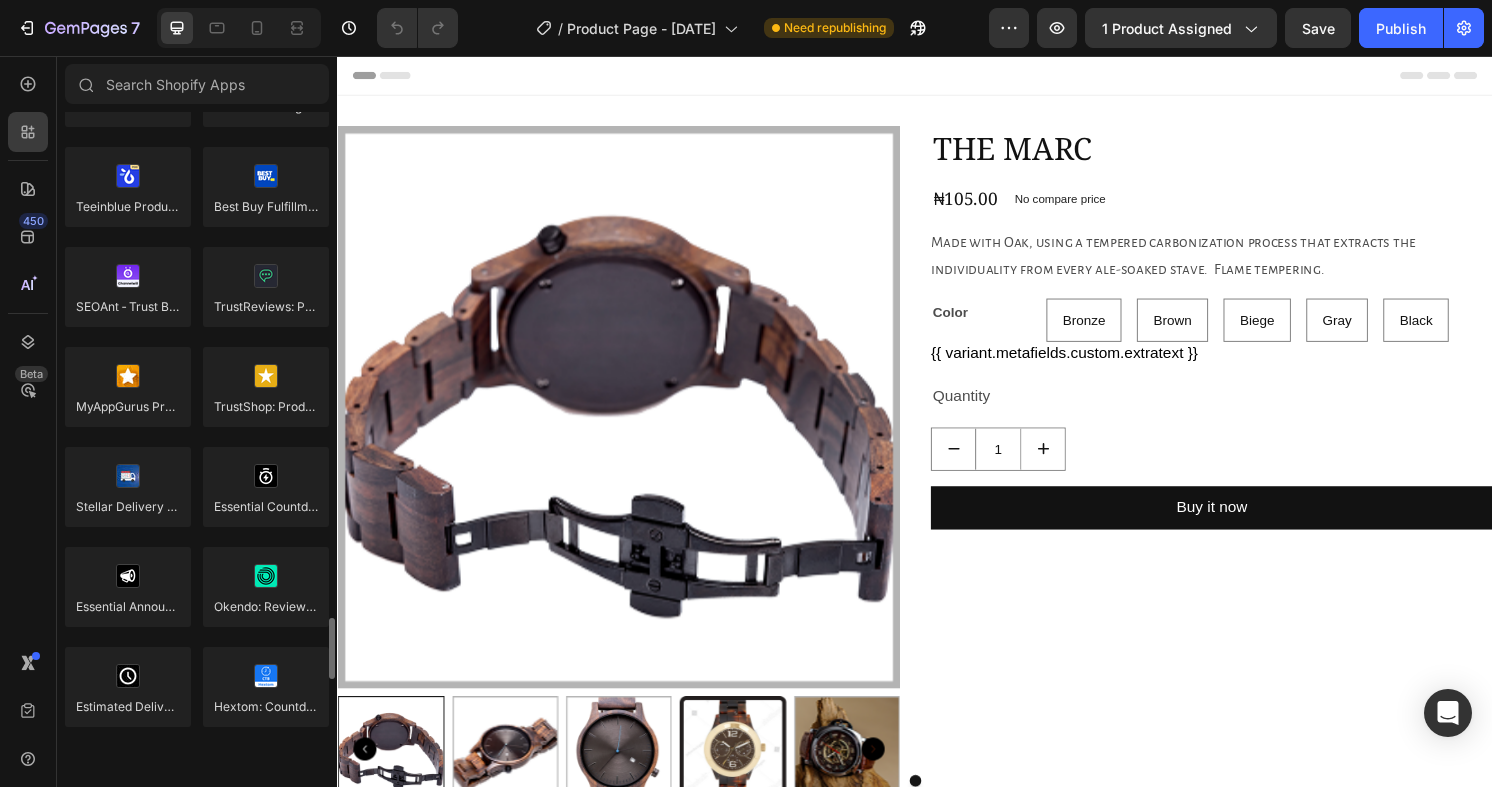 scroll, scrollTop: 5304, scrollLeft: 0, axis: vertical 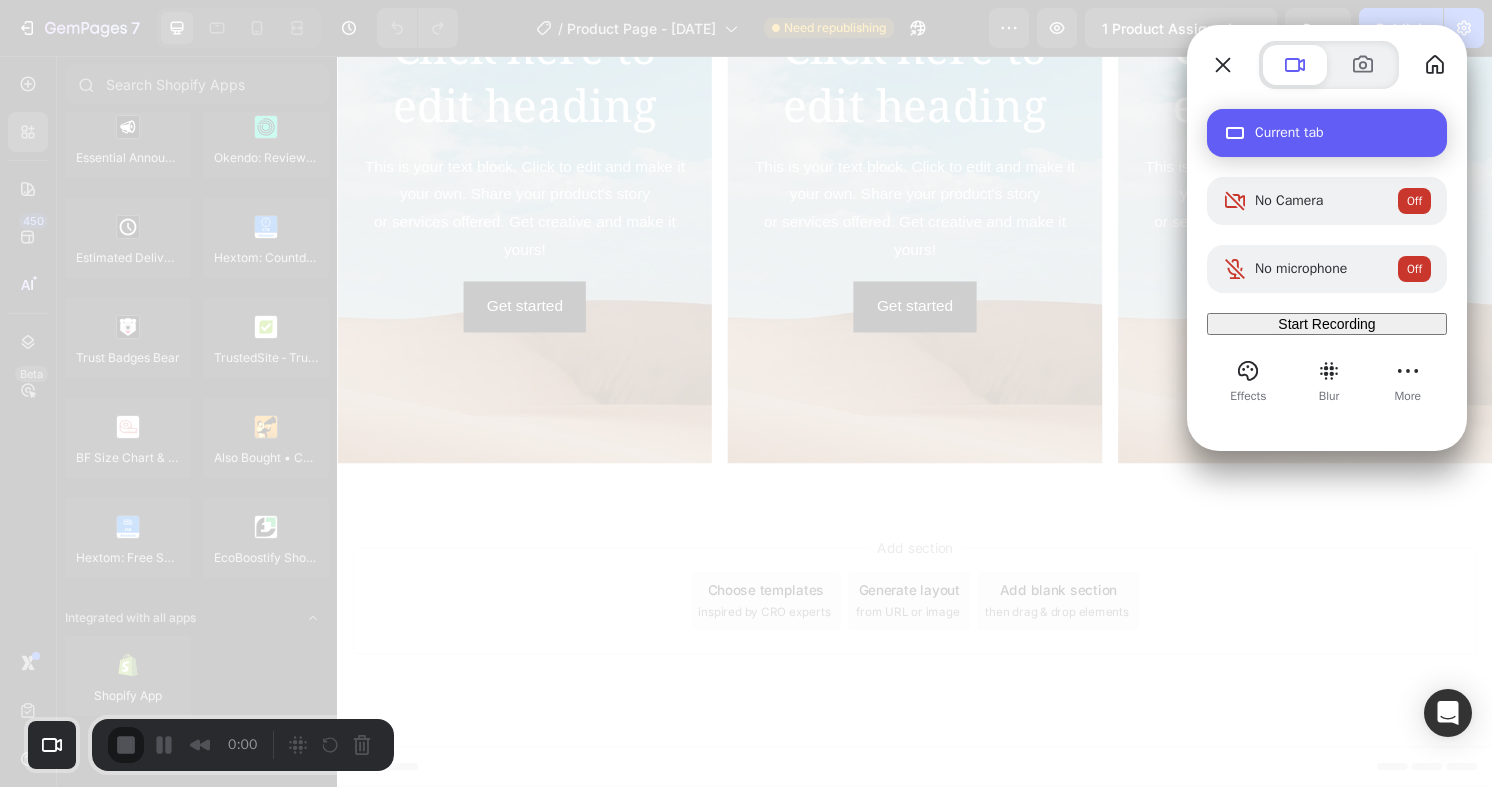 click on "Current tab" at bounding box center [1327, 133] 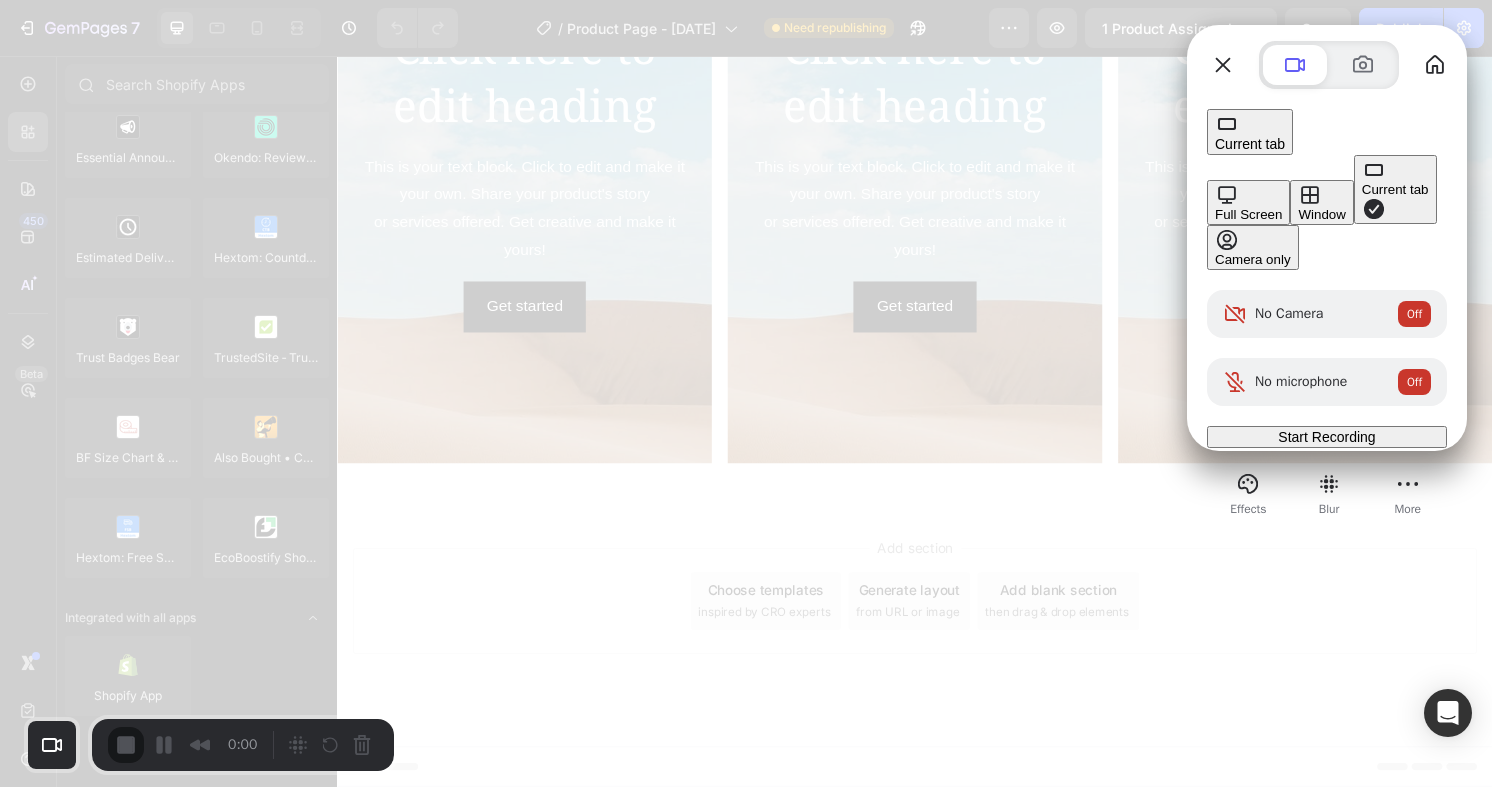click on "Window" at bounding box center [1321, 214] 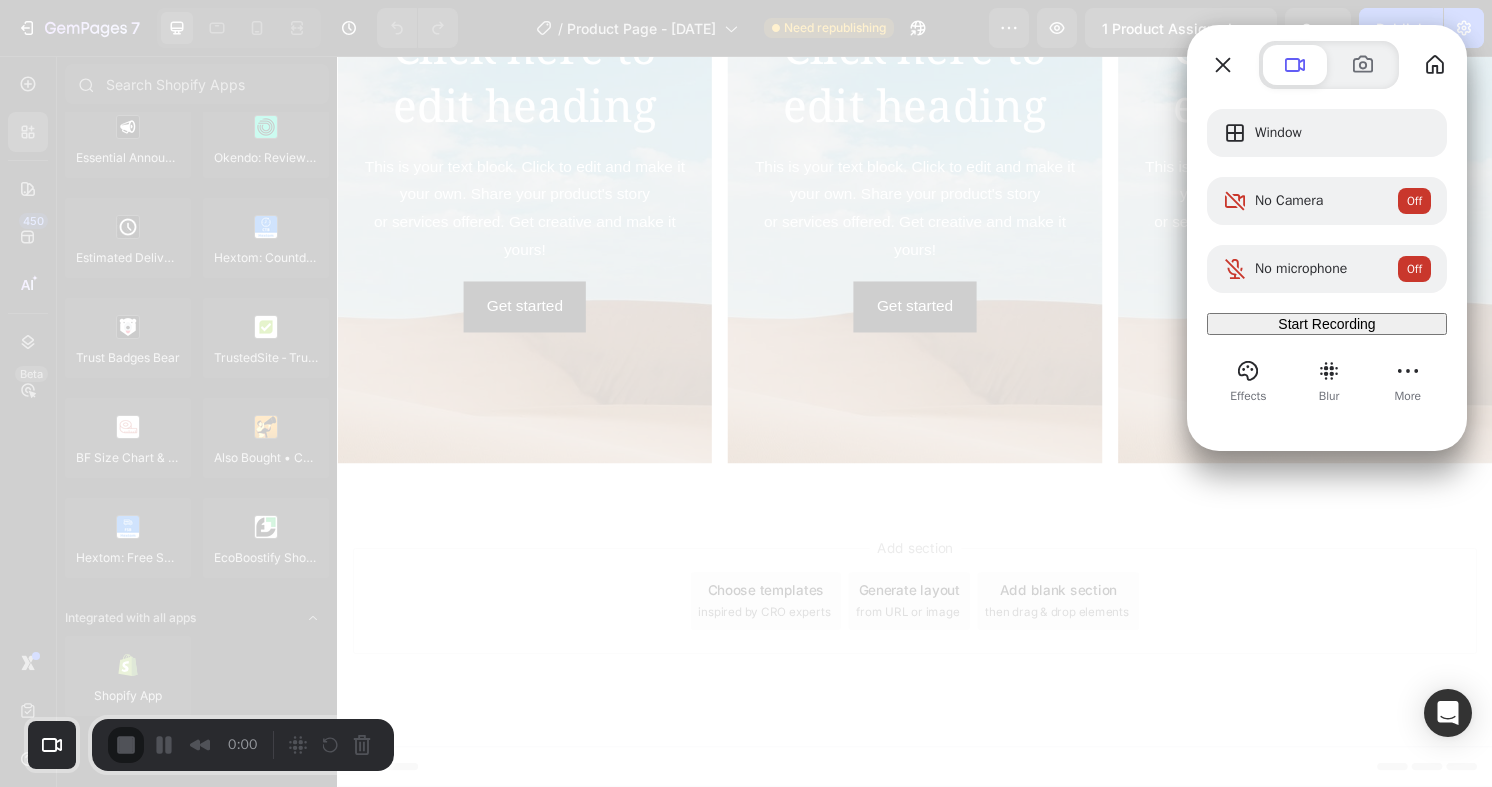 click on "Window No Camera Off No microphone Off Start Recording" at bounding box center (1327, 222) 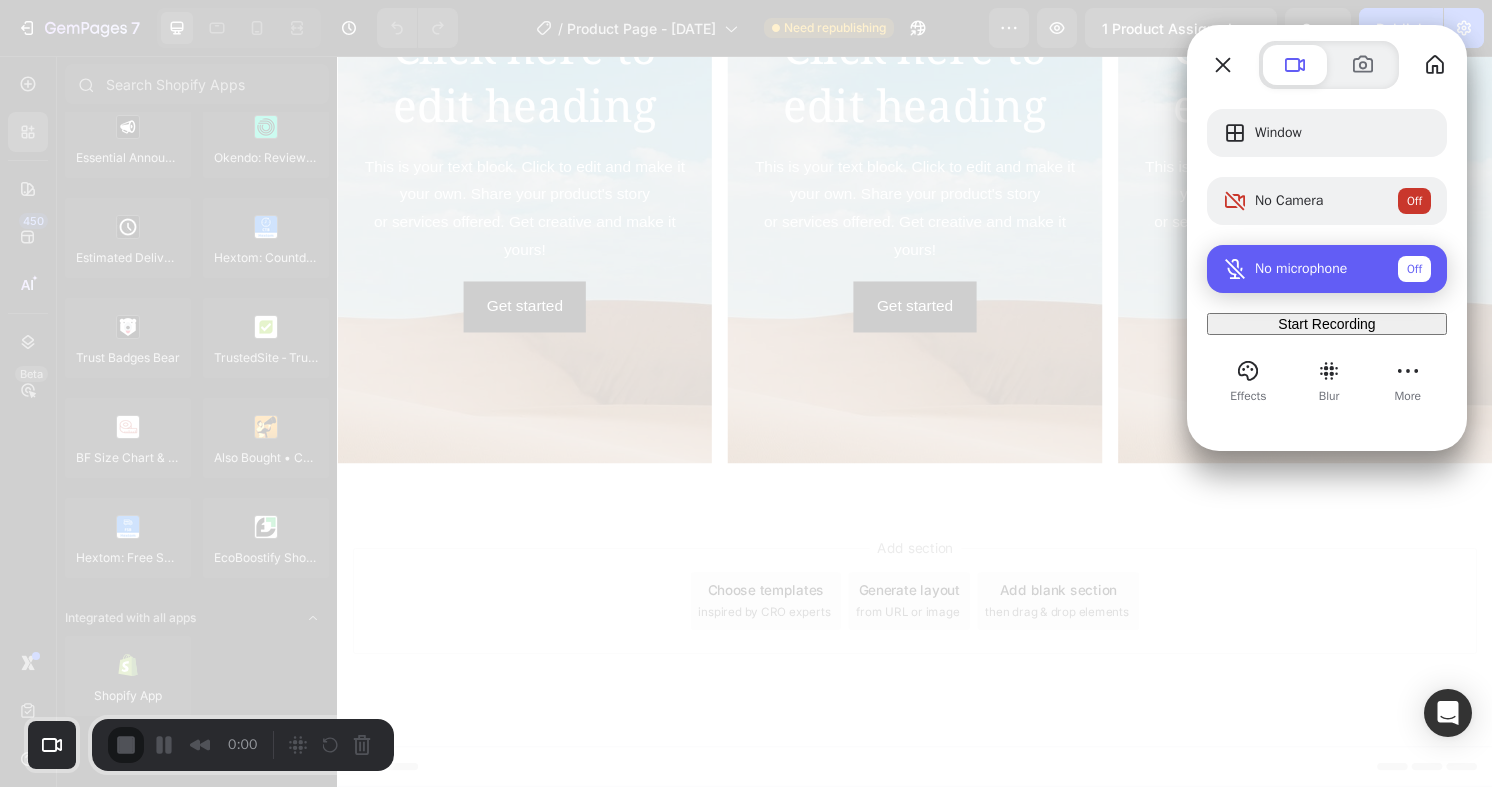 click on "No microphone Off" at bounding box center [1343, 269] 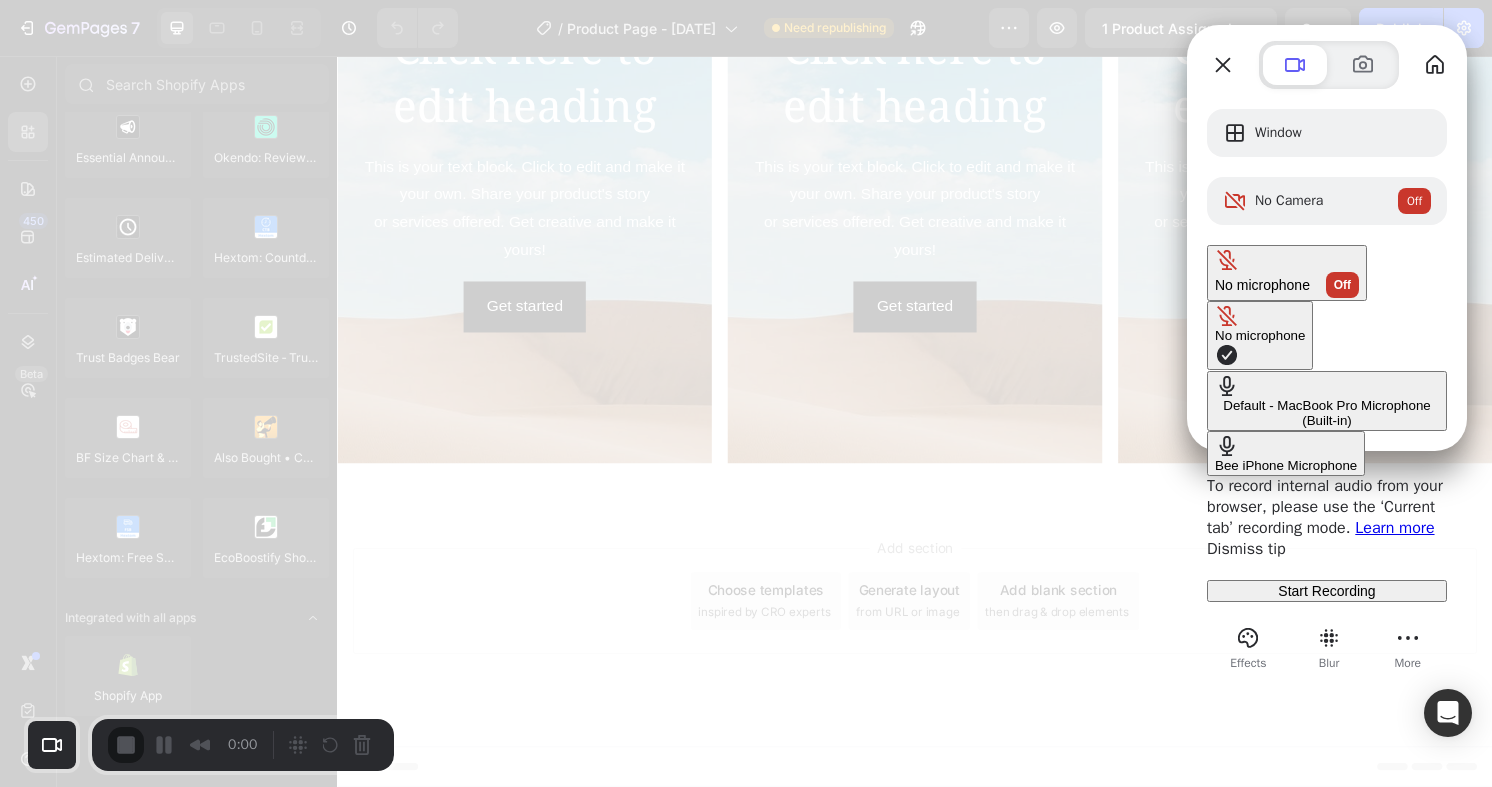 click on "Default - MacBook Pro Microphone (Built-in)" at bounding box center (1327, 401) 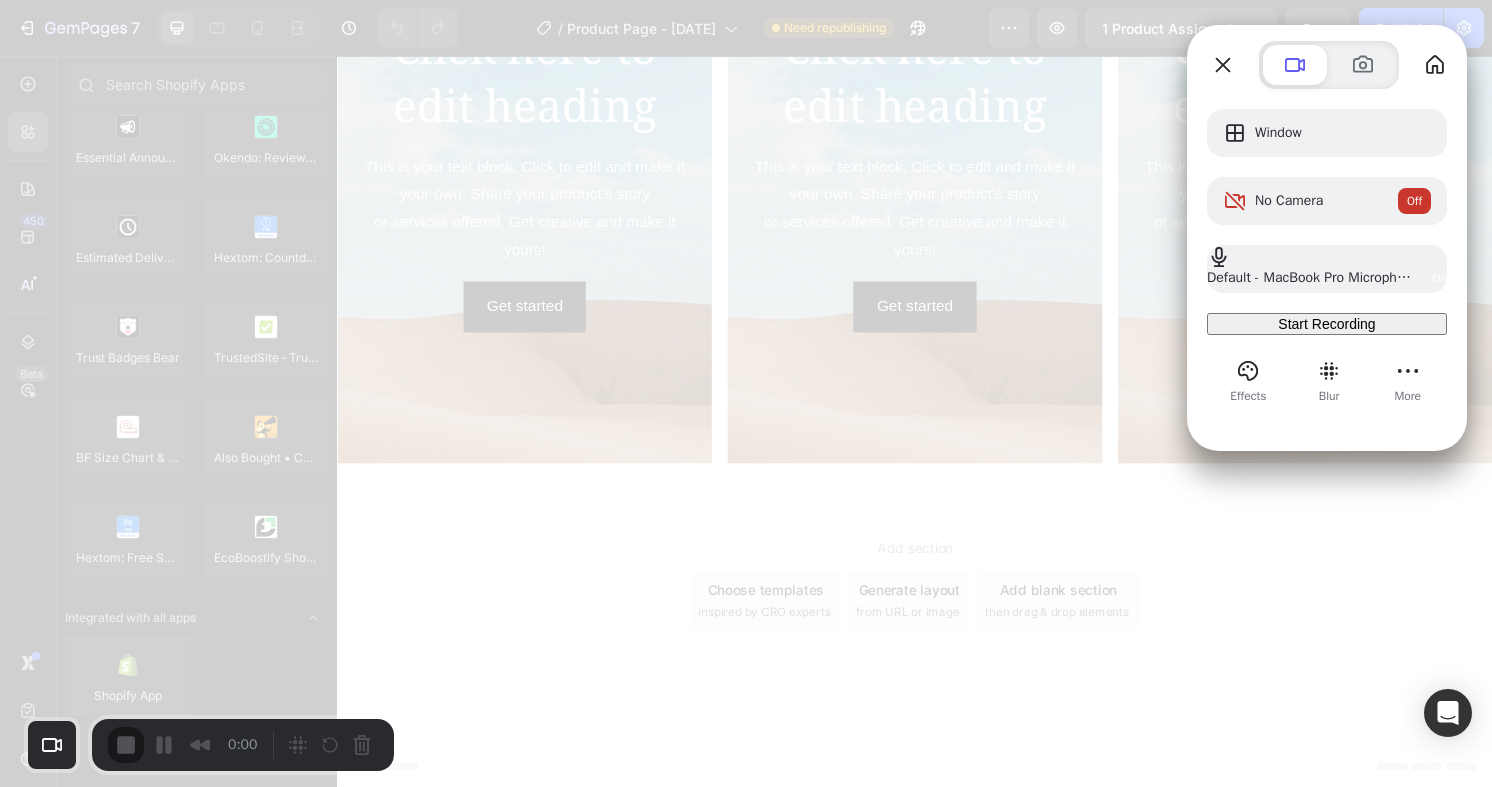 click on "Start Recording" at bounding box center [1326, 324] 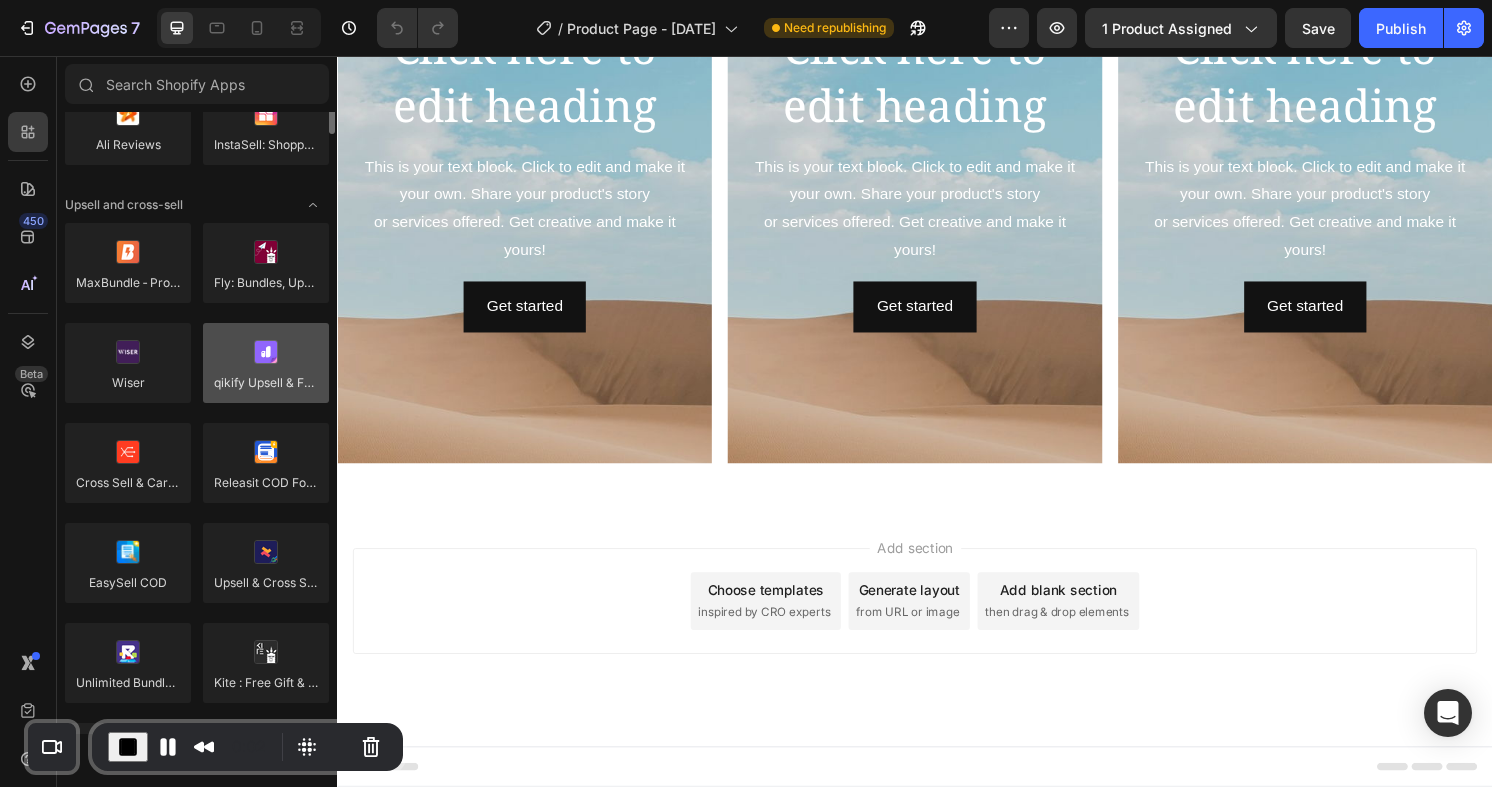 scroll, scrollTop: 0, scrollLeft: 0, axis: both 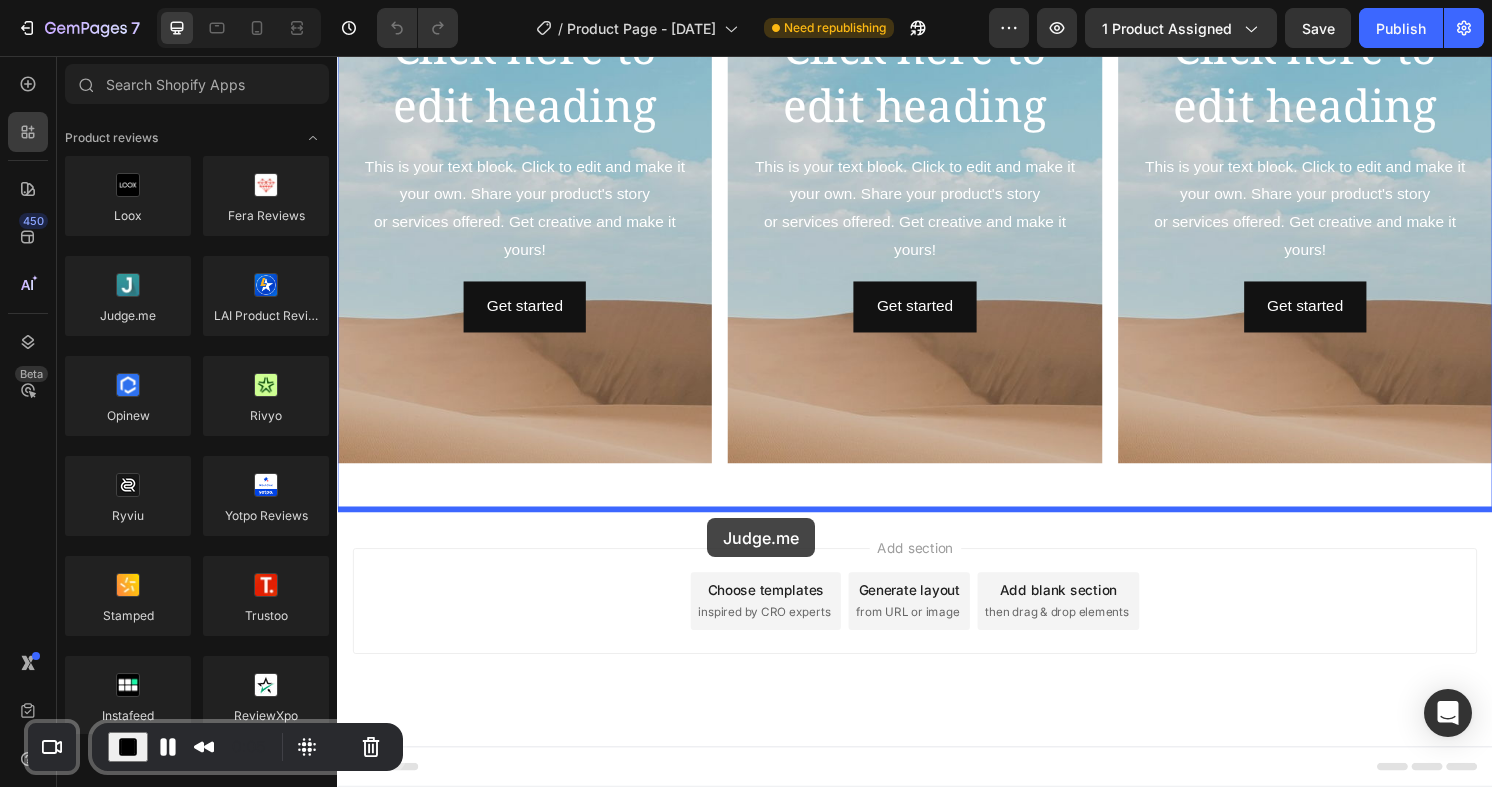 drag, startPoint x: 462, startPoint y: 348, endPoint x: 721, endPoint y: 535, distance: 319.45267 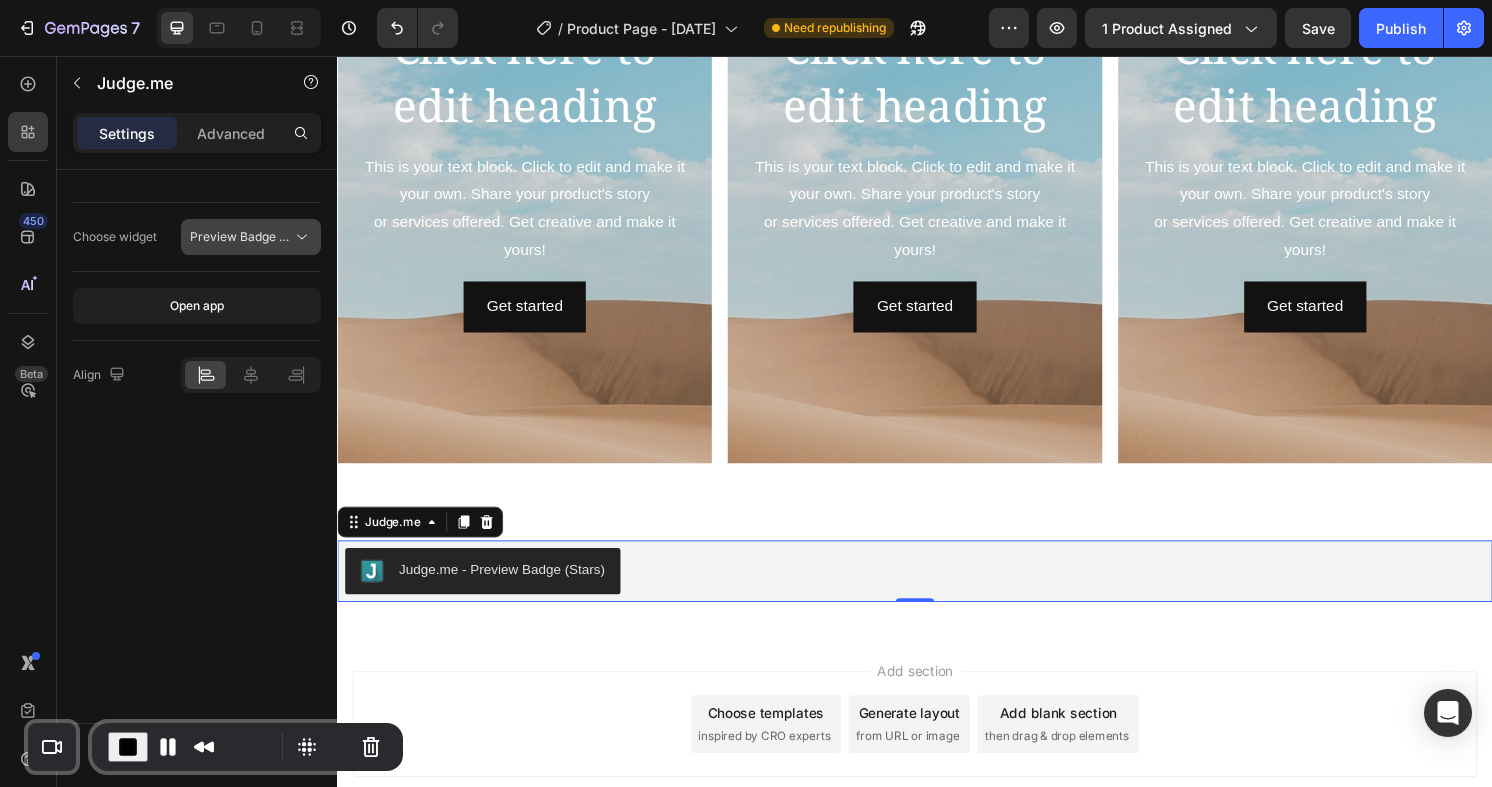 click on "Preview Badge (Stars)" at bounding box center (253, 236) 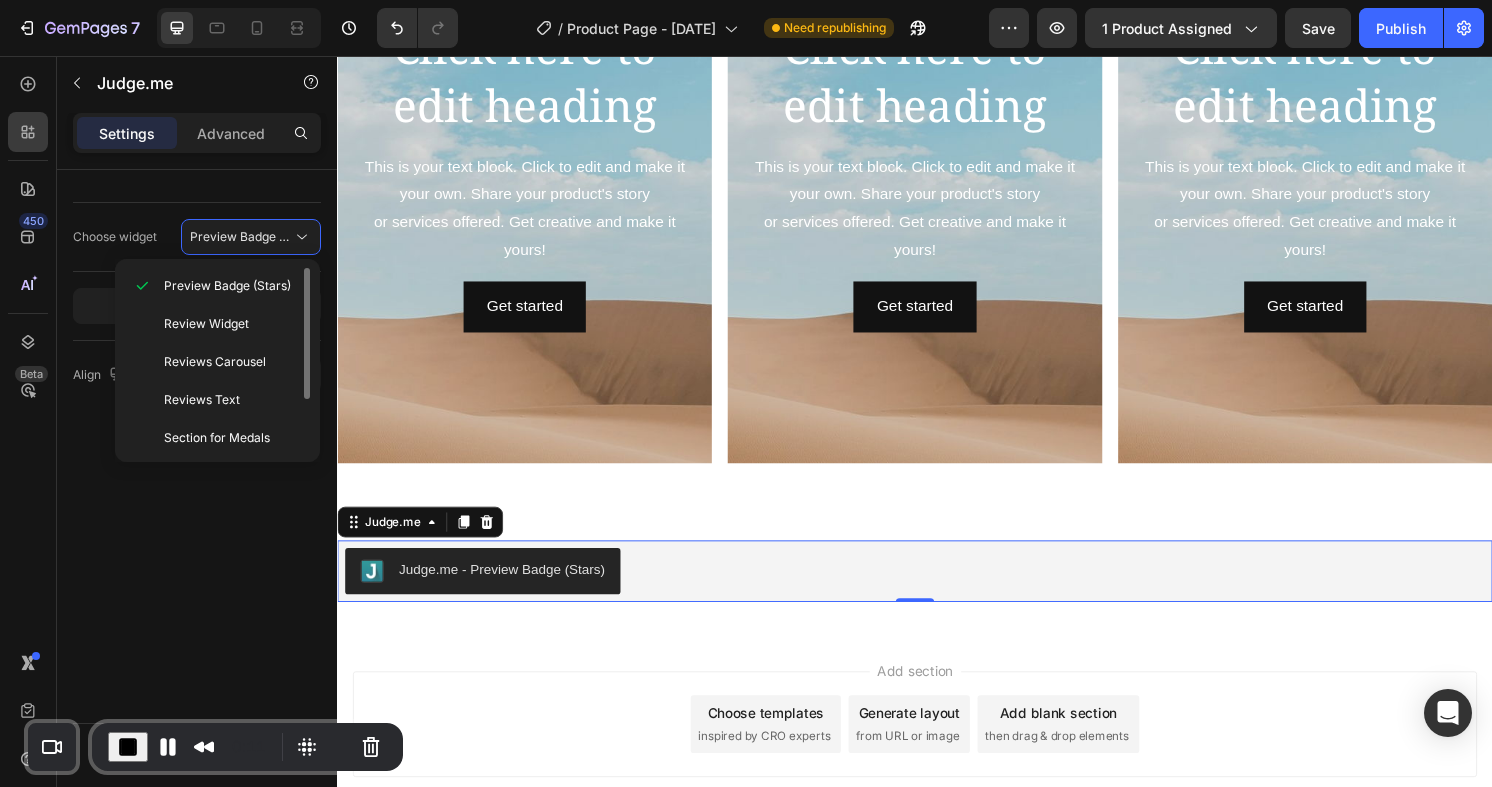 scroll, scrollTop: 1, scrollLeft: 0, axis: vertical 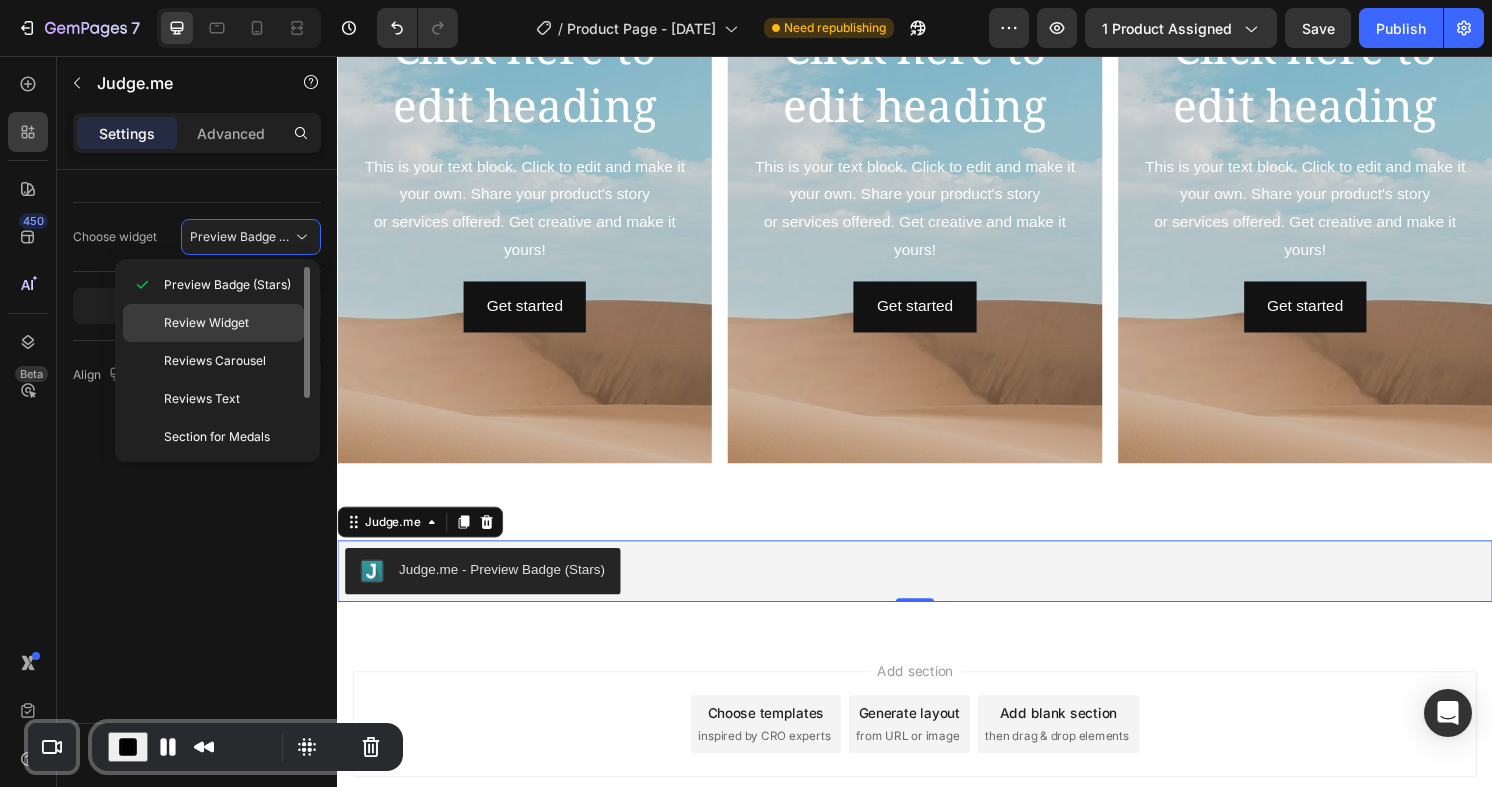 click on "Review Widget" at bounding box center (229, 323) 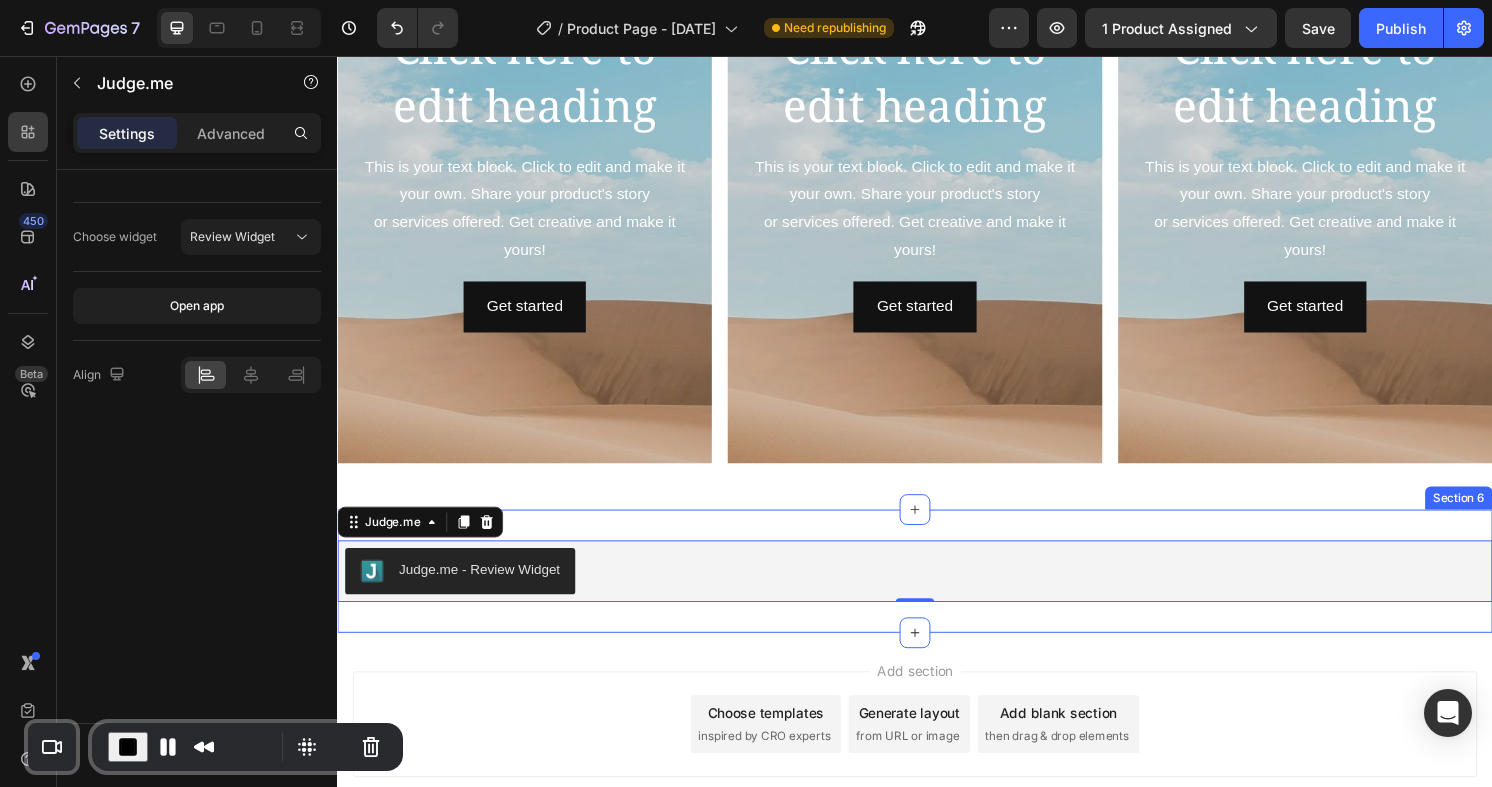 click on "Judge.me - Review Widget Judge.me   0 Section 6" at bounding box center (937, 591) 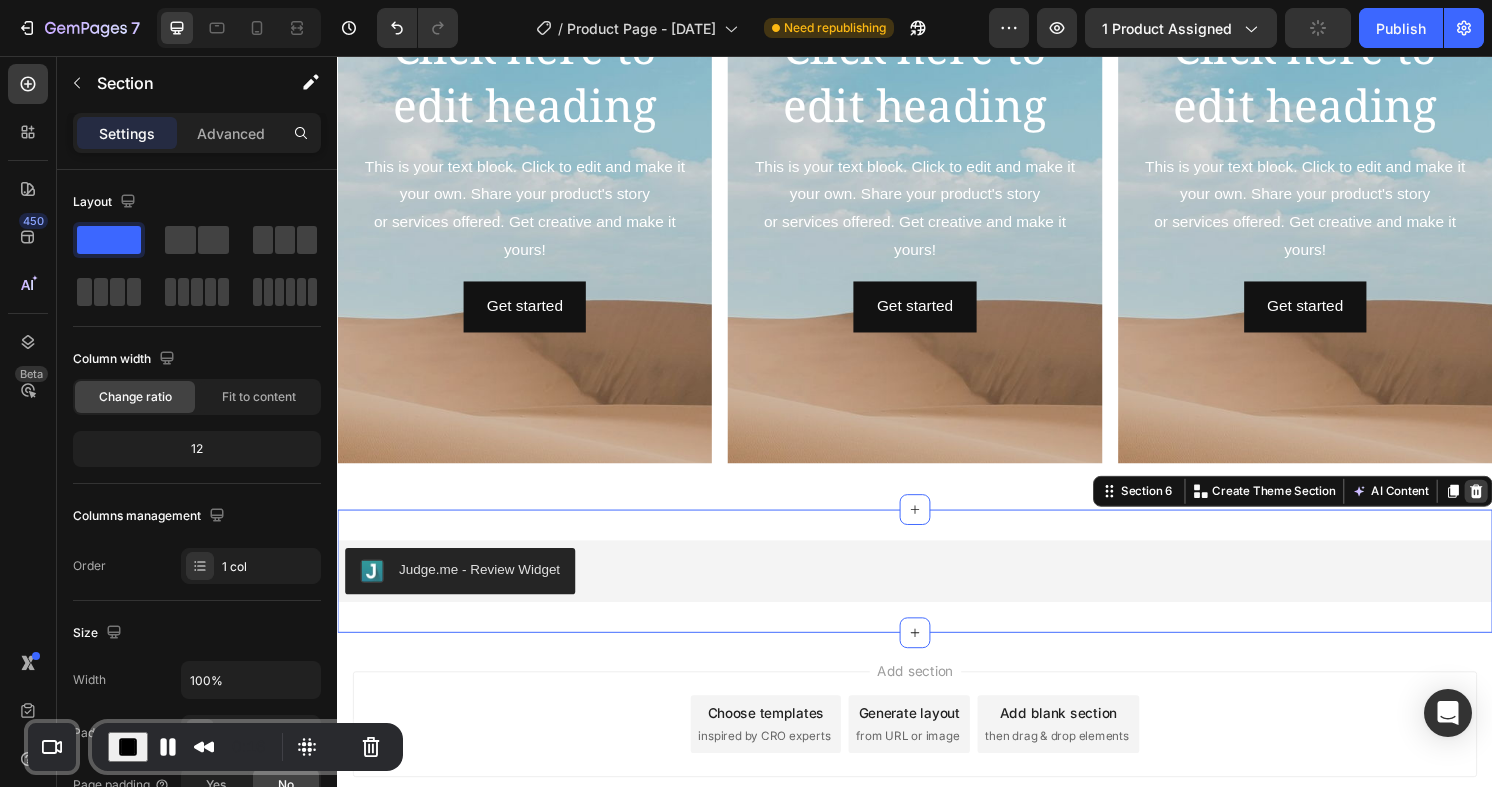 click 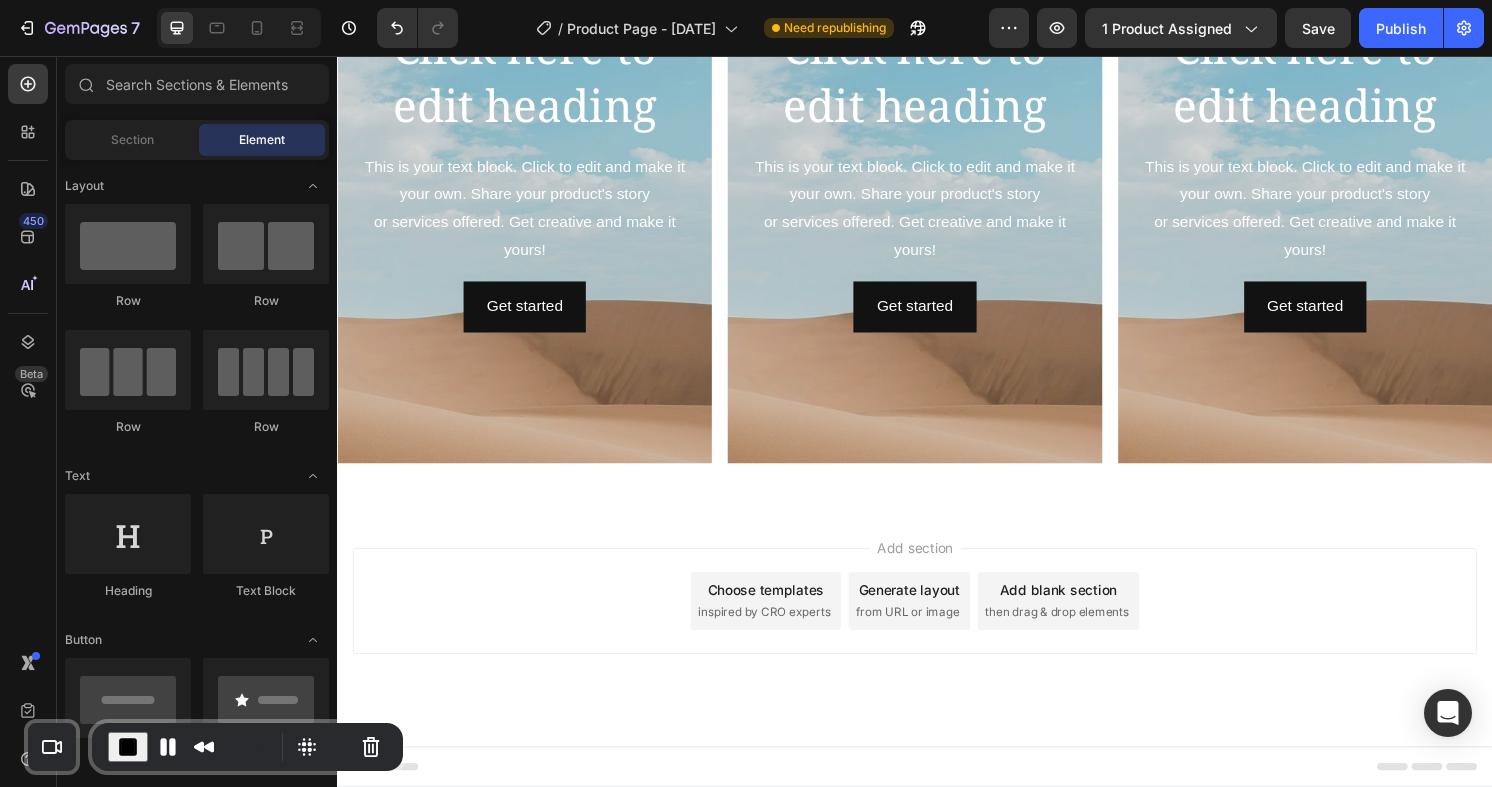 click on "Sections(30) Elements(84) Section Element Hero Section Product Detail Brands Trusted Badges Guarantee Product Breakdown How to use Testimonials Compare Bundle FAQs Social Proof Brand Story Product List Collection Blog List Contact Sticky Add to Cart Custom Footer Browse Library 450 Layout
Row
Row
Row
Row Text
Heading
Text Block Button
Button
Button Media
Image
Image
Video" at bounding box center [197, 421] 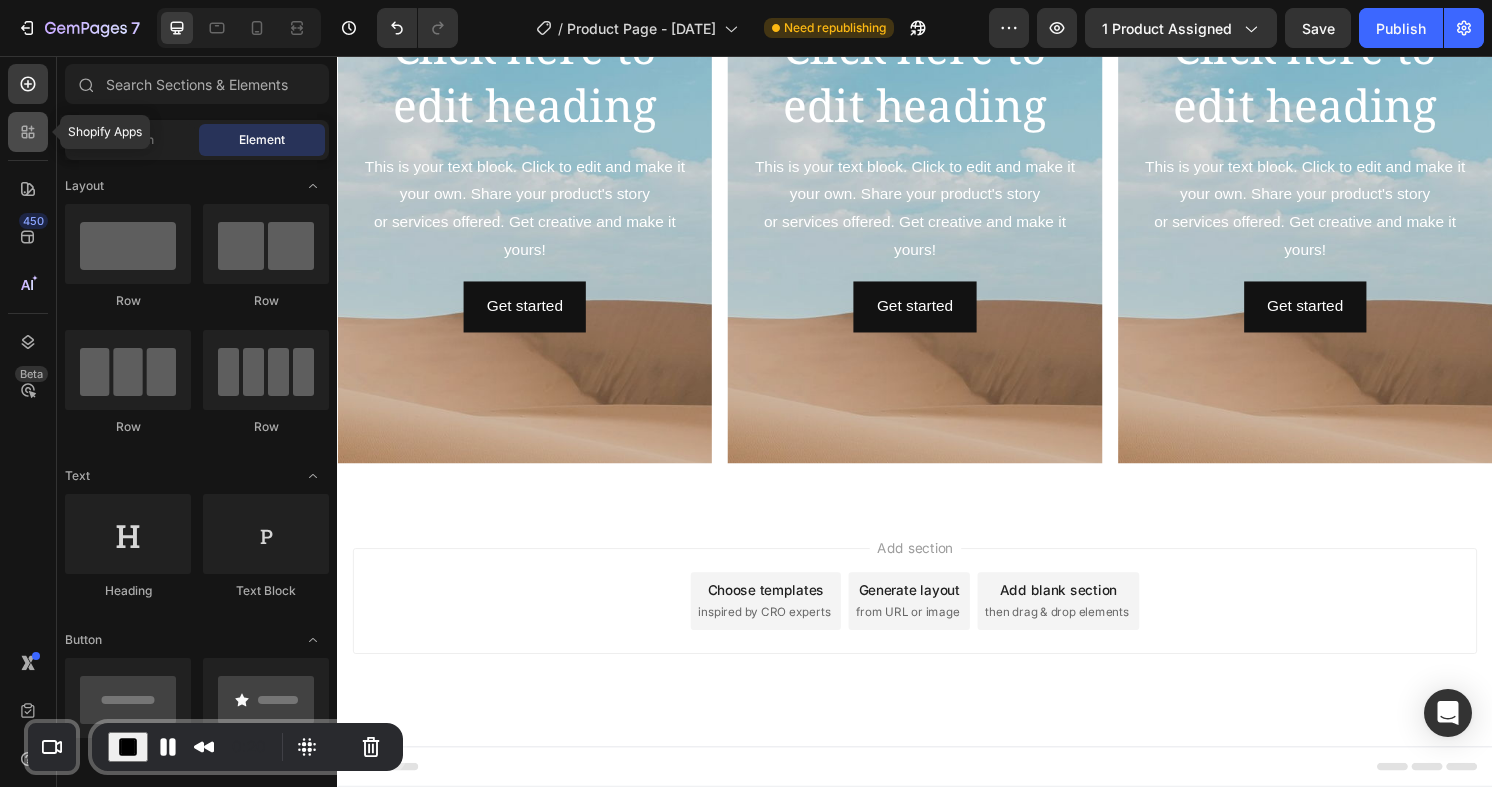 click 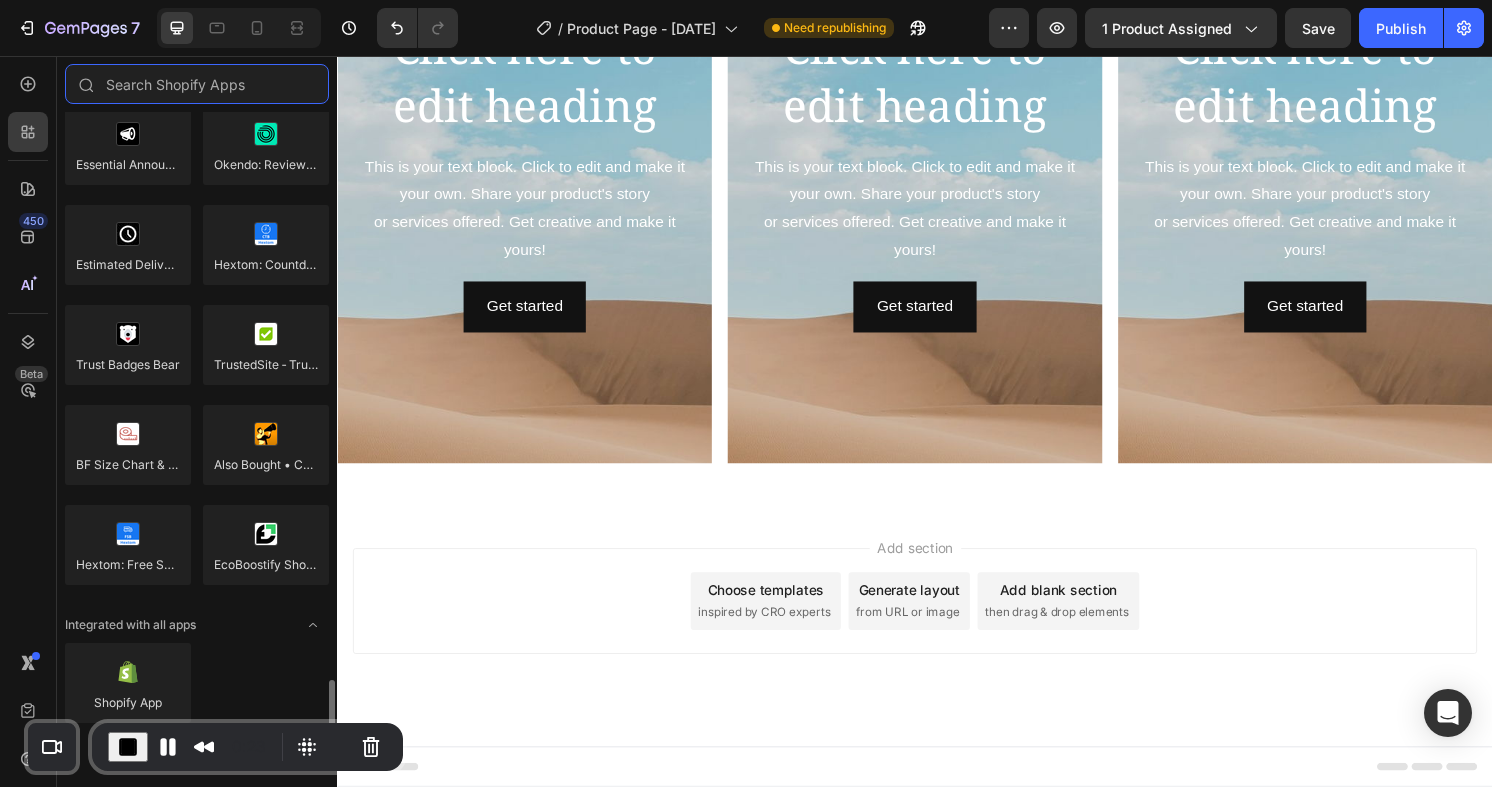 scroll, scrollTop: 5700, scrollLeft: 0, axis: vertical 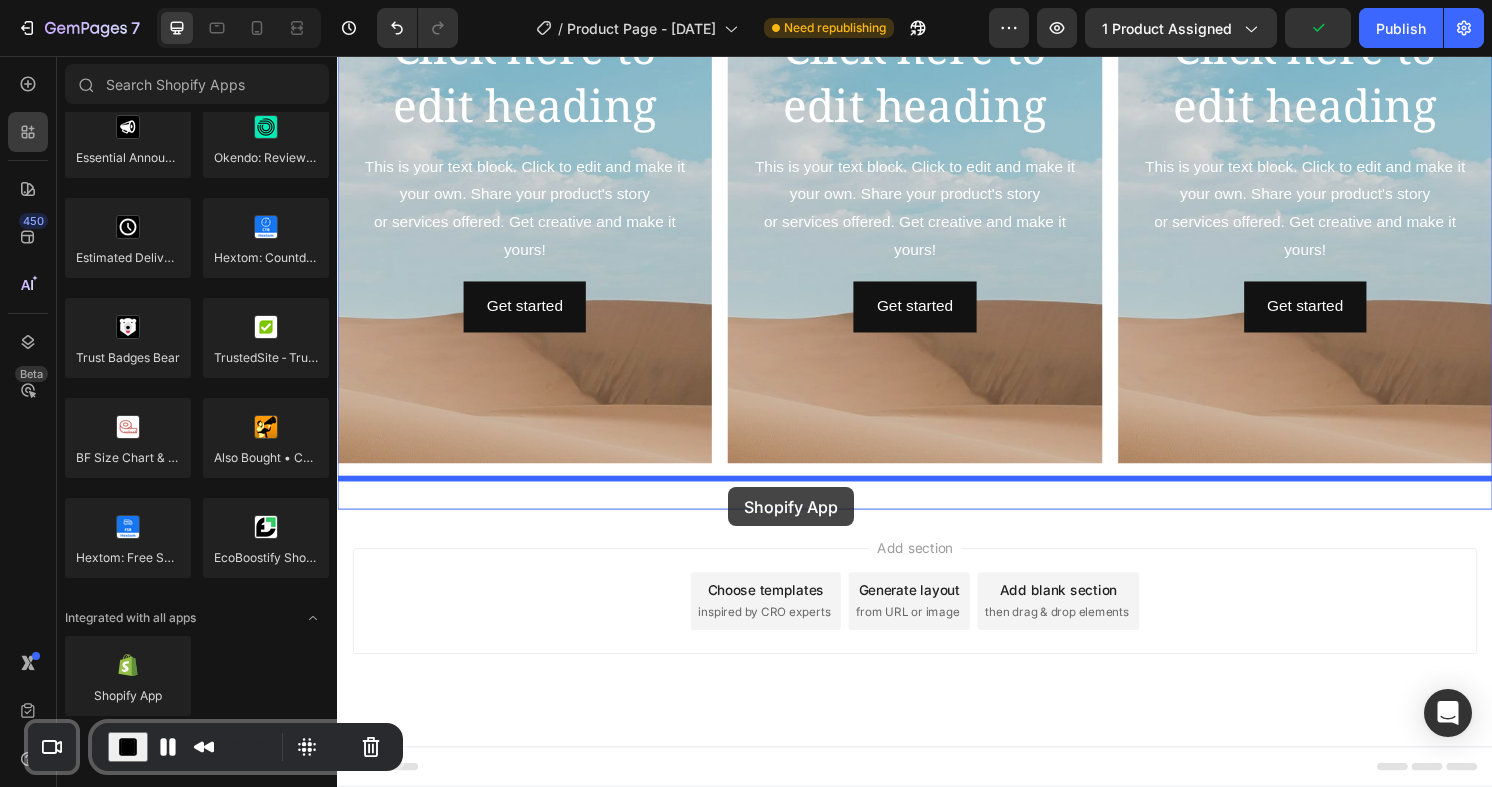 drag, startPoint x: 465, startPoint y: 742, endPoint x: 743, endPoint y: 504, distance: 365.96176 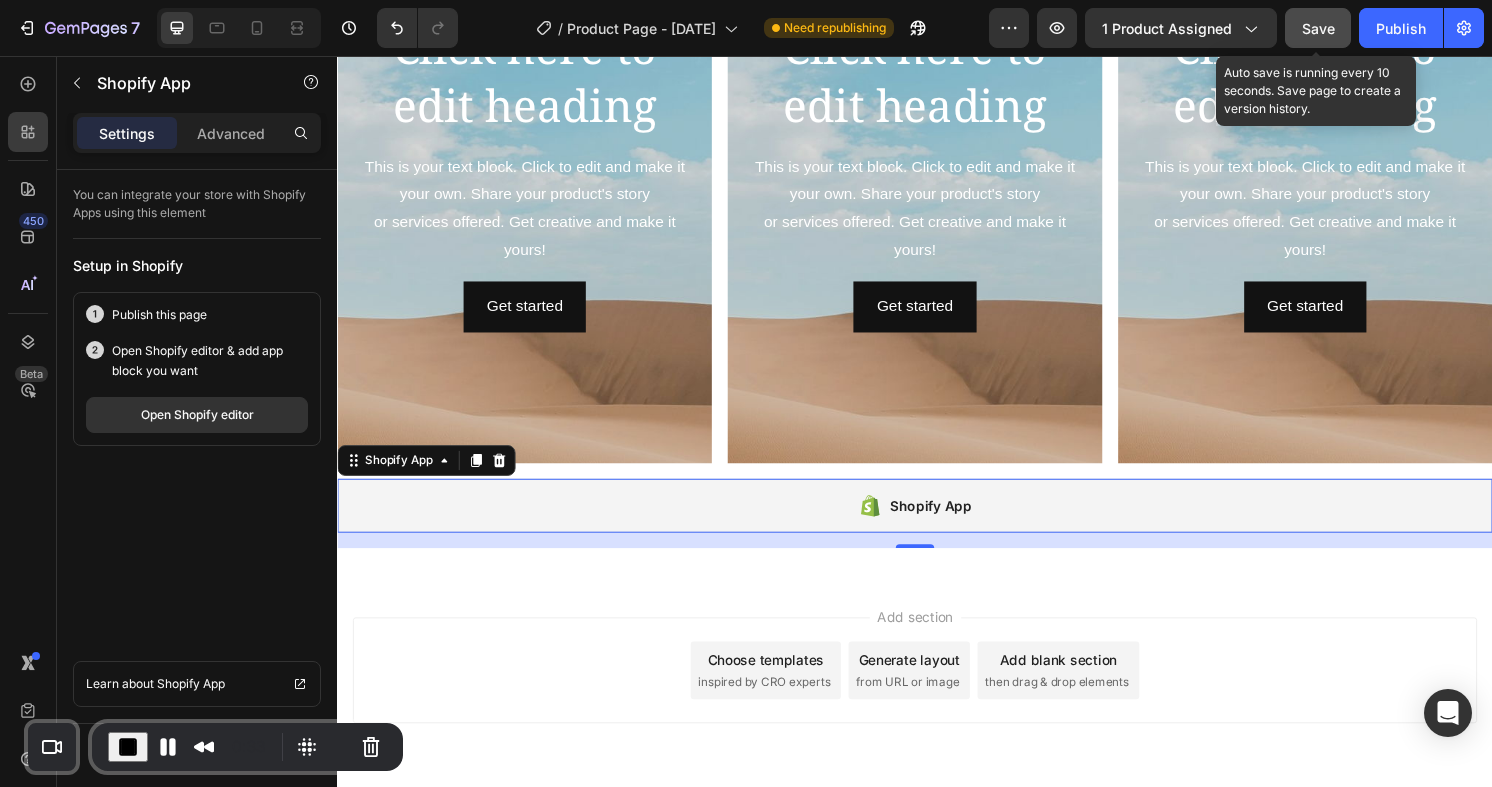 click on "Save" at bounding box center (1318, 28) 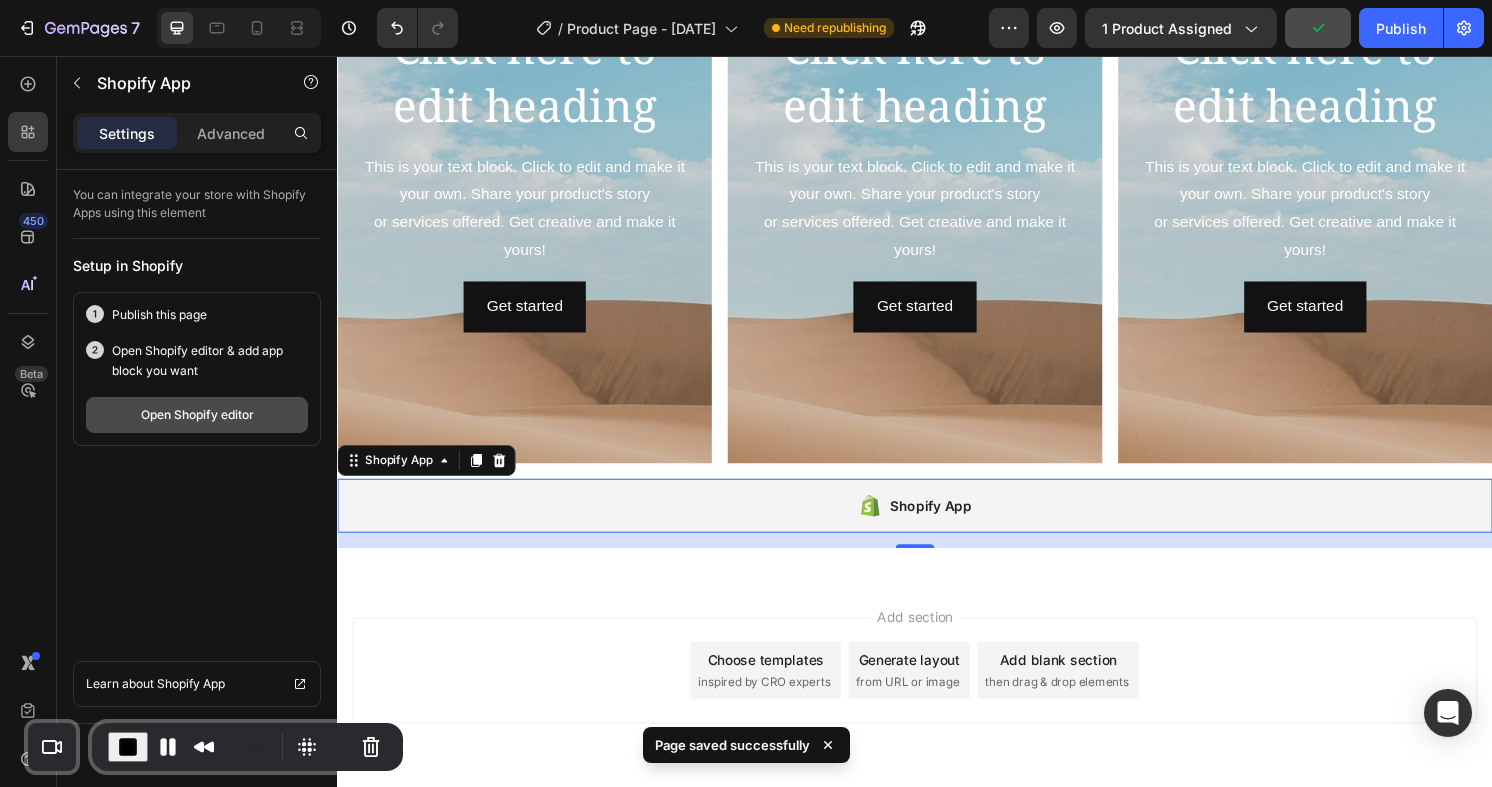 click on "Open Shopify editor" at bounding box center [197, 415] 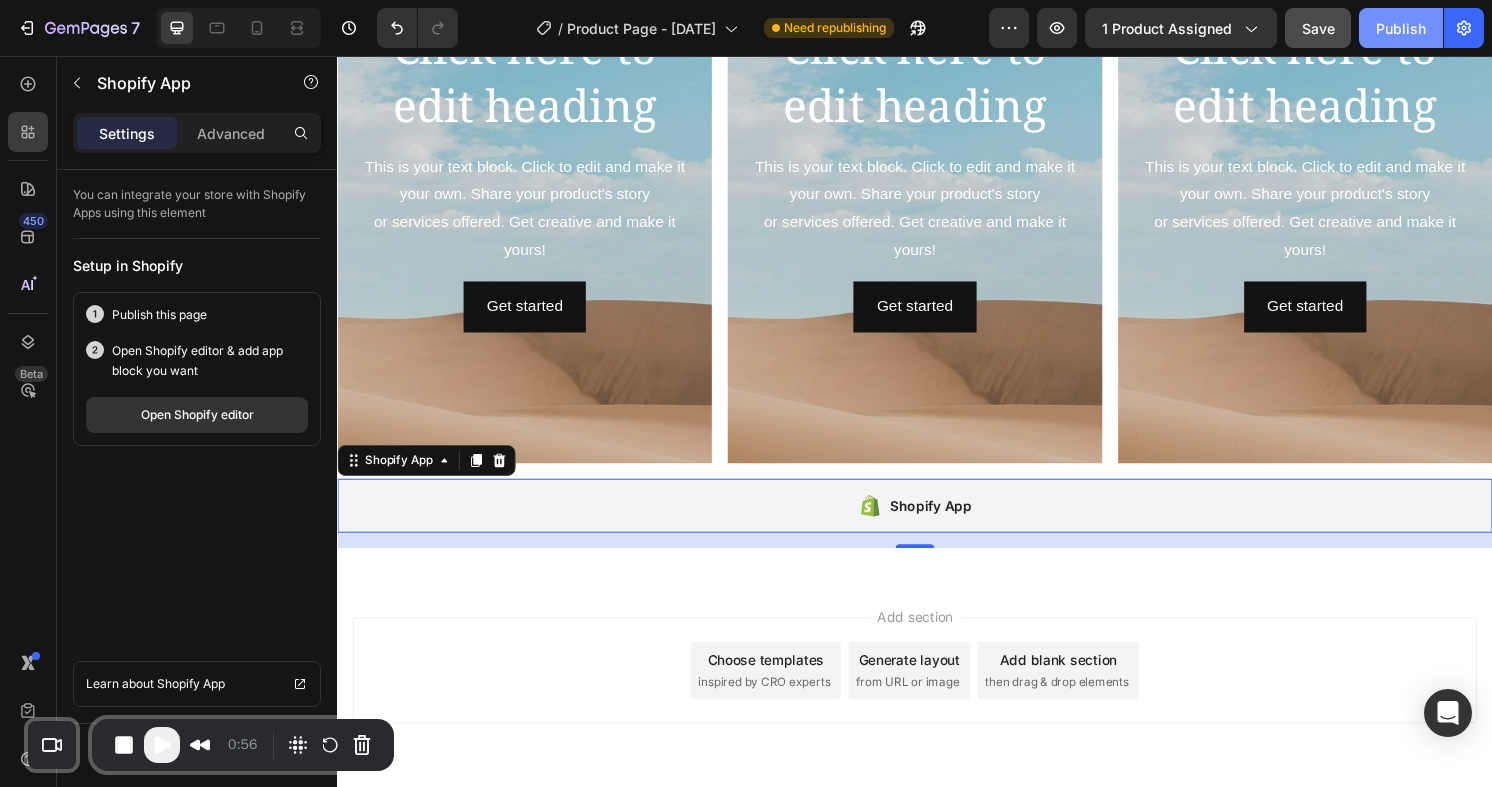 click on "Publish" at bounding box center (1401, 28) 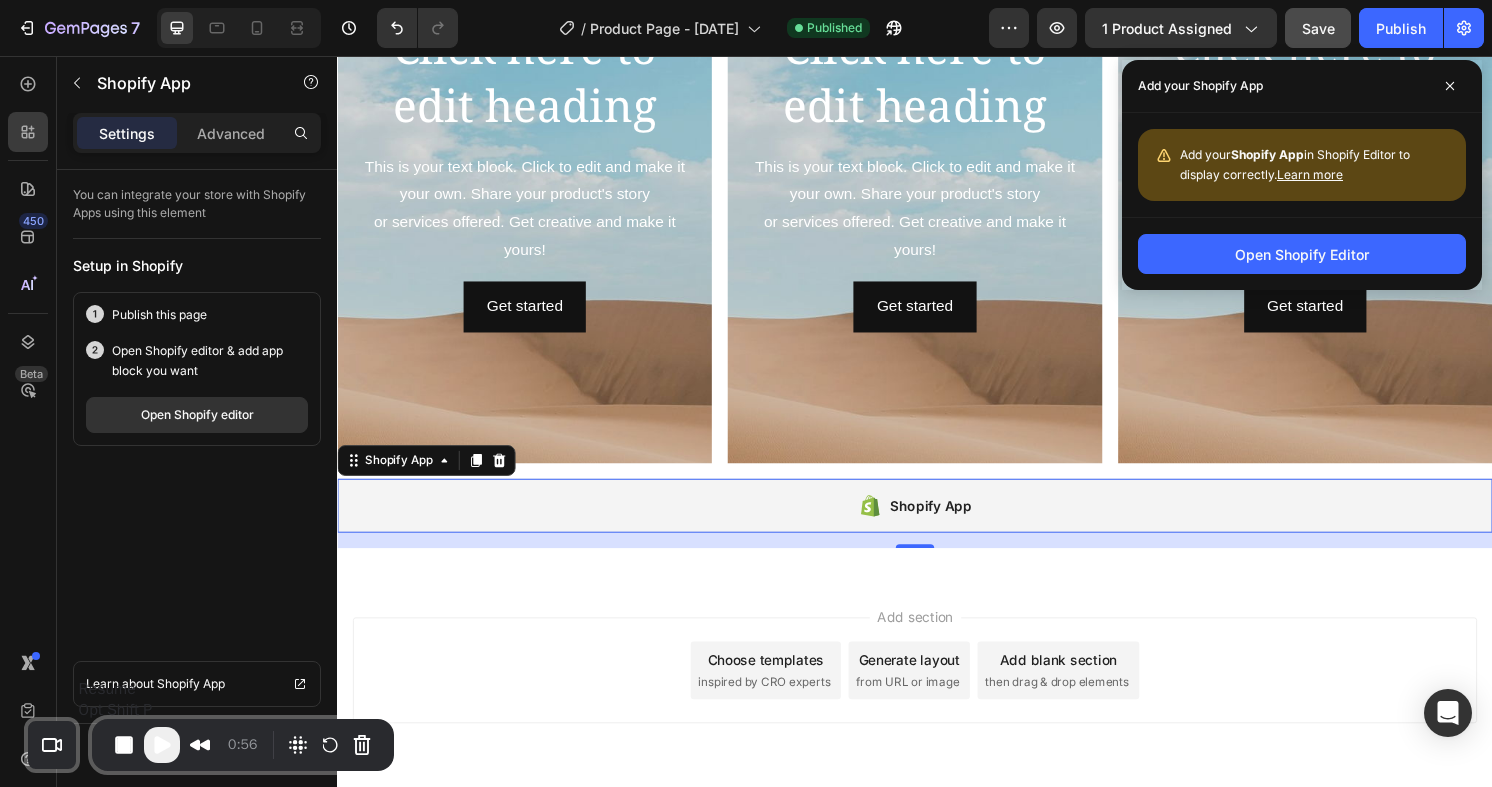 click at bounding box center [162, 745] 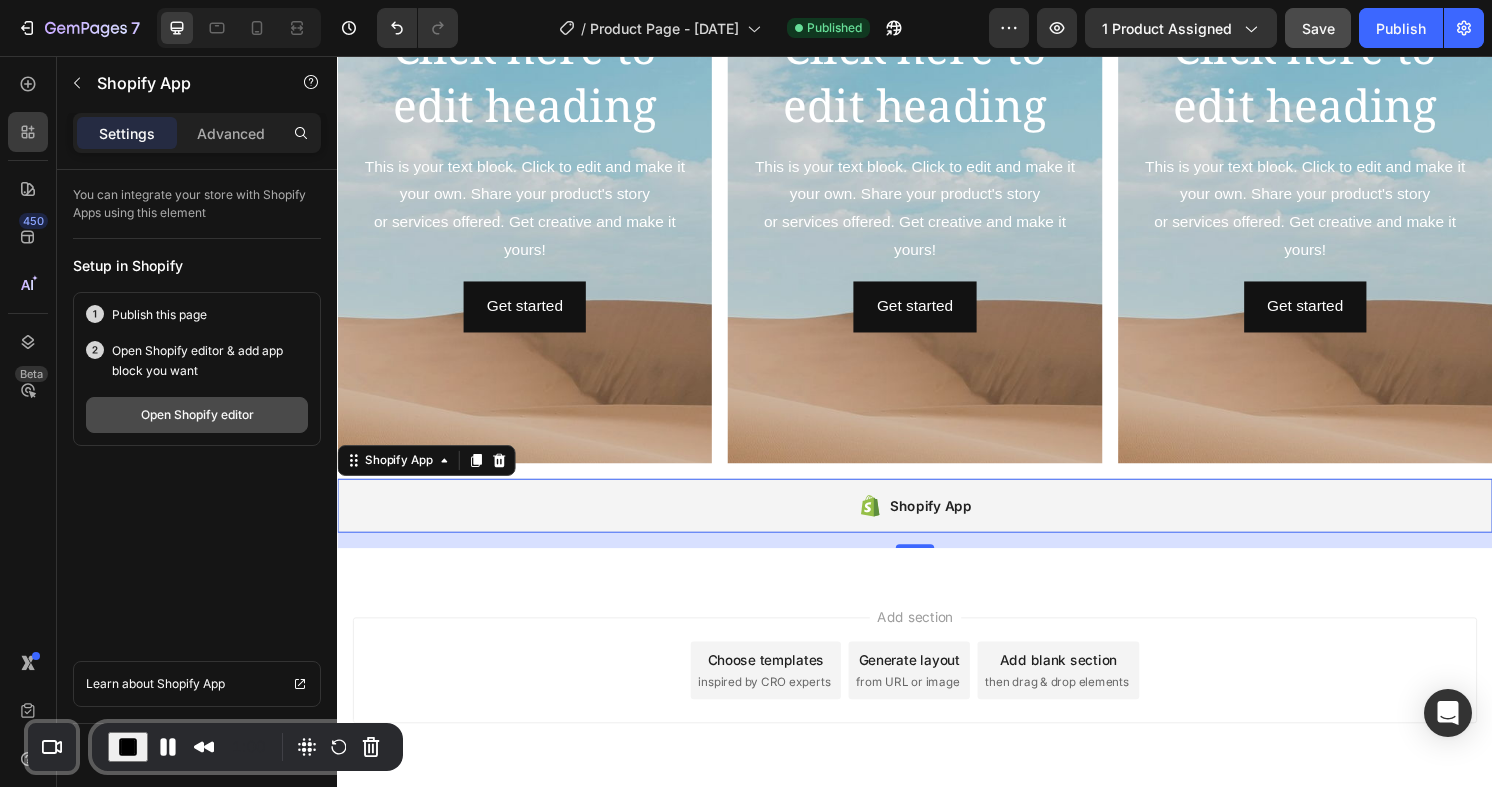 click on "Open Shopify editor" at bounding box center (197, 415) 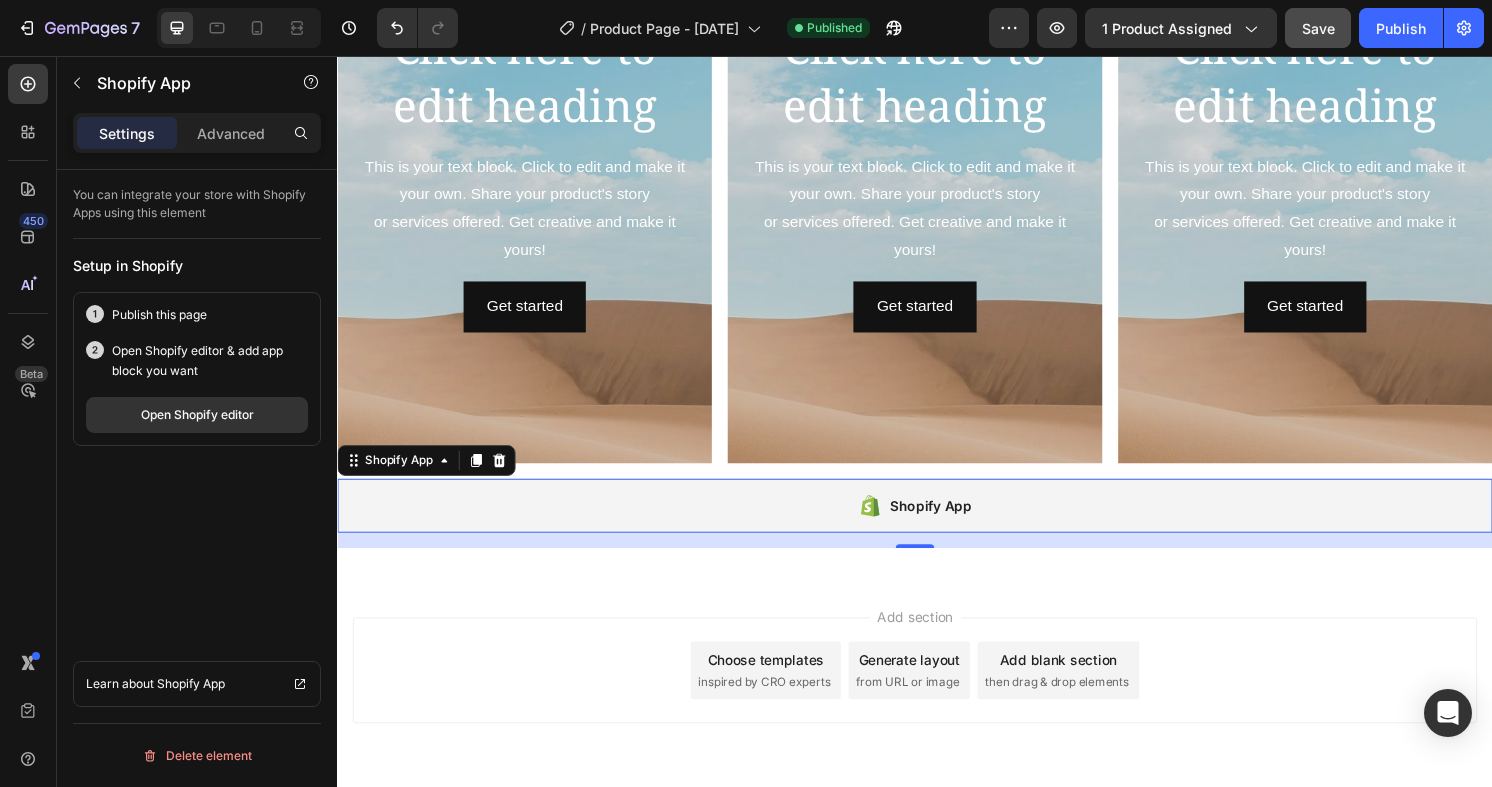 click on "Shopify App" at bounding box center (953, 523) 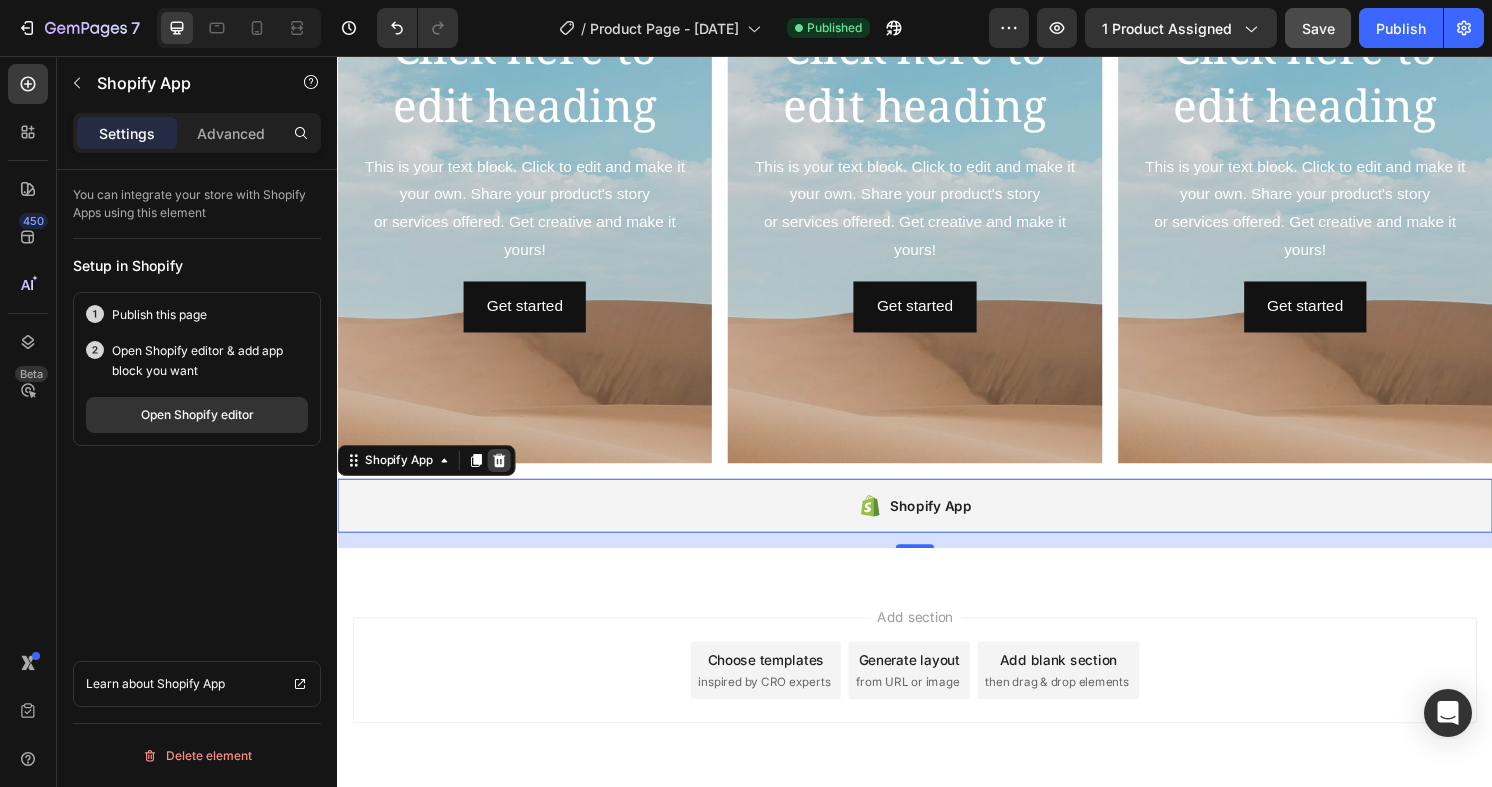 click 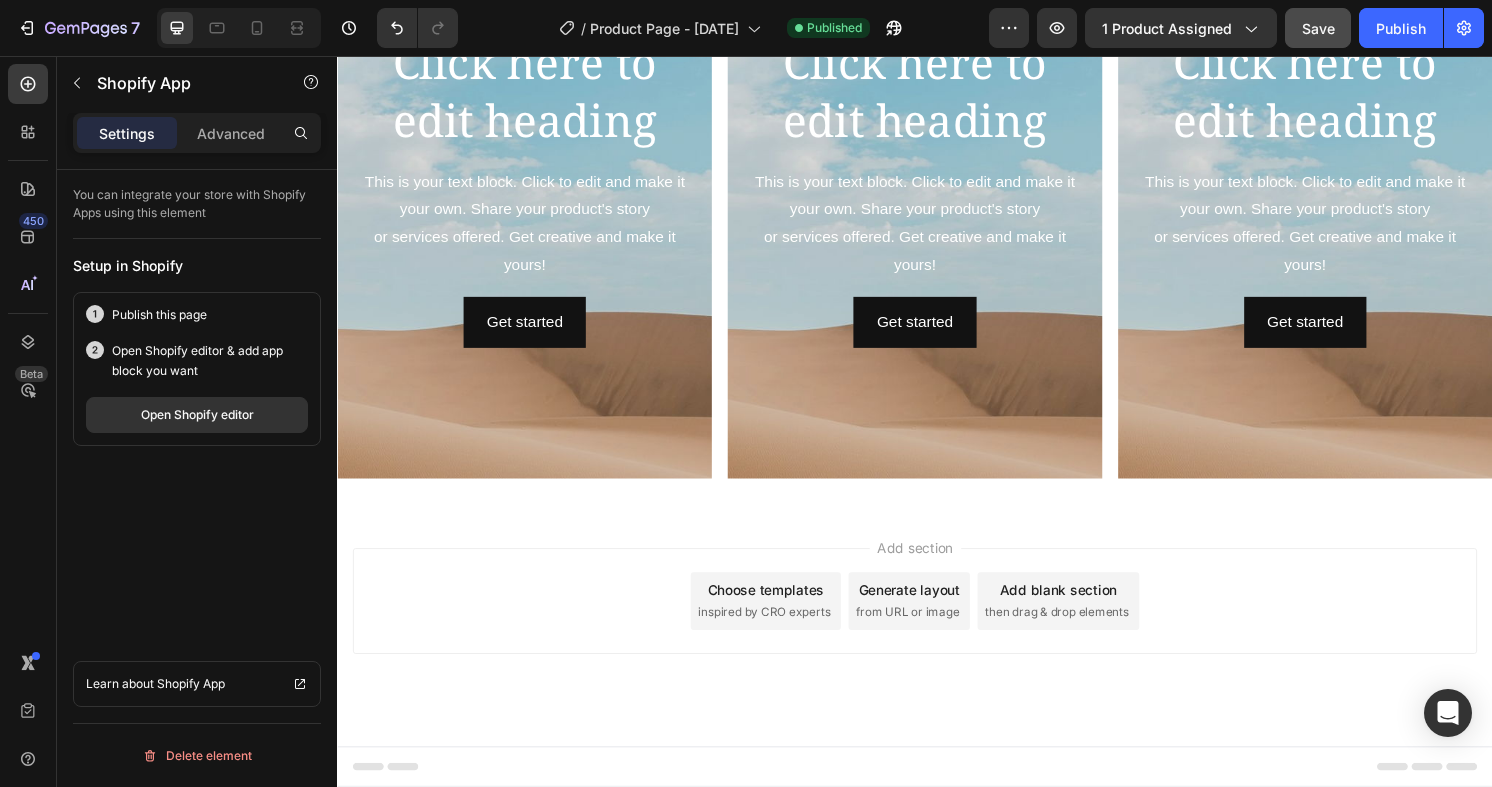 scroll, scrollTop: 5436, scrollLeft: 0, axis: vertical 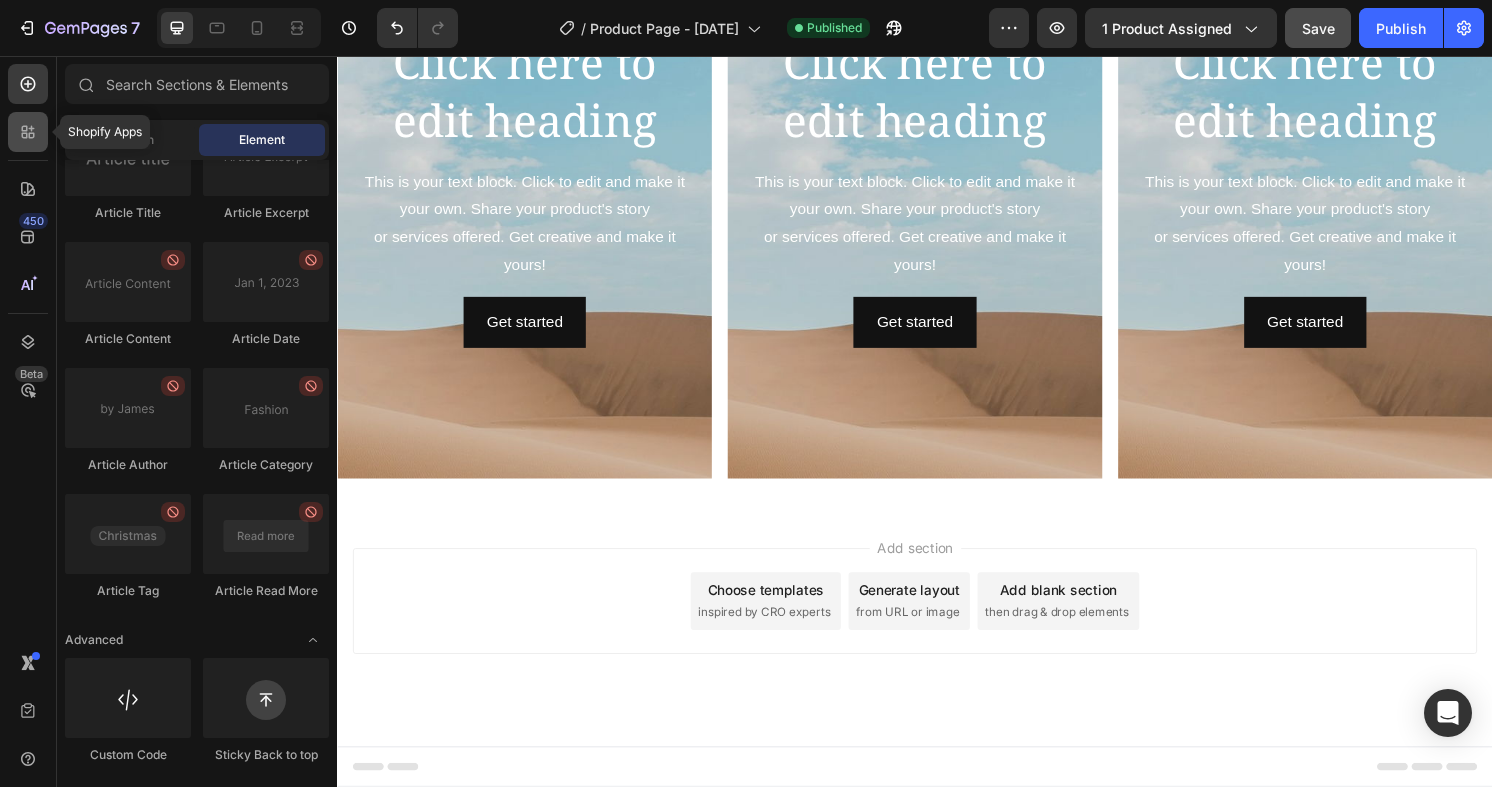 click 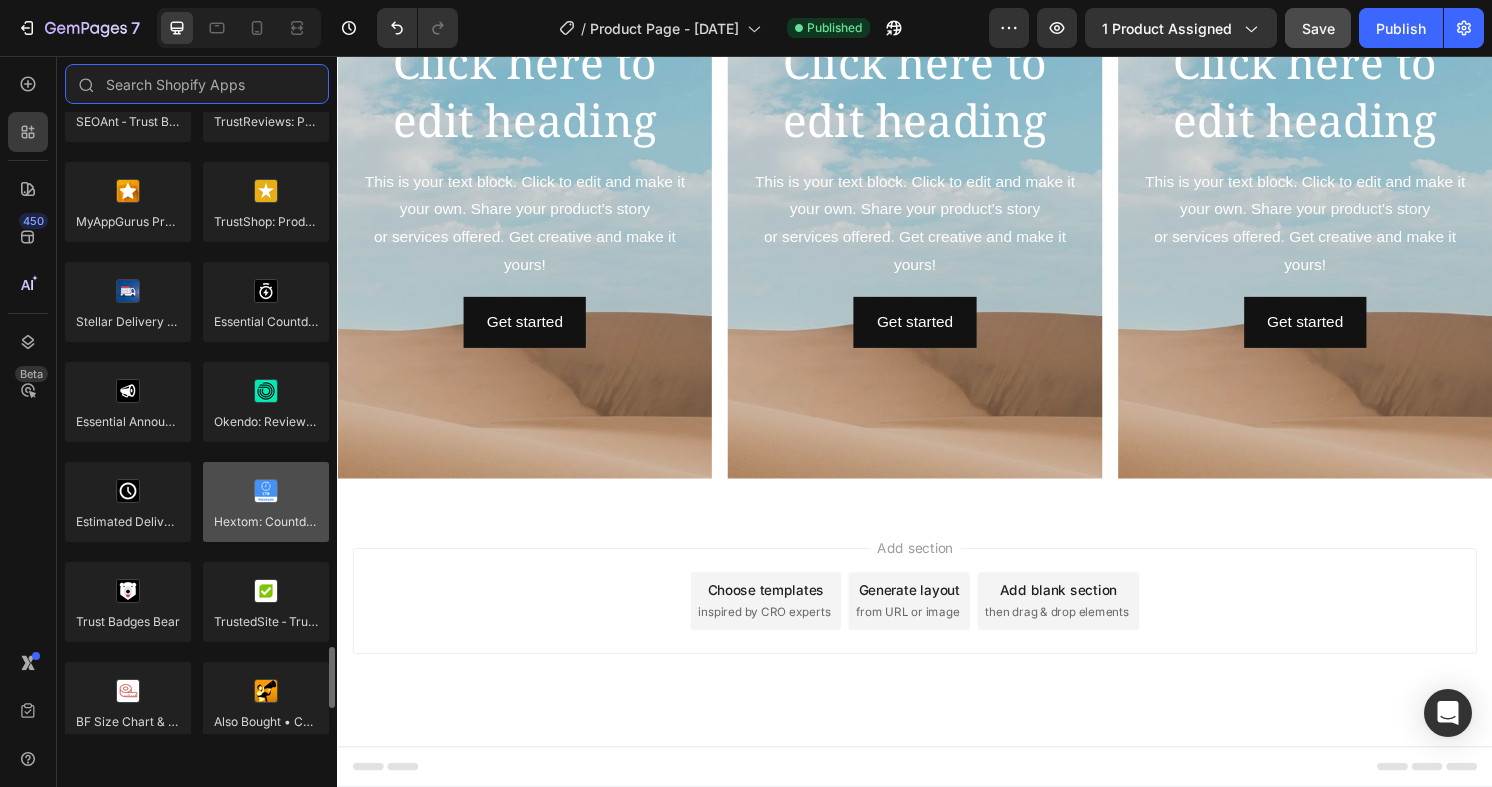 scroll, scrollTop: 5700, scrollLeft: 0, axis: vertical 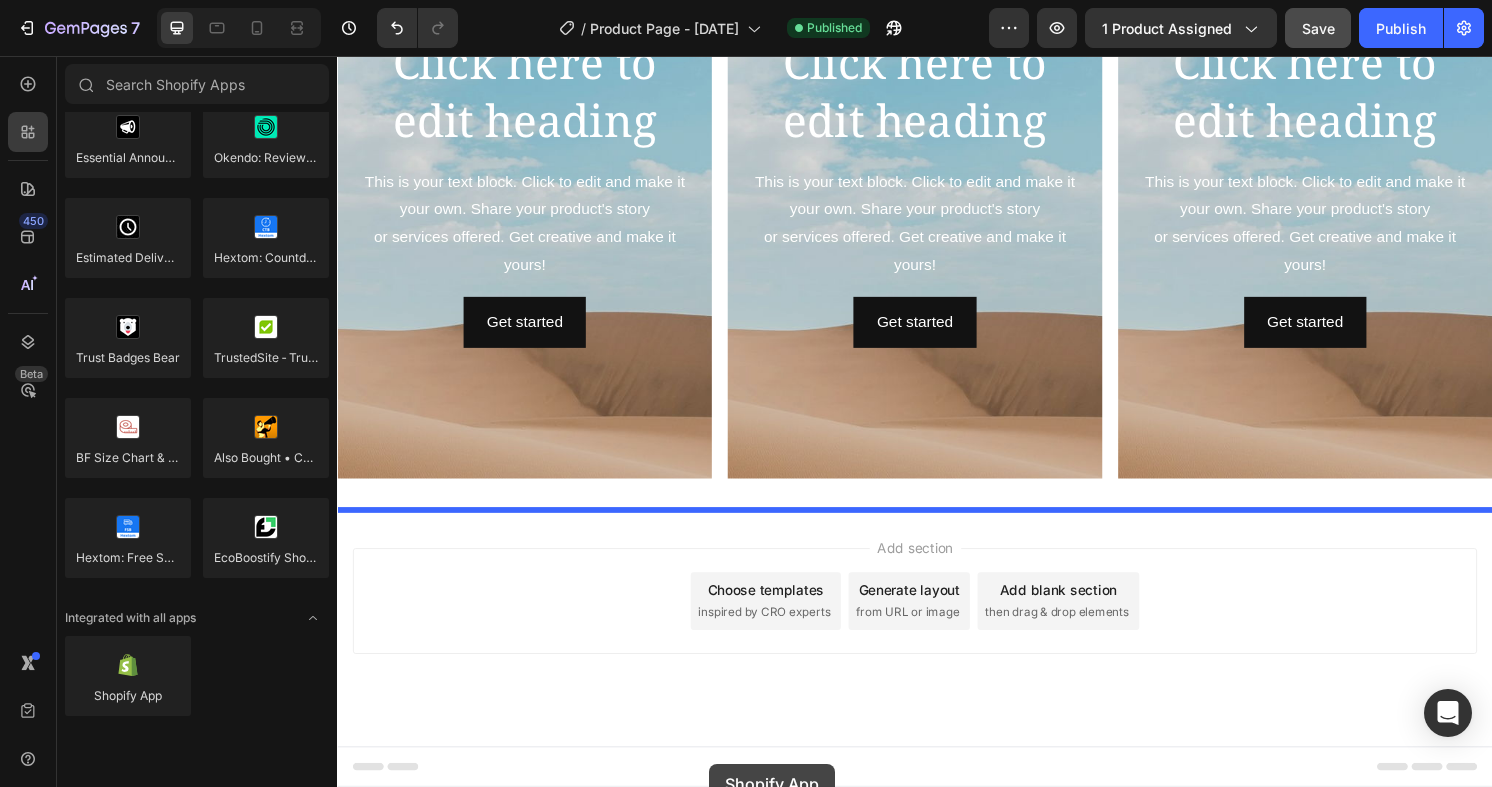 drag, startPoint x: 465, startPoint y: 753, endPoint x: 723, endPoint y: 792, distance: 260.93103 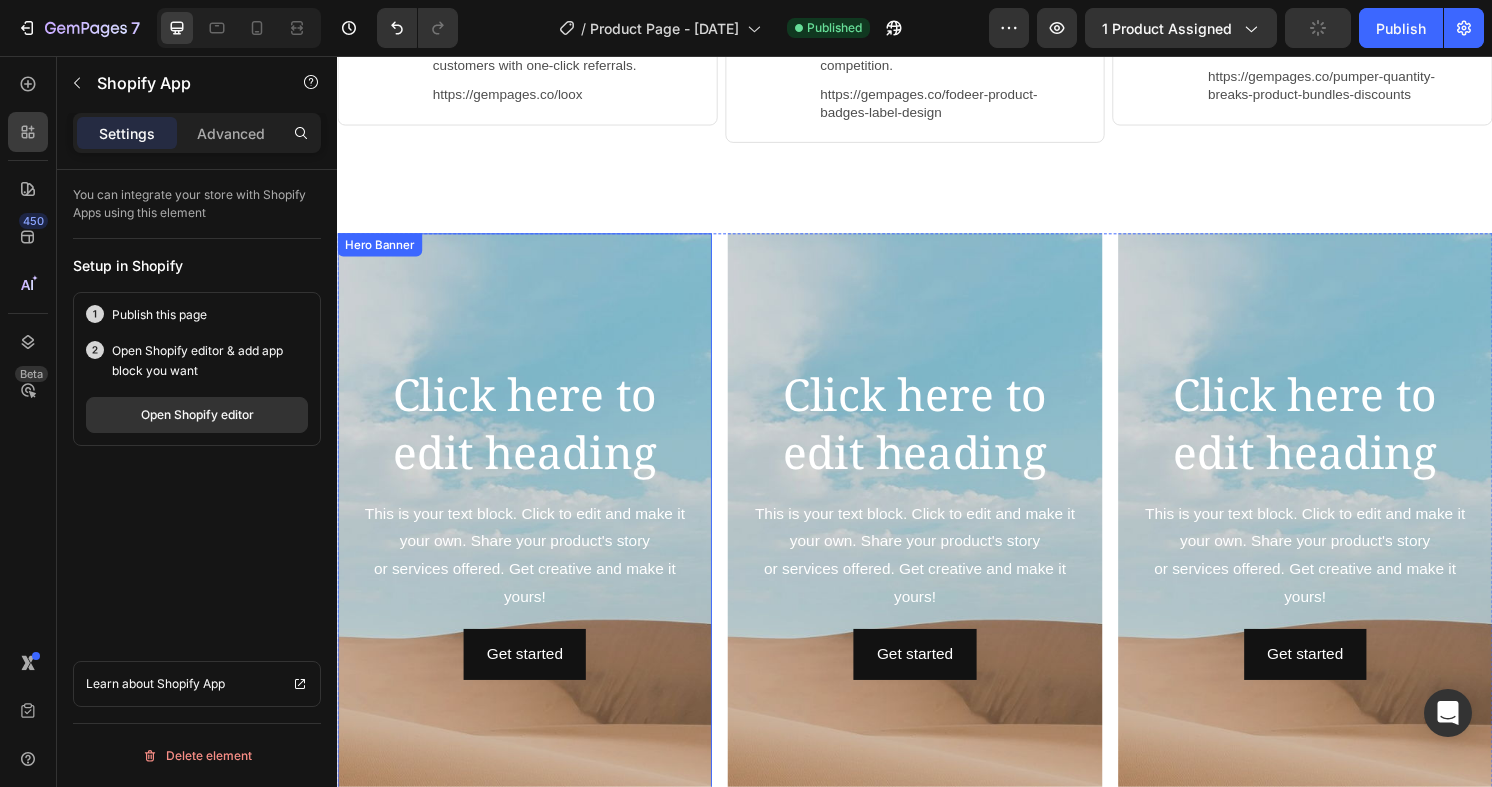 scroll, scrollTop: 2213, scrollLeft: 0, axis: vertical 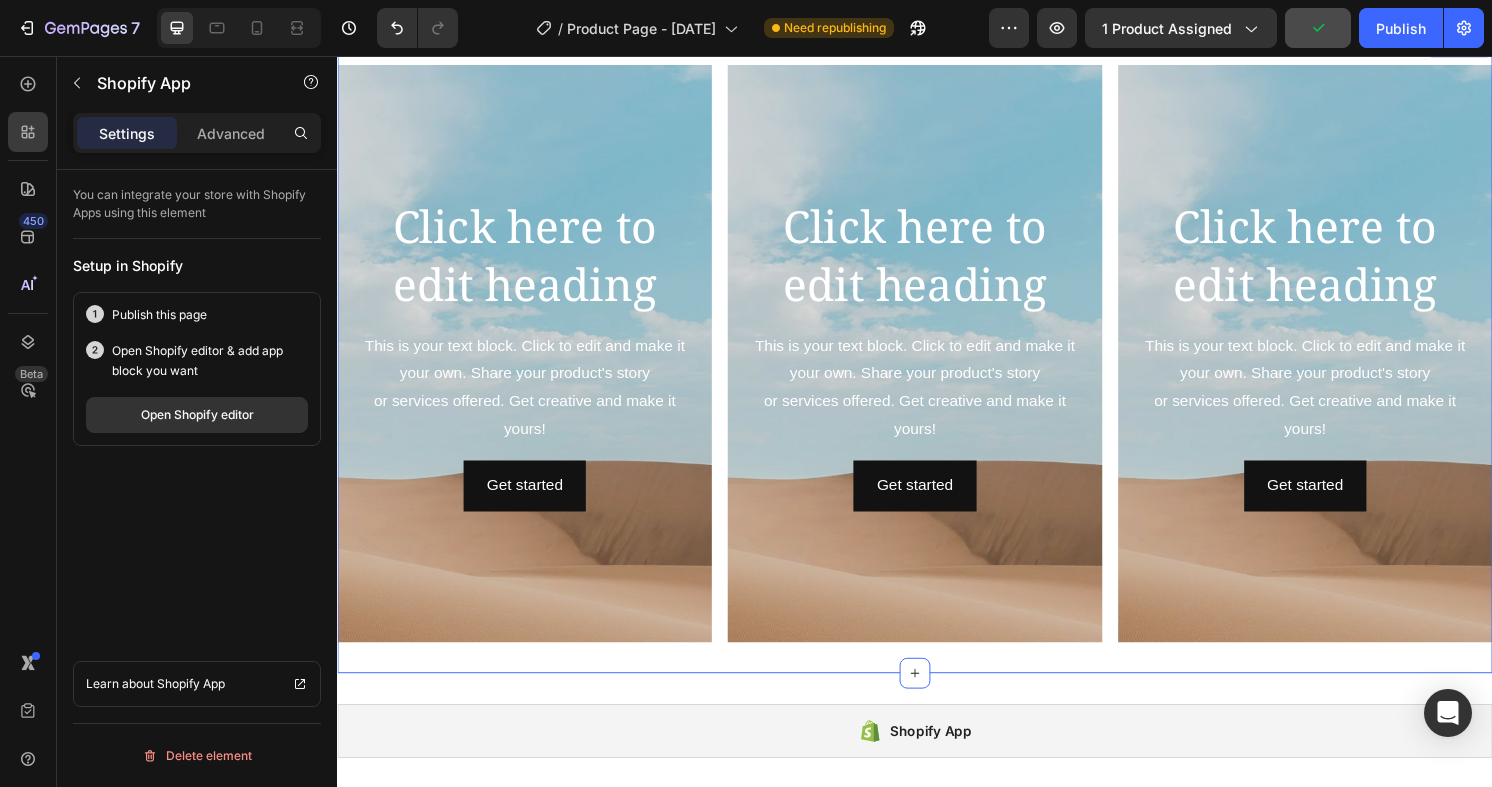 click on "Click here to edit heading Heading This is your text block. Click to edit and make it your own. Share your product's story                   or services offered. Get creative and make it yours! Text Block Get started Button Hero Banner Click here to edit heading Heading This is your text block. Click to edit and make it your own. Share your product's story                   or services offered. Get creative and make it yours! Text Block Get started Button Hero Banner Click here to edit heading Heading This is your text block. Click to edit and make it your own. Share your product's story                   or services offered. Get creative and make it yours! Text Block Get started Button Hero Banner Row Section 5" at bounding box center [937, 365] 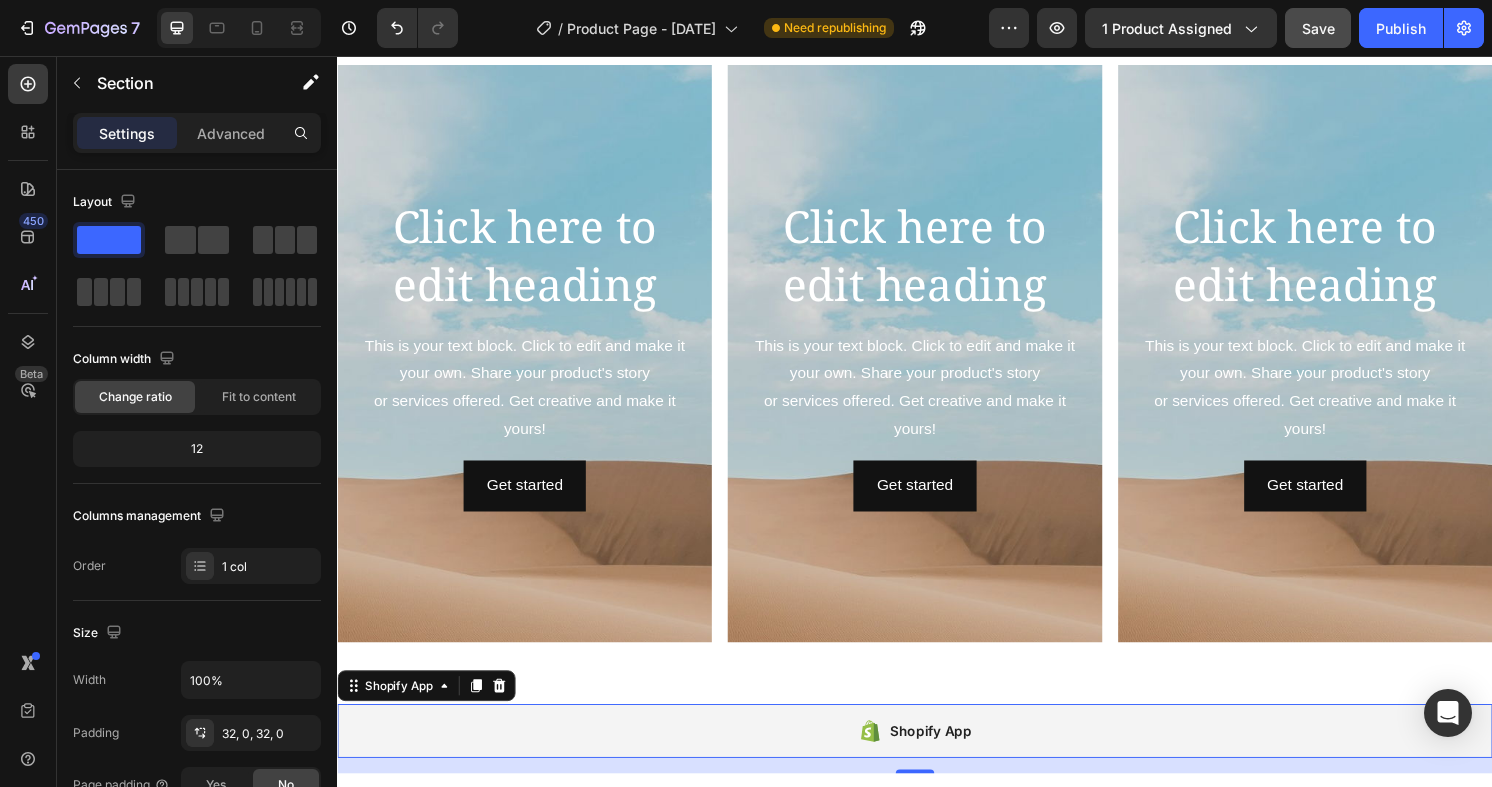 click on "Shopify App" at bounding box center [937, 757] 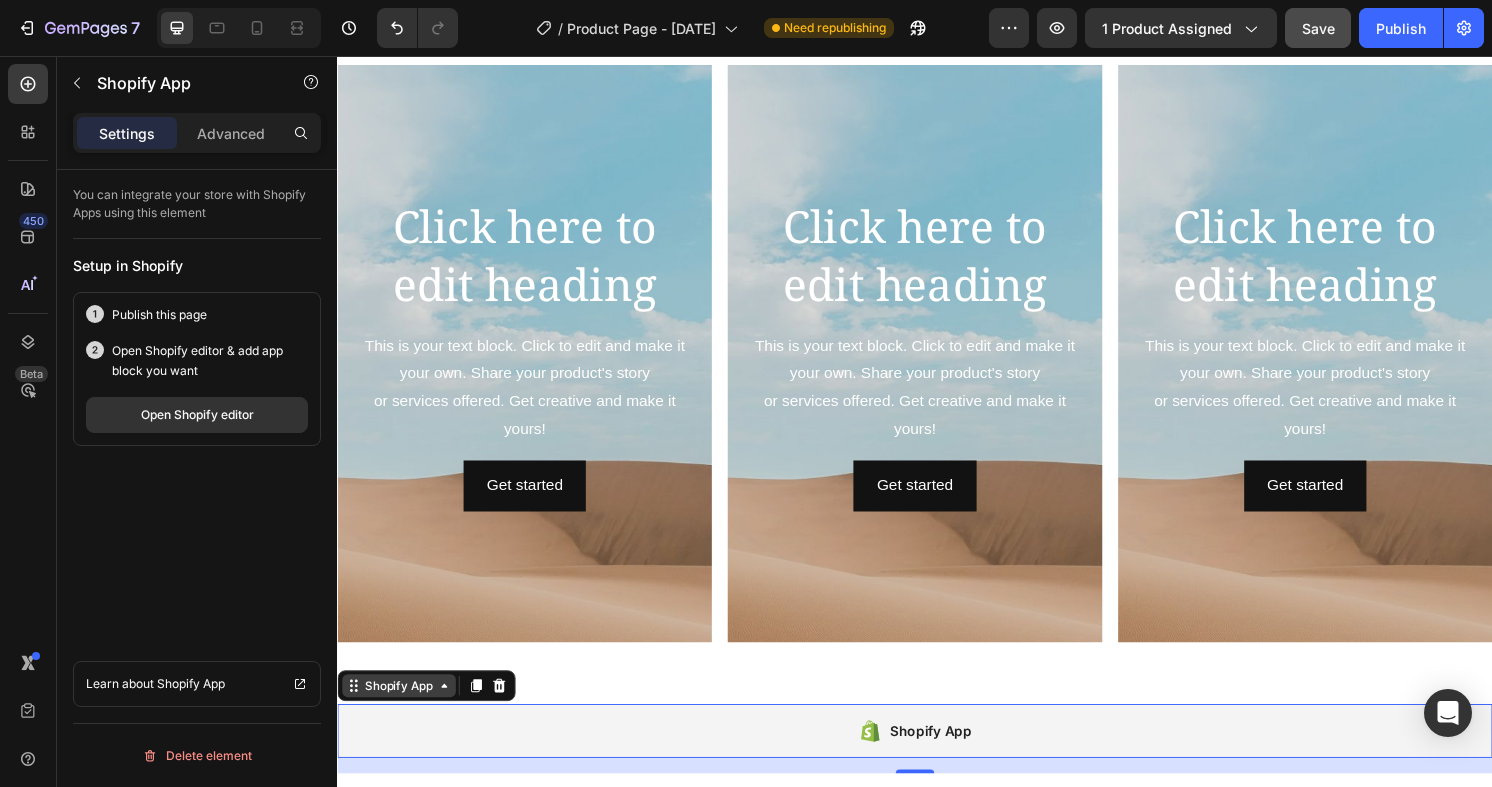 click on "Shopify App" at bounding box center (401, 710) 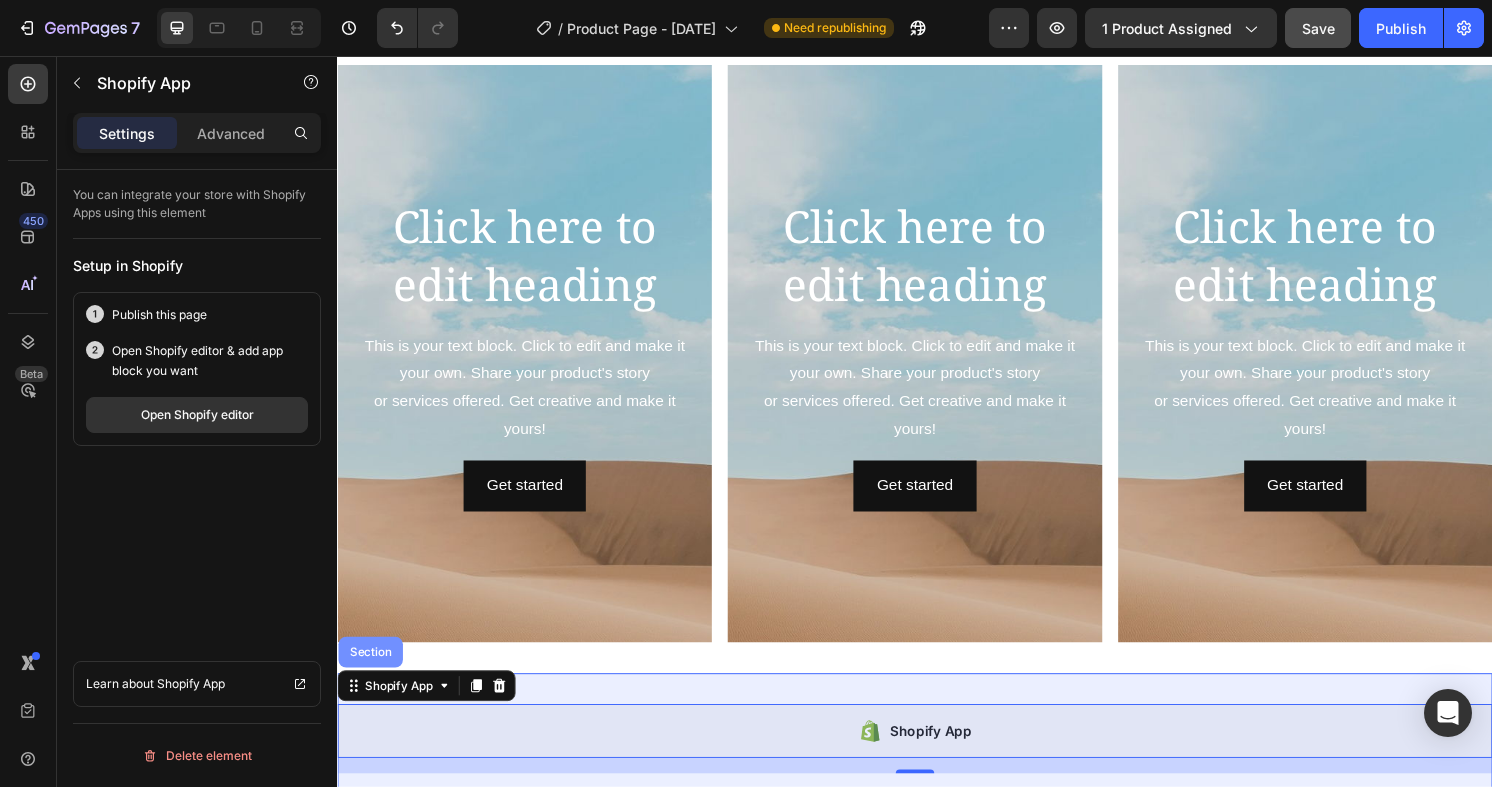 click on "Section" at bounding box center (371, 675) 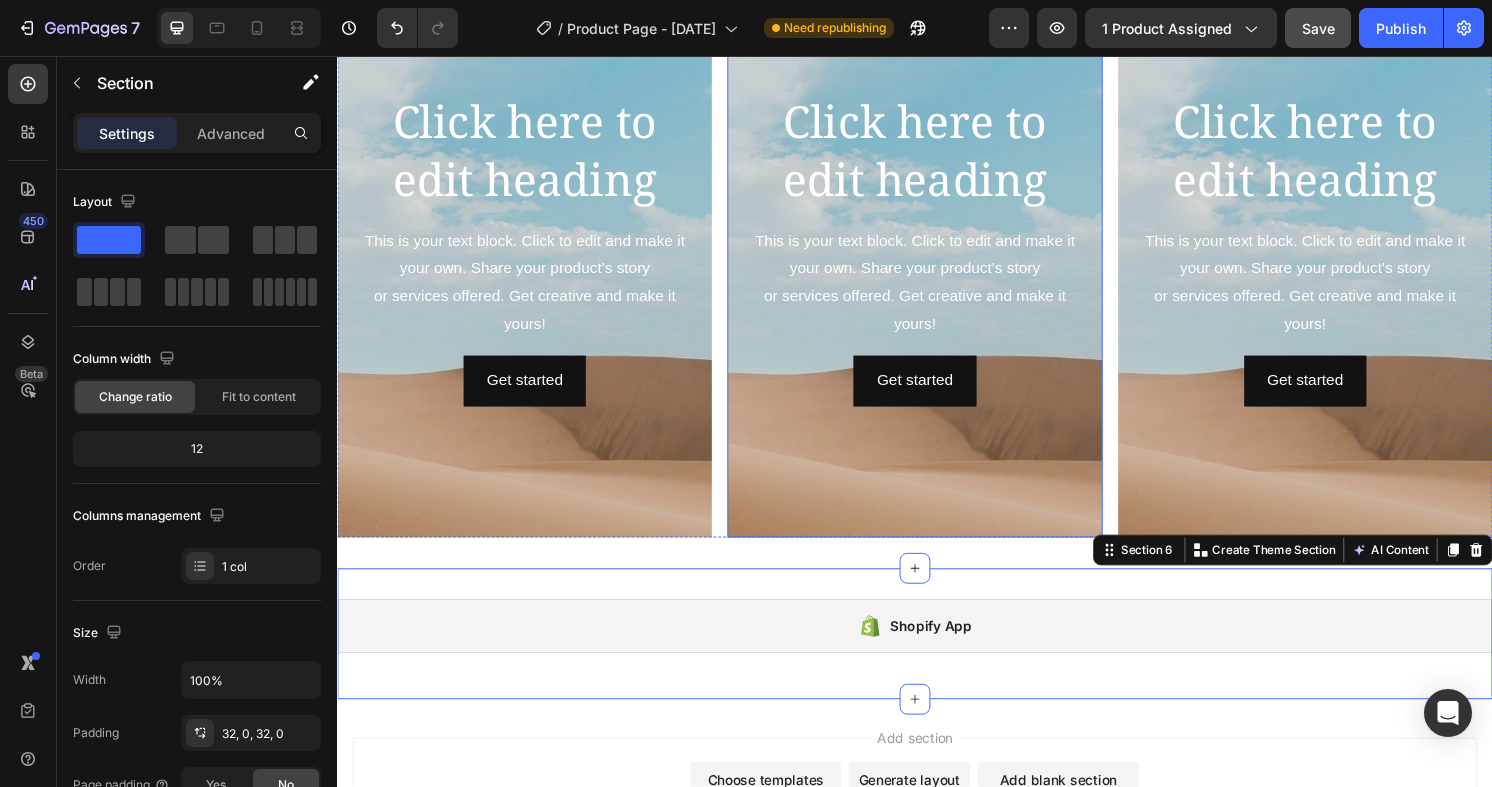 scroll, scrollTop: 2519, scrollLeft: 0, axis: vertical 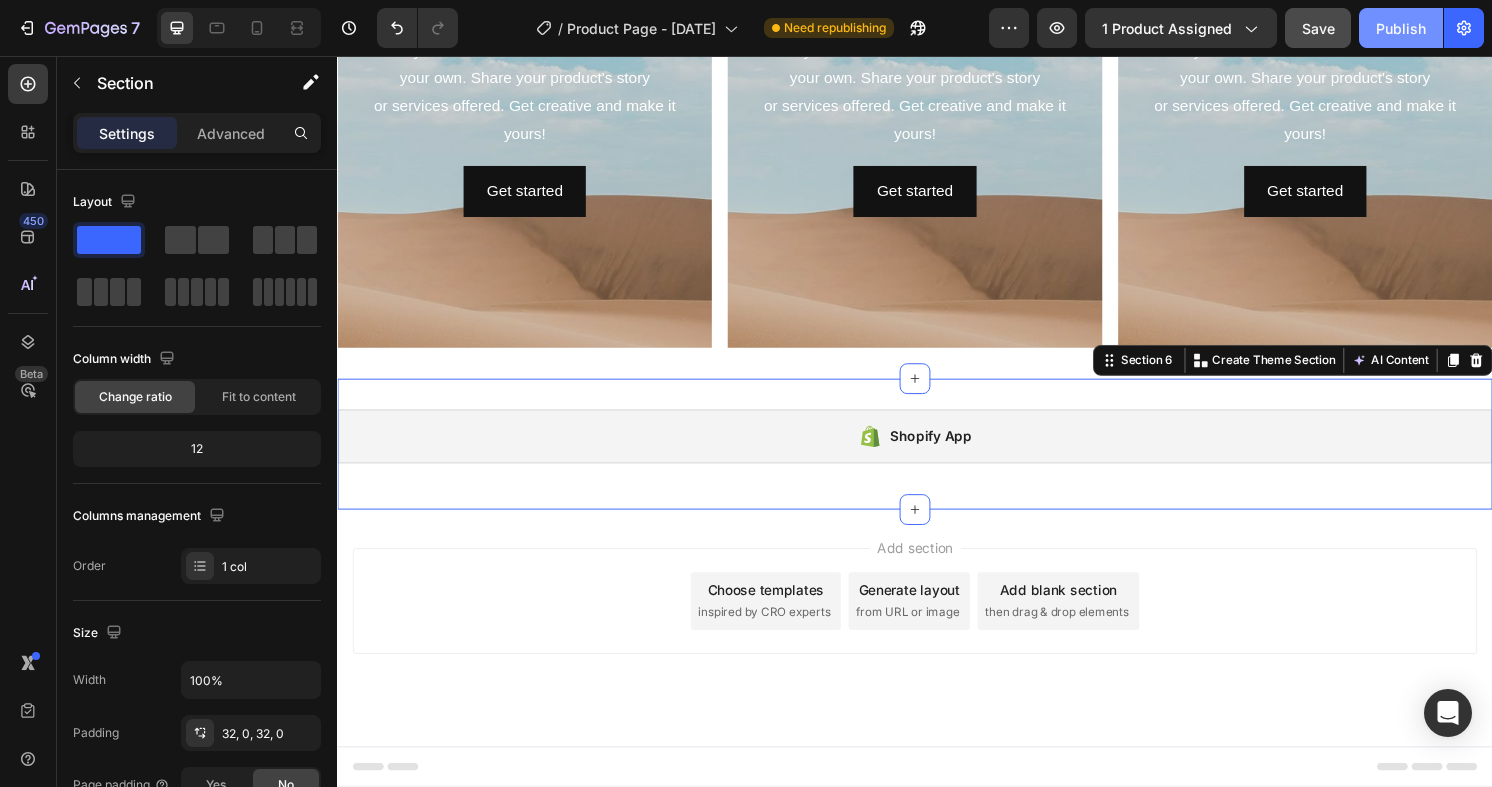 click on "Publish" at bounding box center [1401, 28] 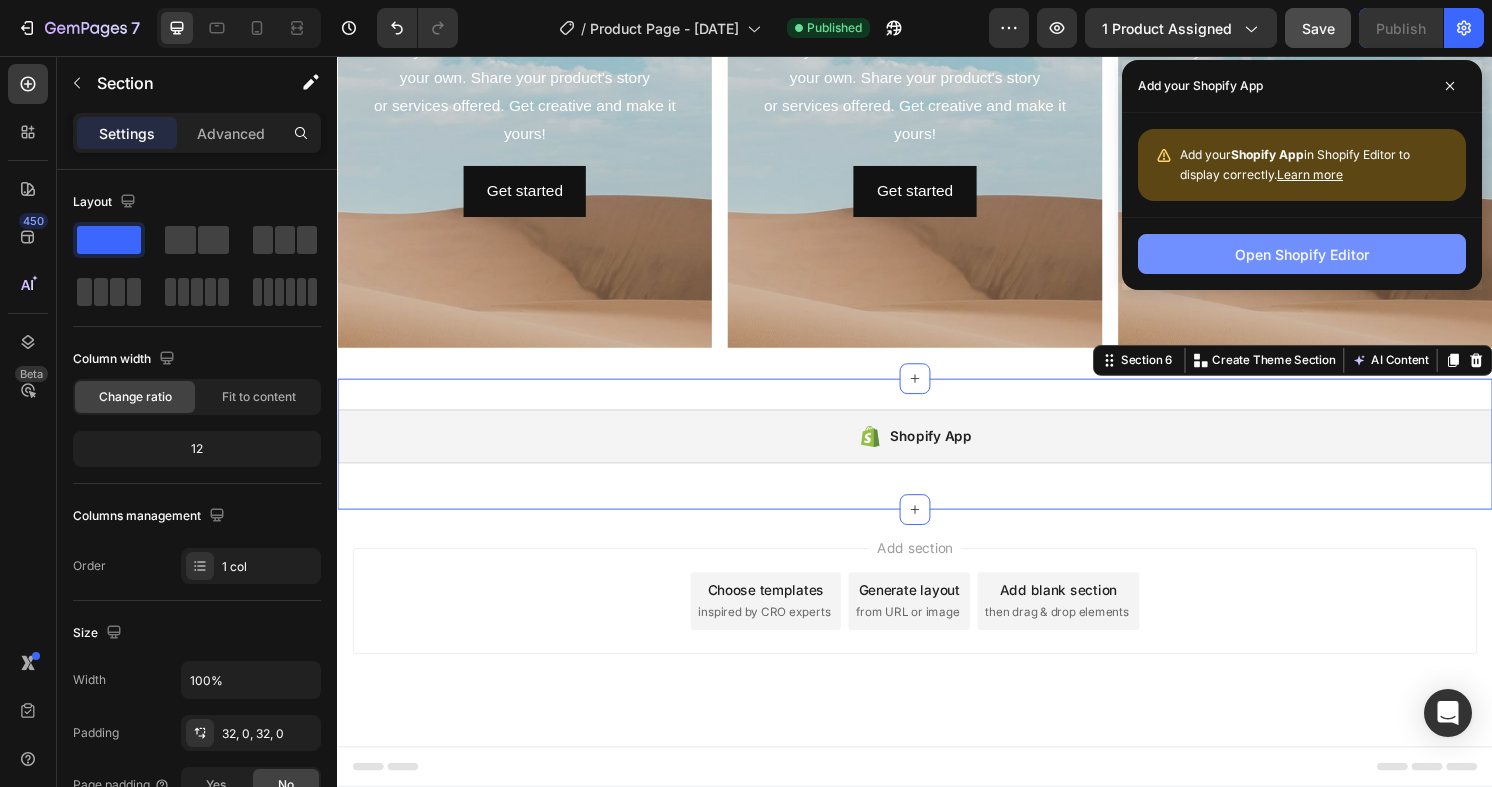 click on "Open Shopify Editor" at bounding box center (1302, 254) 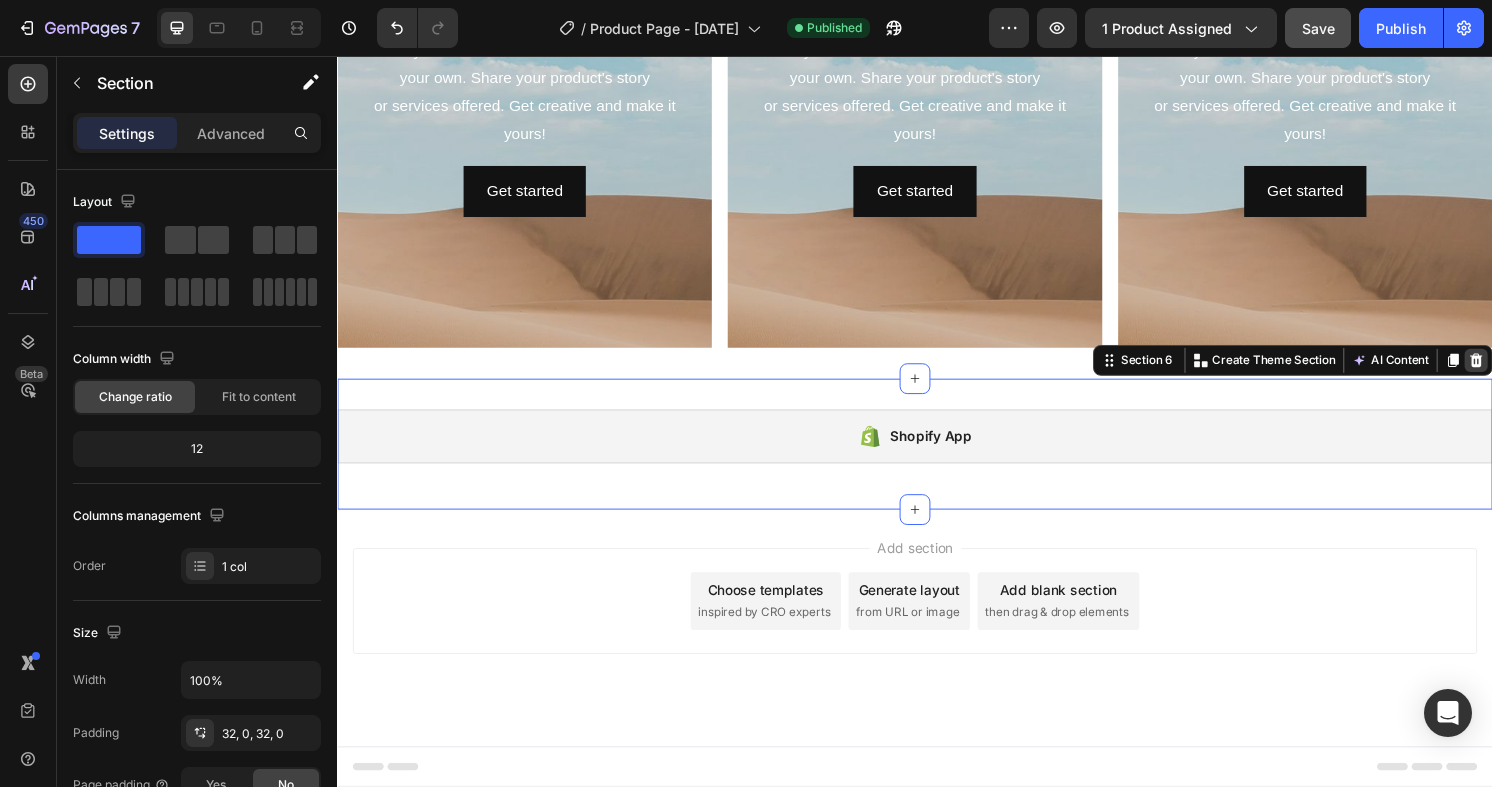 click 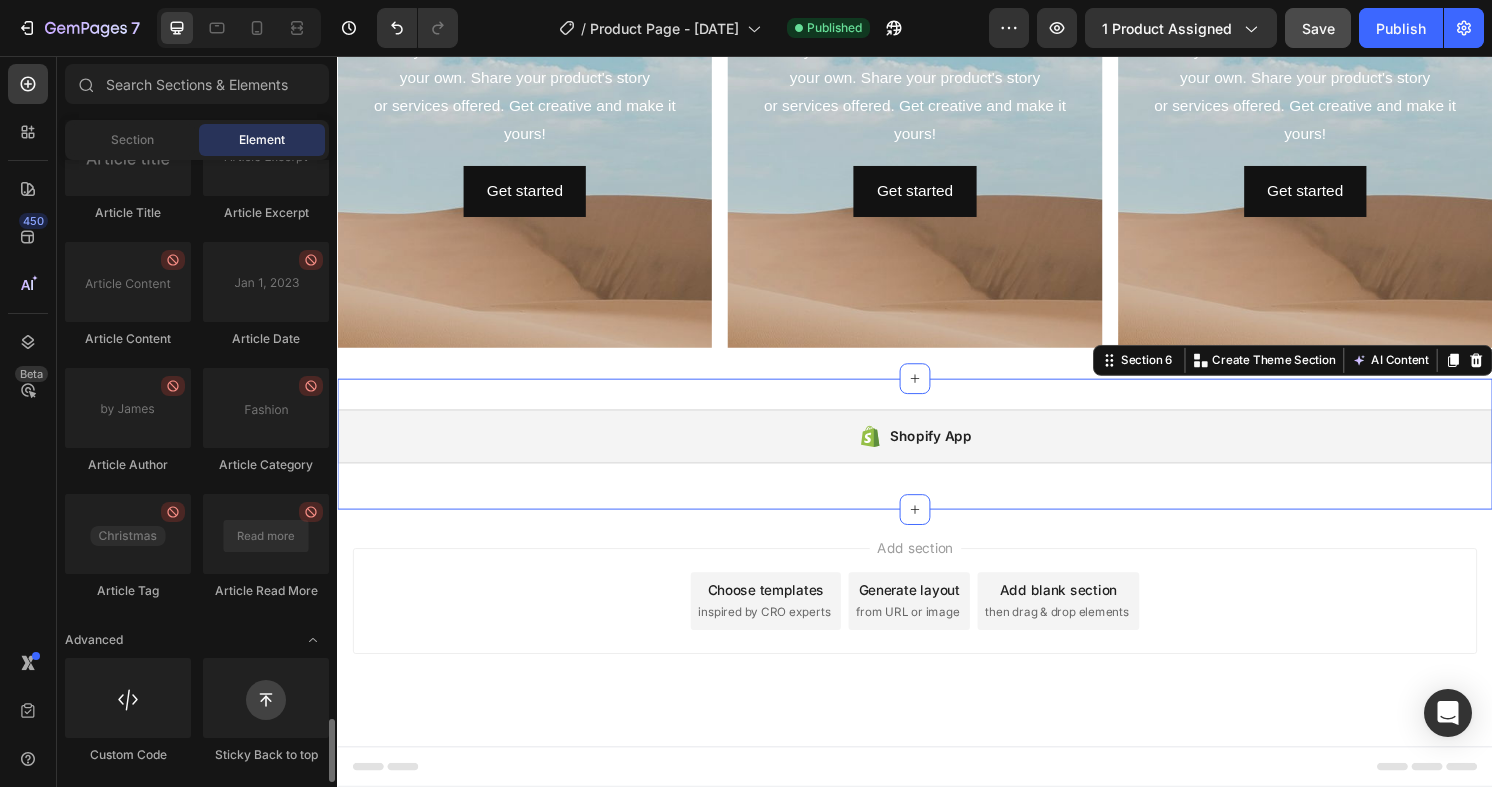 scroll, scrollTop: 2383, scrollLeft: 0, axis: vertical 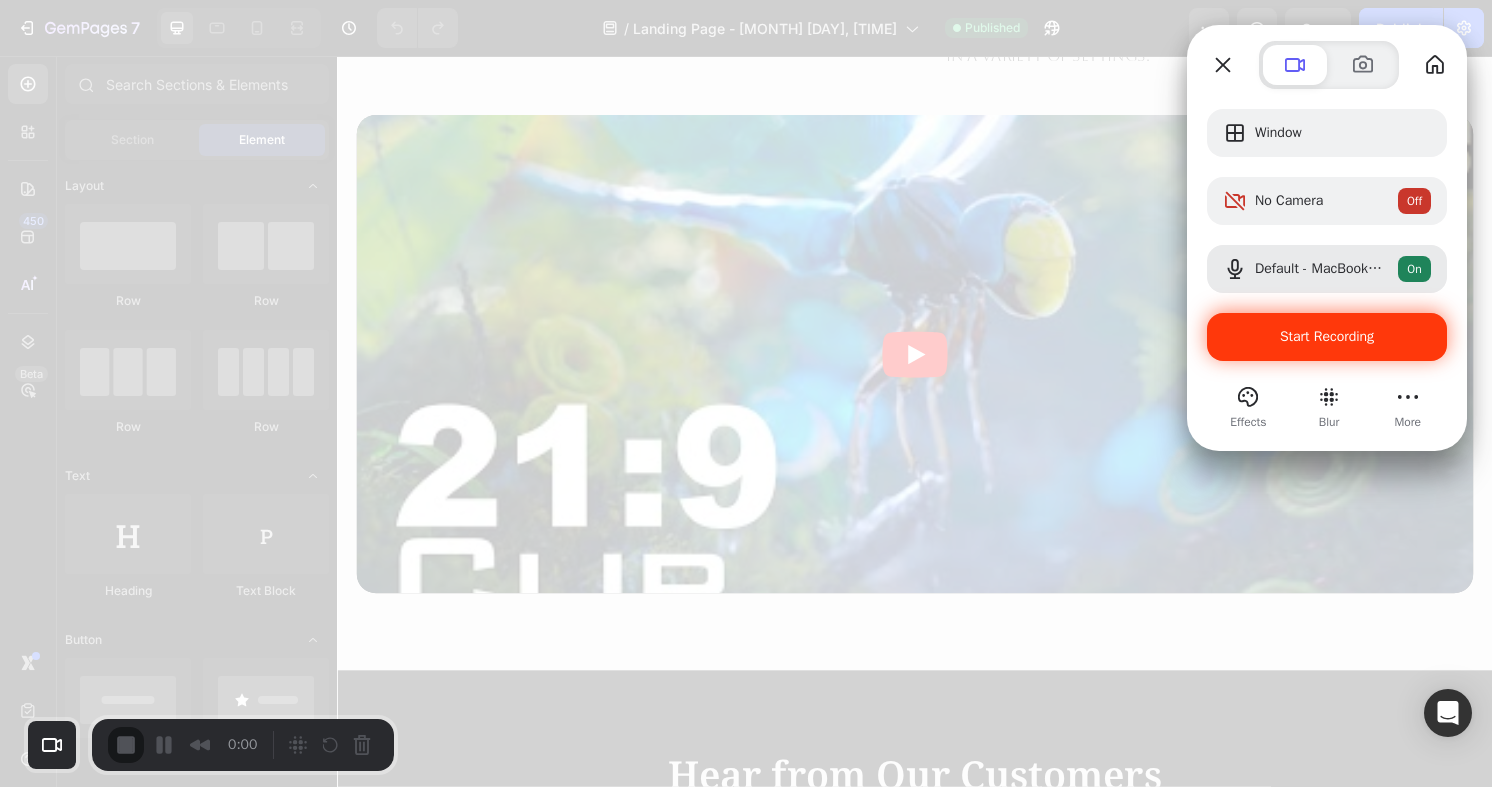 click on "Start Recording" at bounding box center [1327, 336] 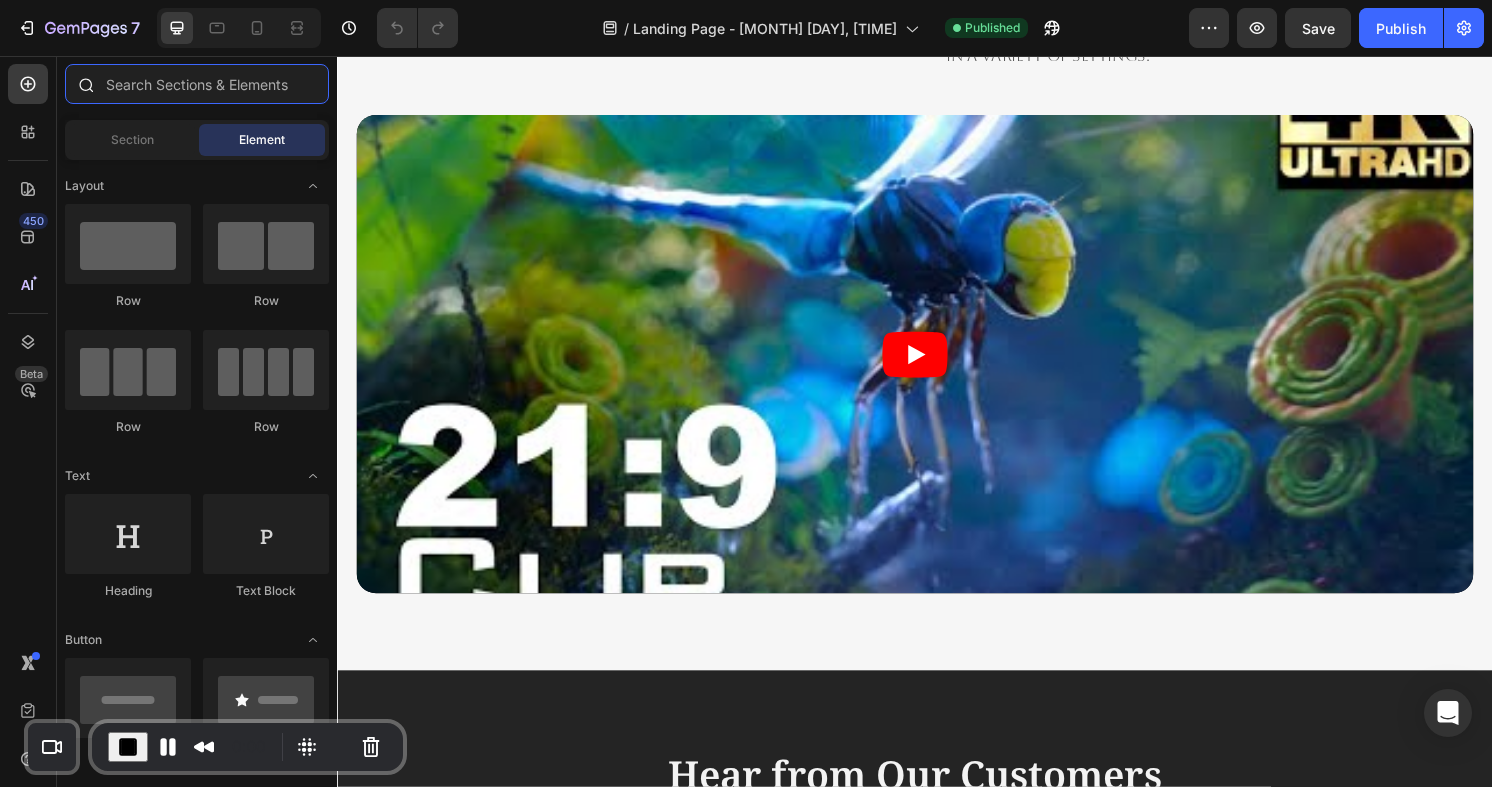 click at bounding box center (197, 84) 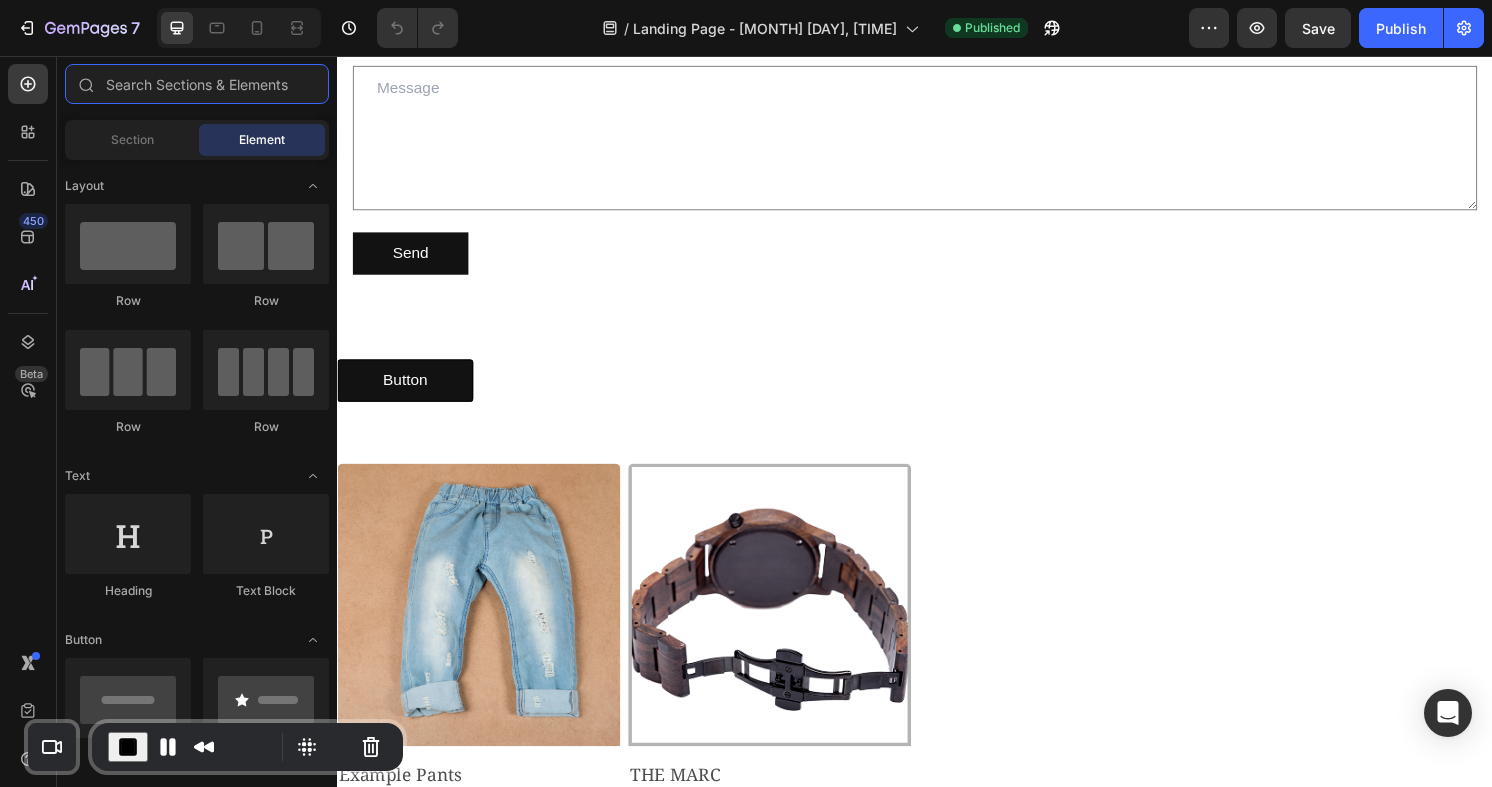 scroll, scrollTop: 2787, scrollLeft: 0, axis: vertical 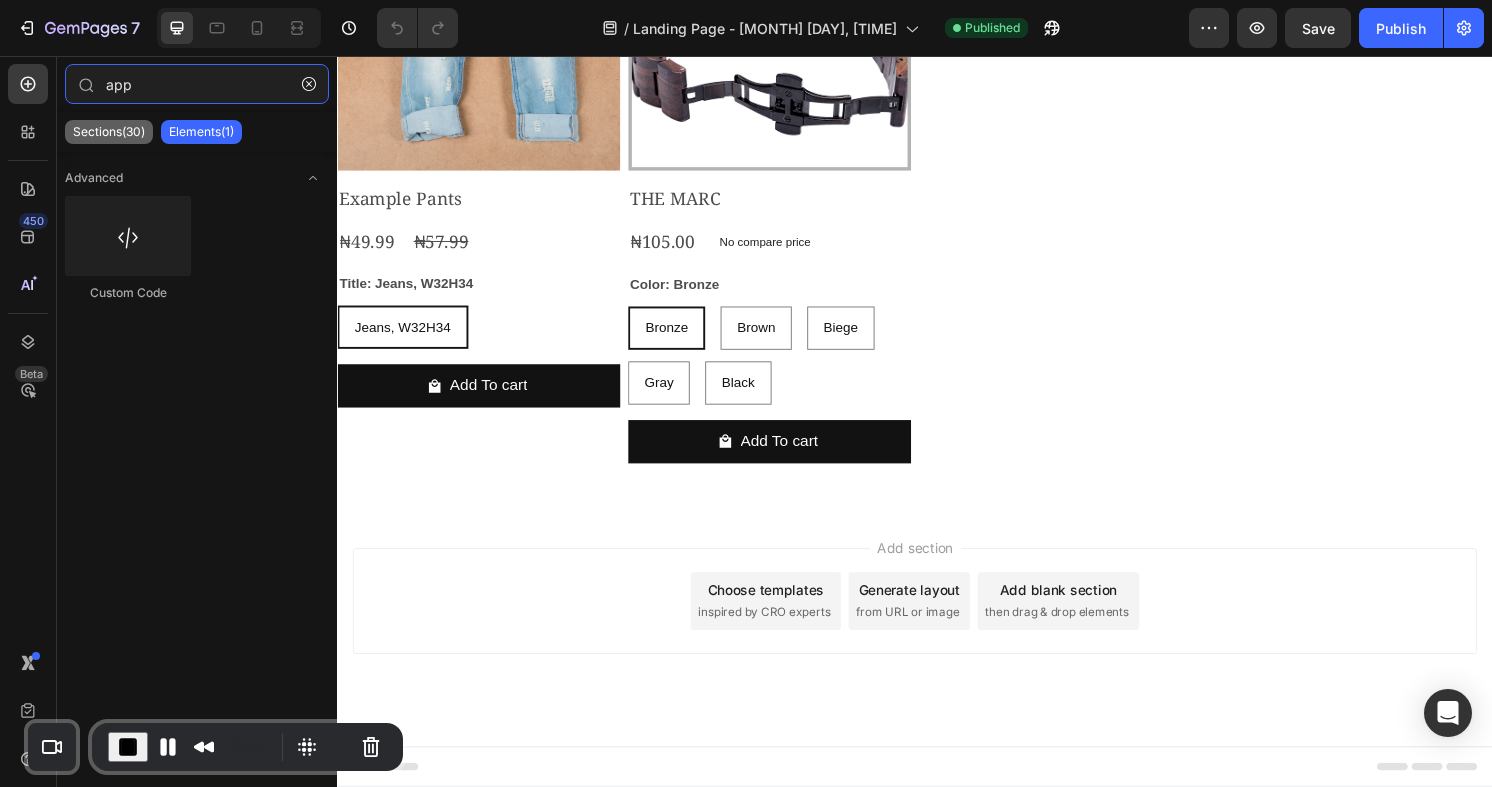 type on "app" 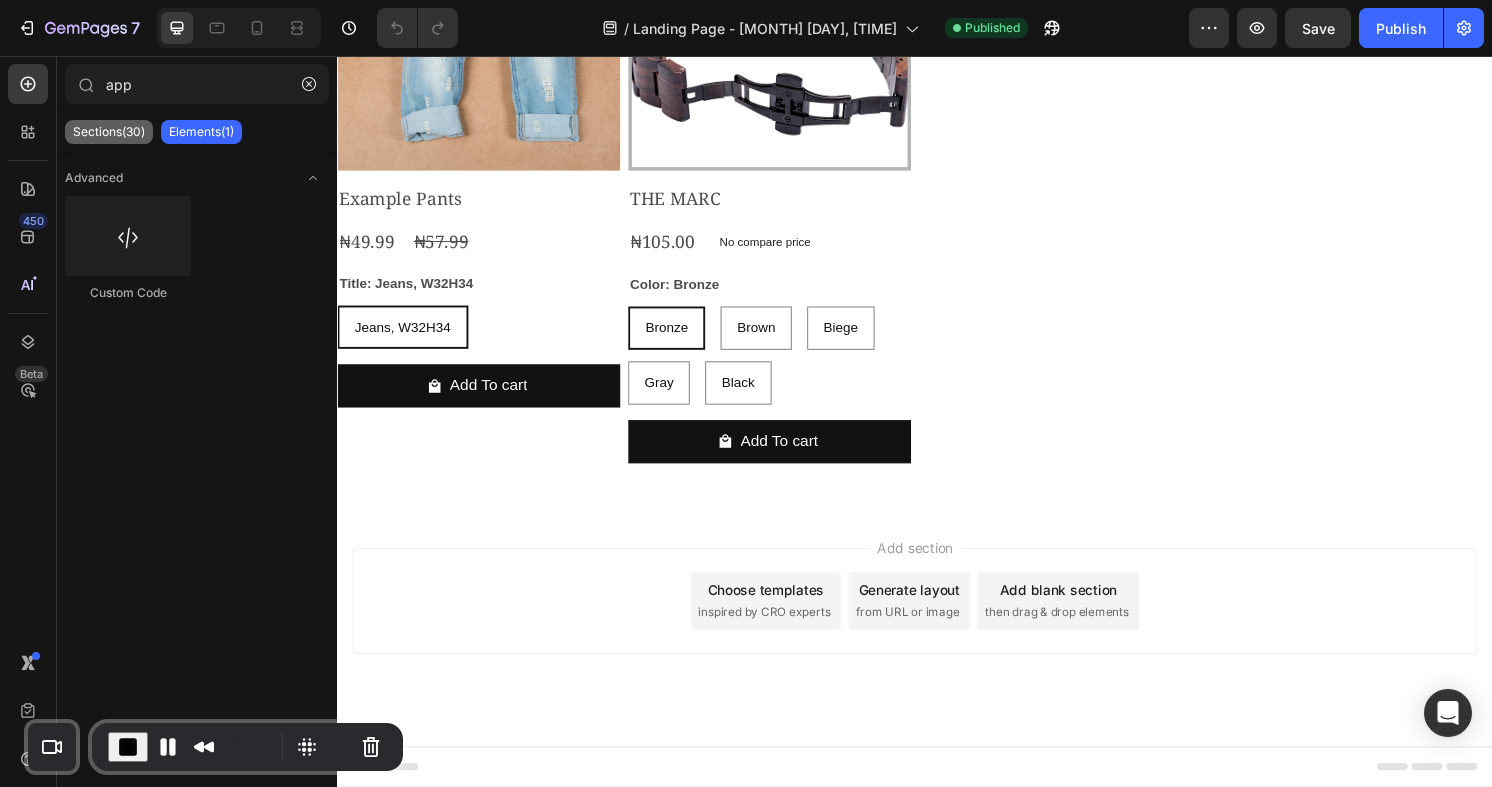 click on "Sections(30)" at bounding box center (109, 132) 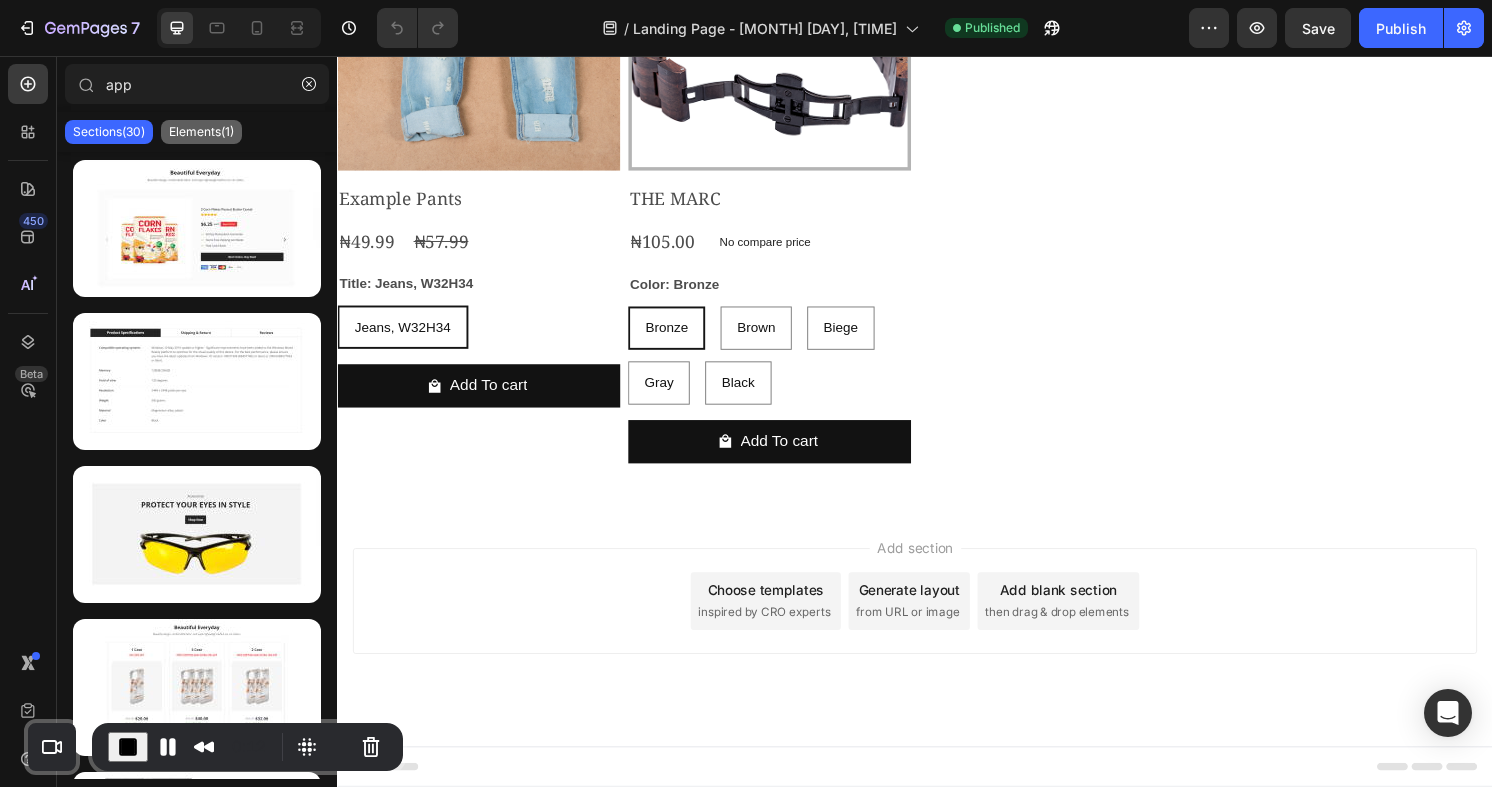 click on "Elements(1)" at bounding box center [201, 132] 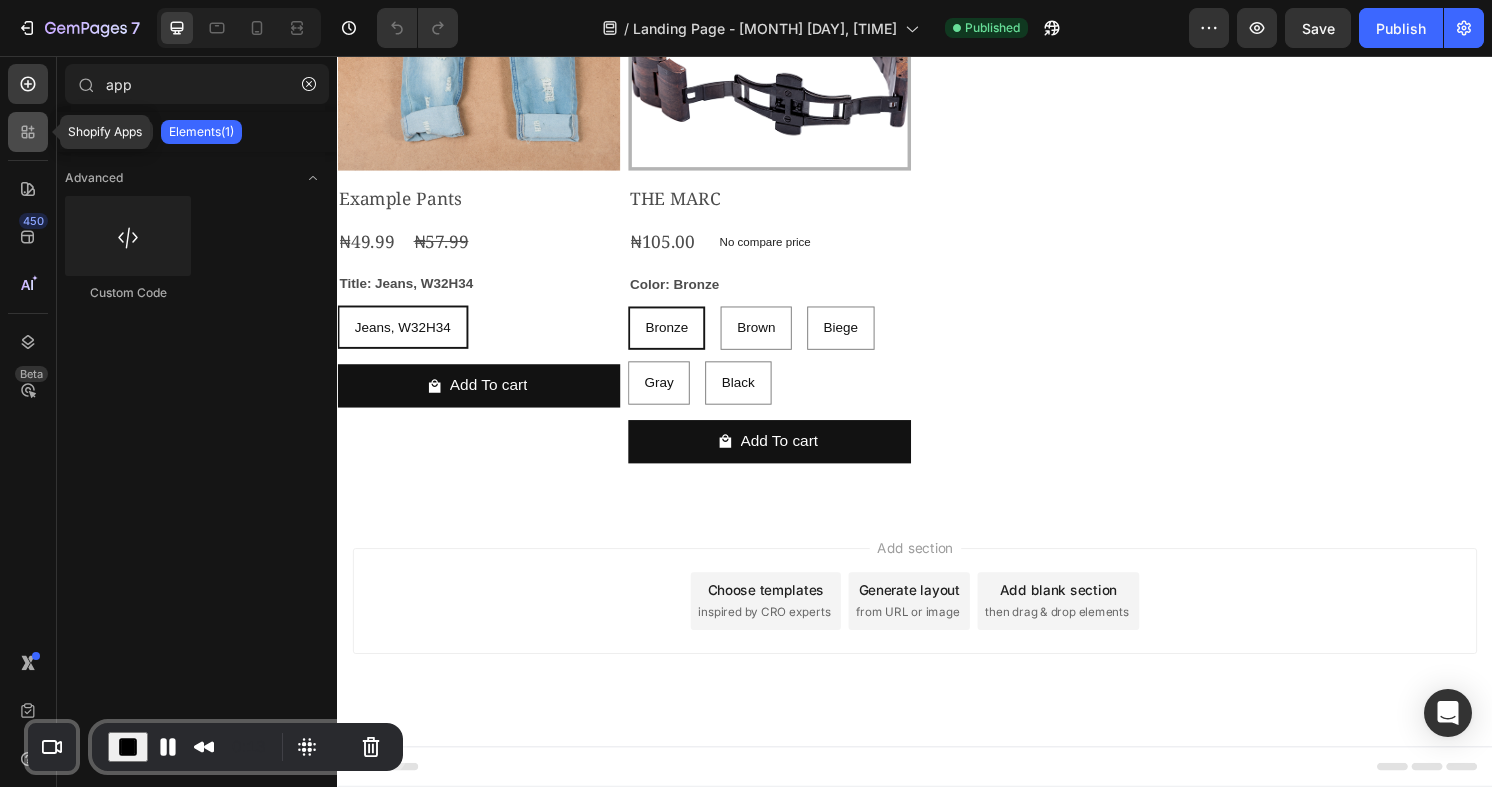 click 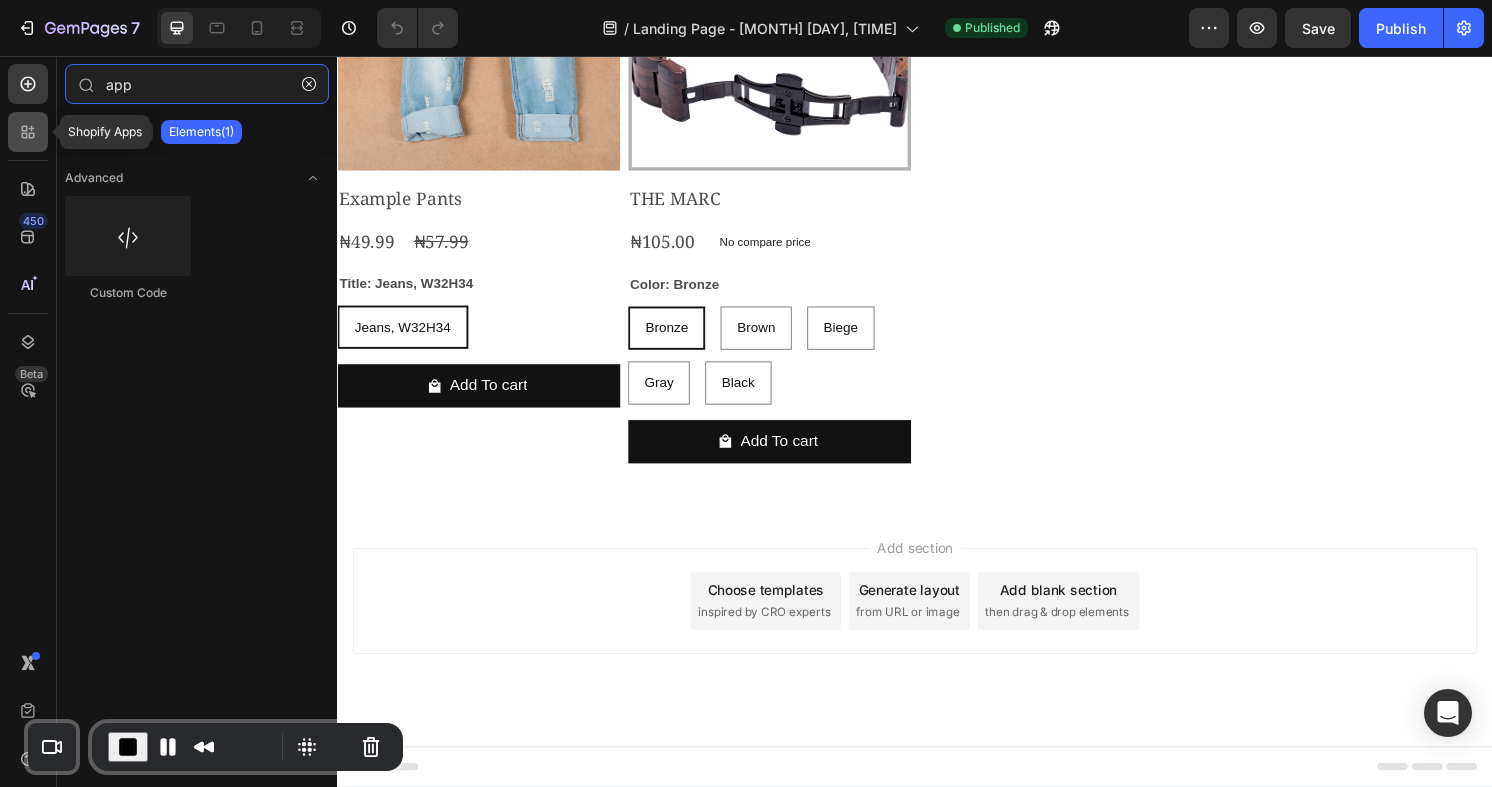 type 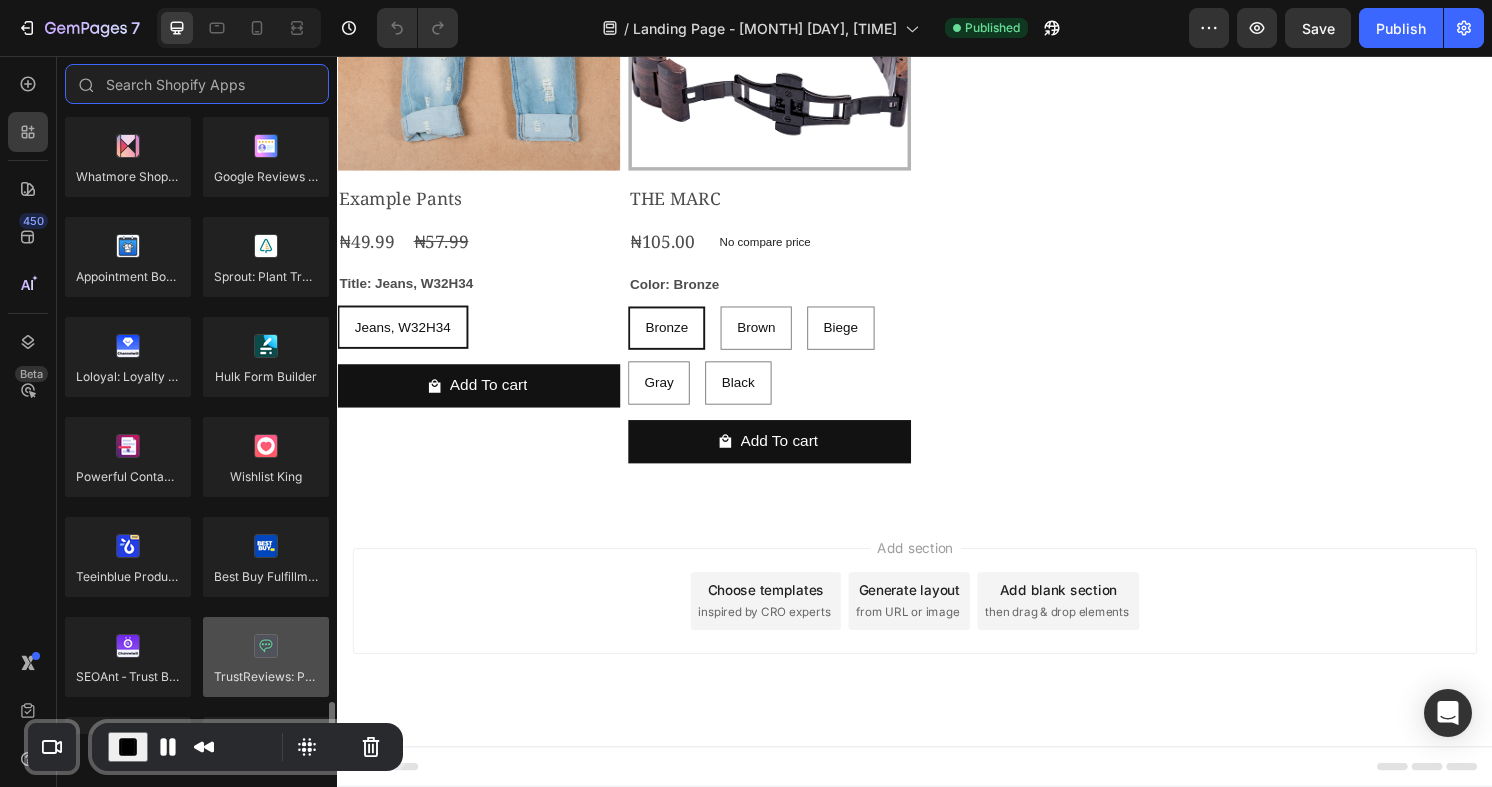 scroll, scrollTop: 5700, scrollLeft: 0, axis: vertical 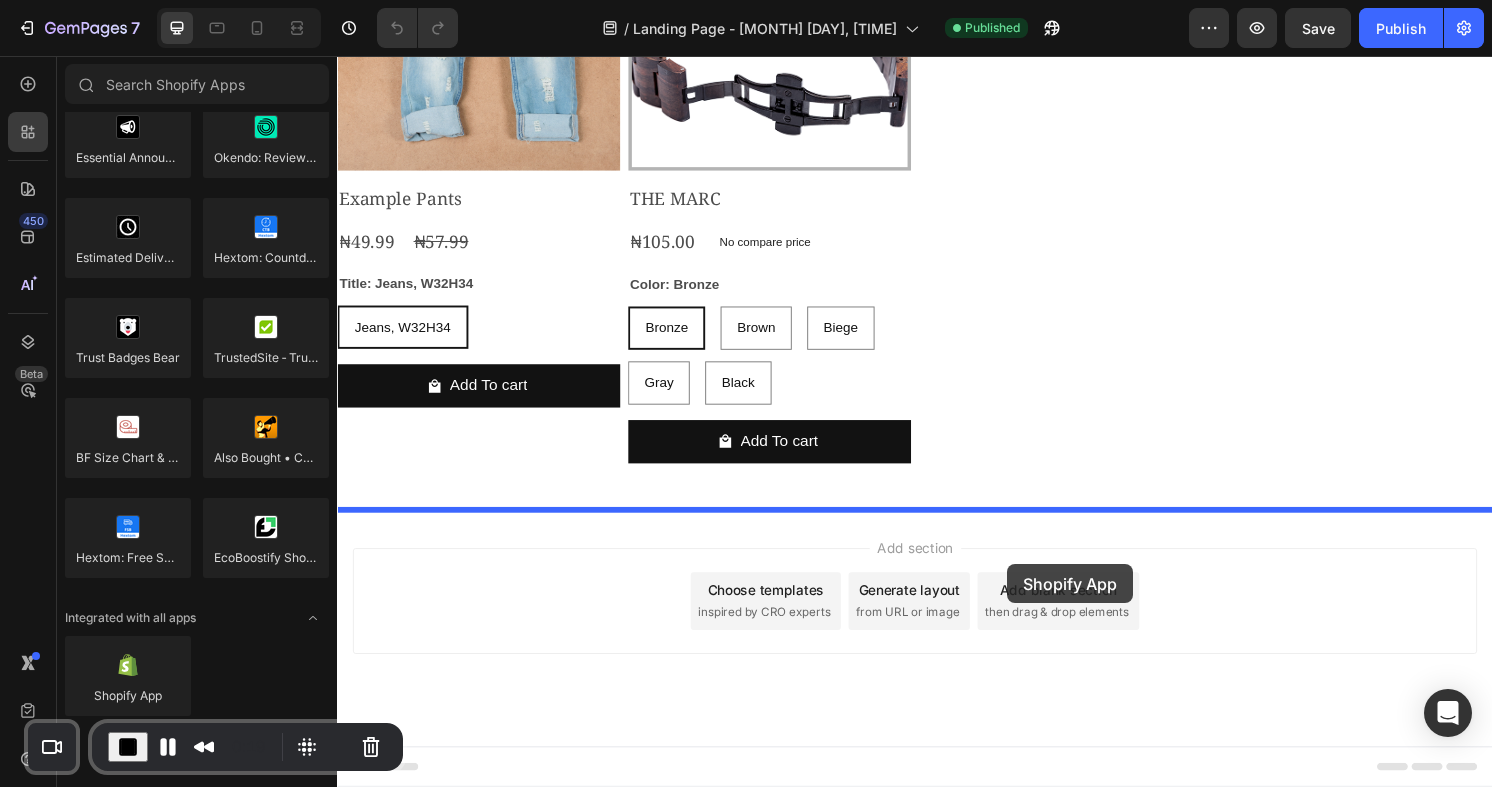 drag, startPoint x: 489, startPoint y: 728, endPoint x: 1033, endPoint y: 583, distance: 562.9929 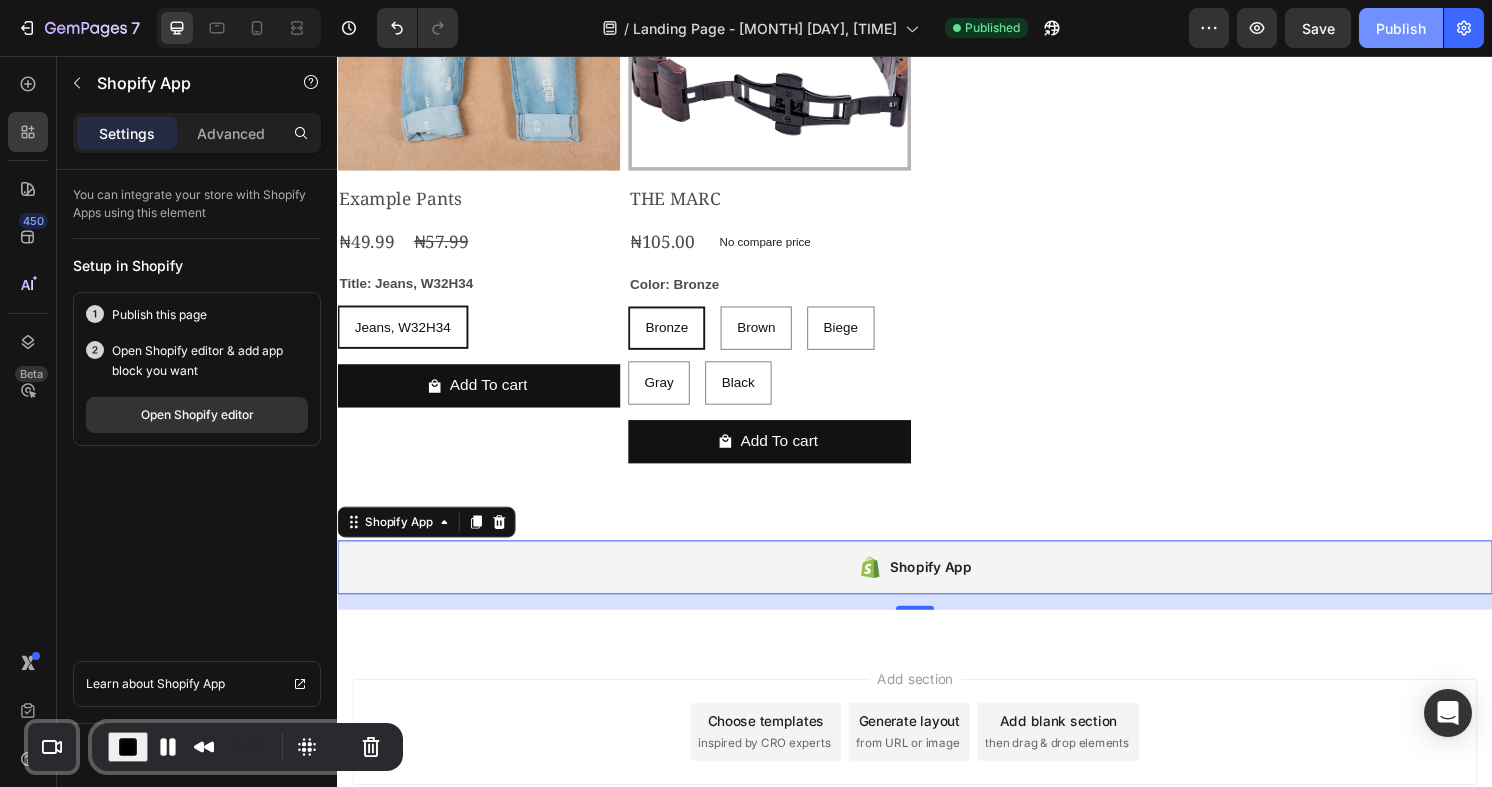 click on "Publish" at bounding box center [1401, 28] 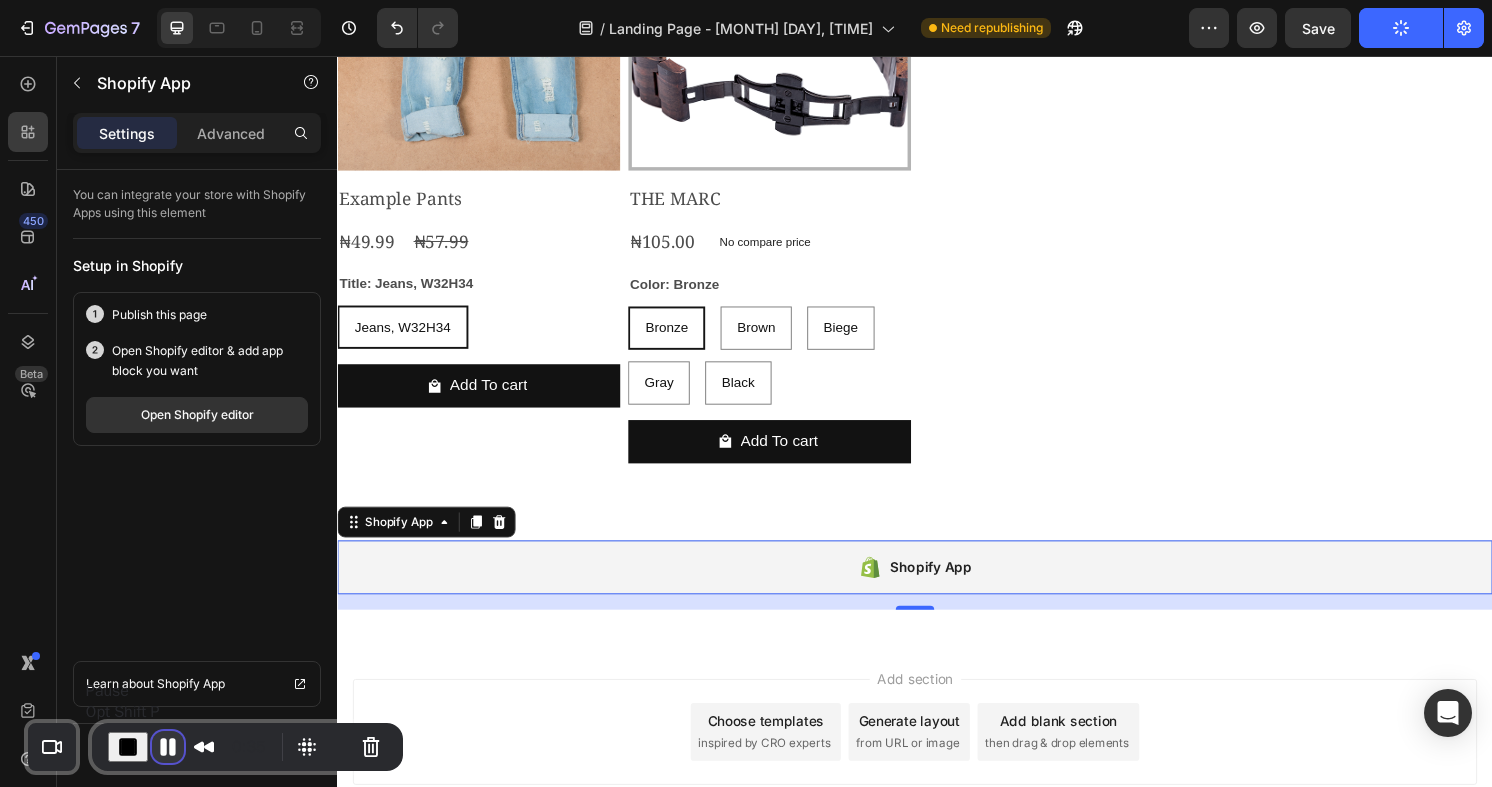click at bounding box center (168, 747) 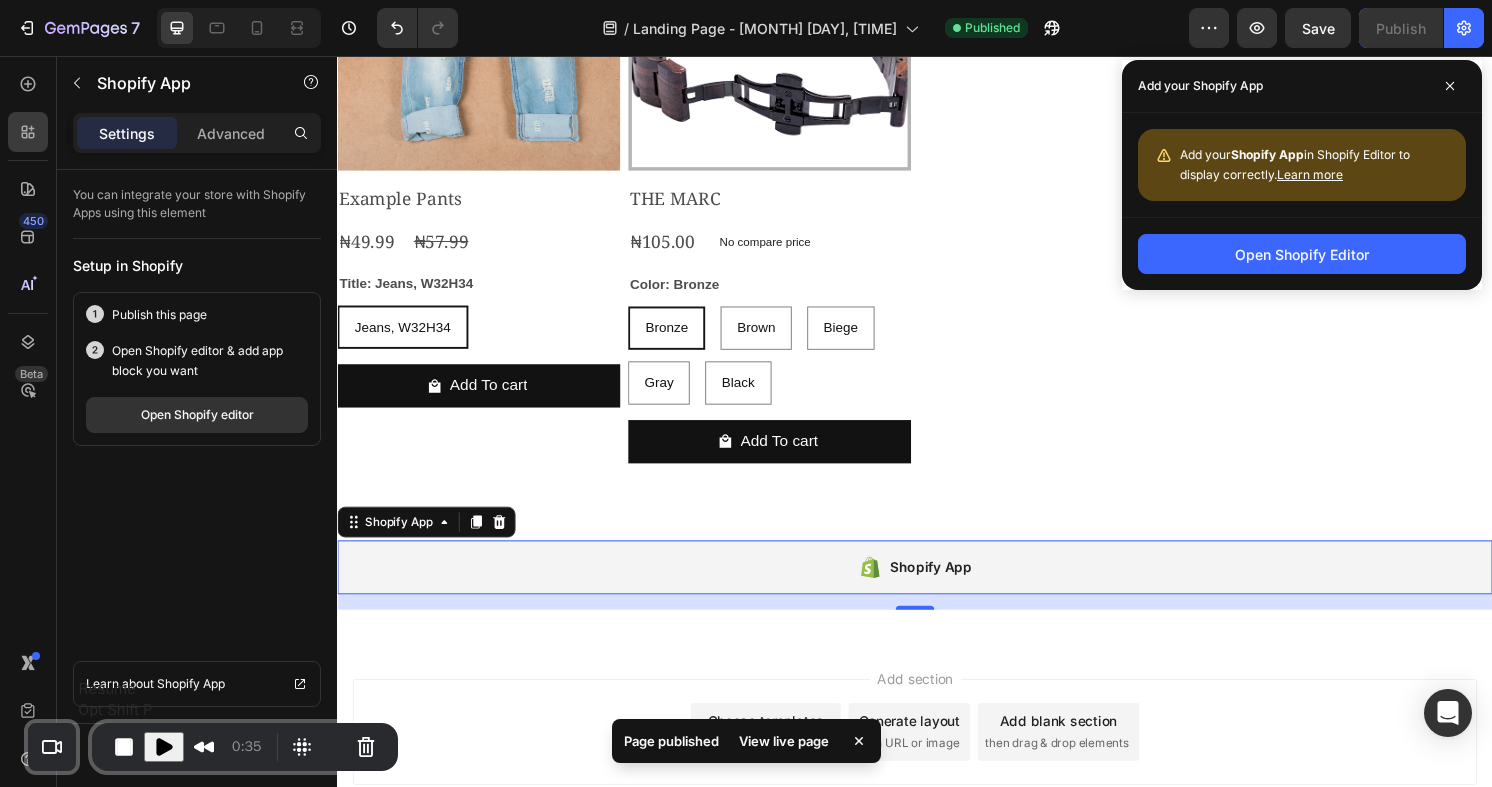 click at bounding box center [164, 747] 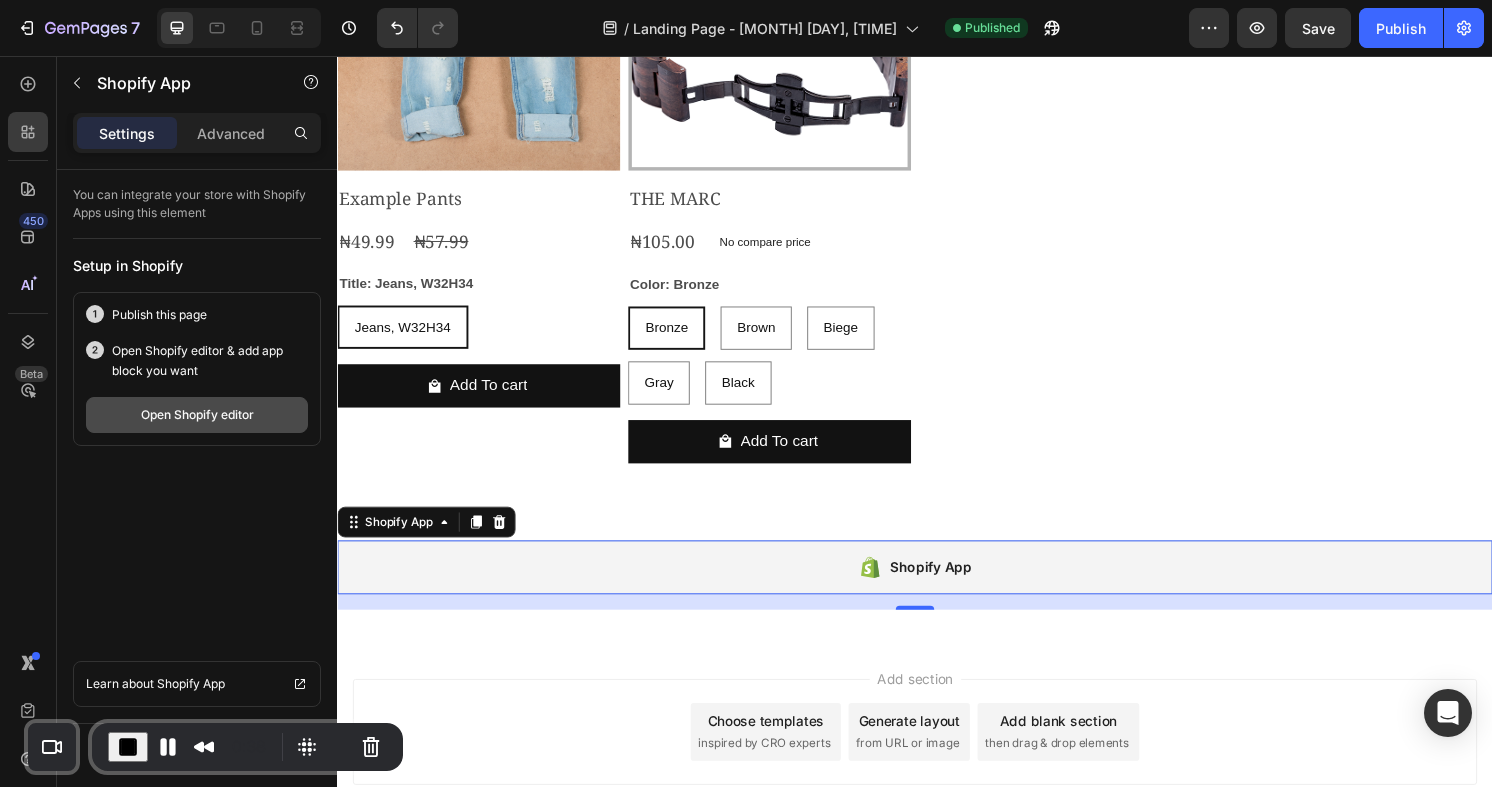 click on "Open Shopify editor" at bounding box center [197, 415] 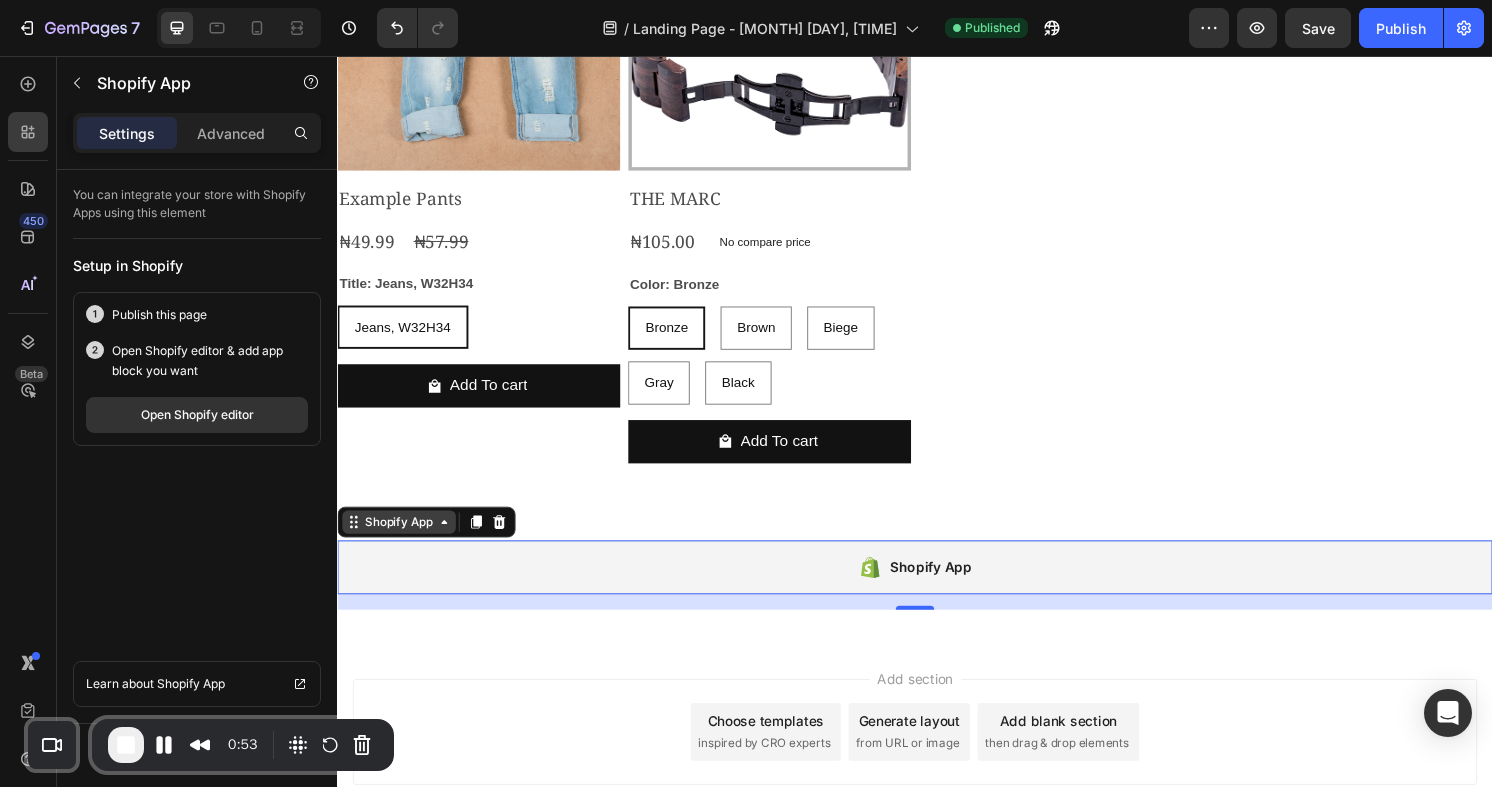 click on "Shopify App" at bounding box center (401, 540) 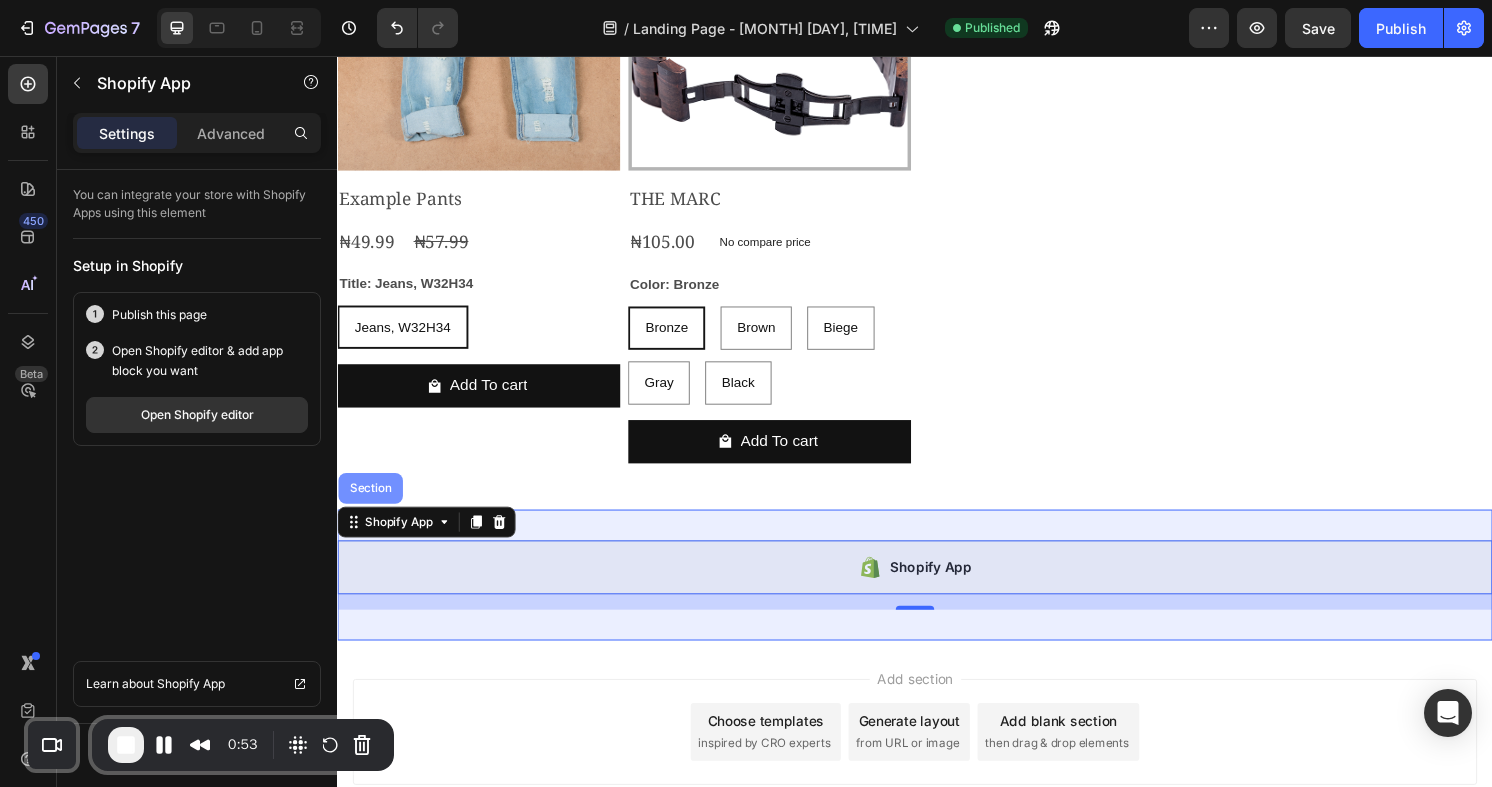 click on "Section" at bounding box center [371, 505] 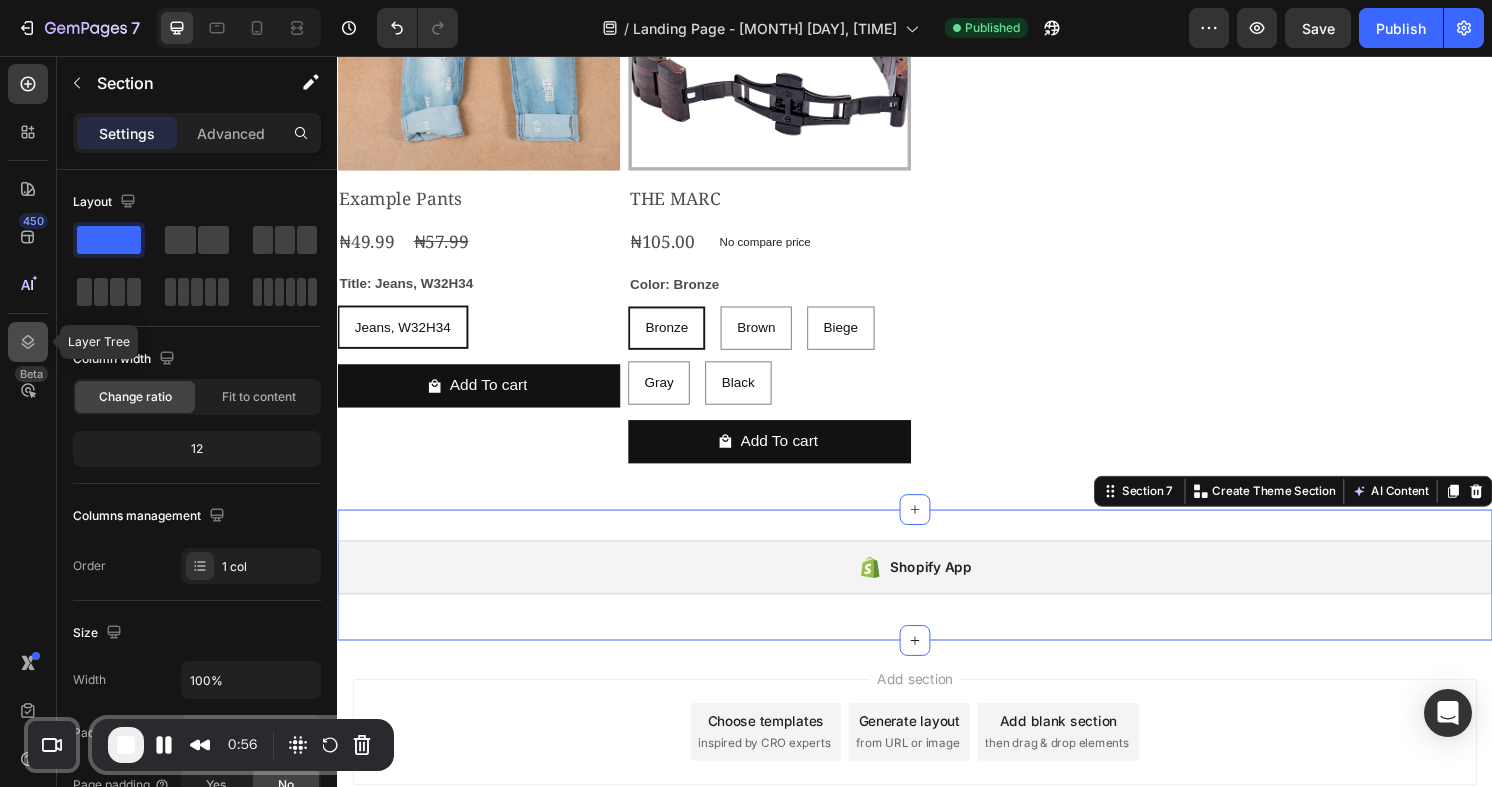 click 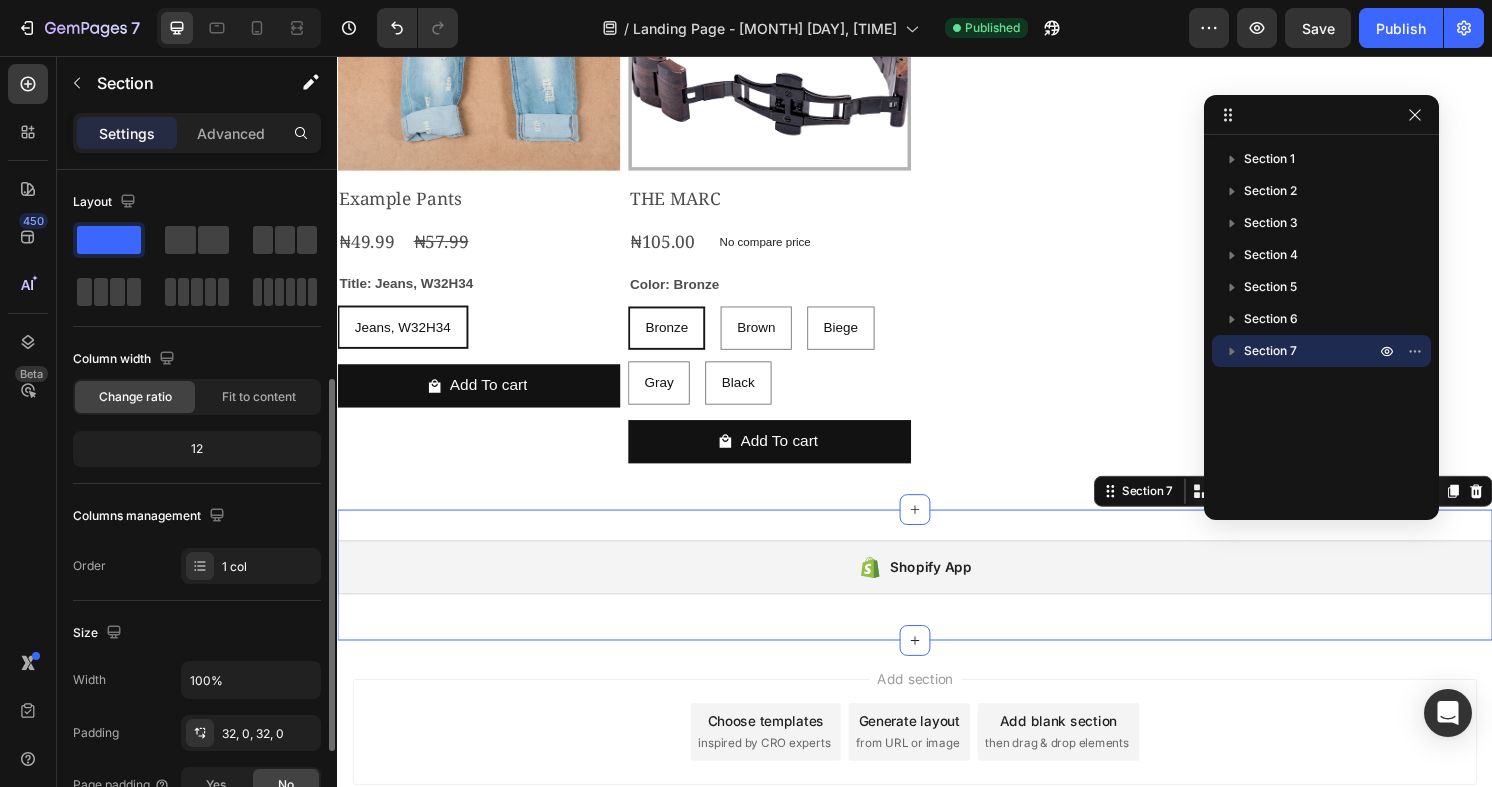 scroll, scrollTop: 546, scrollLeft: 0, axis: vertical 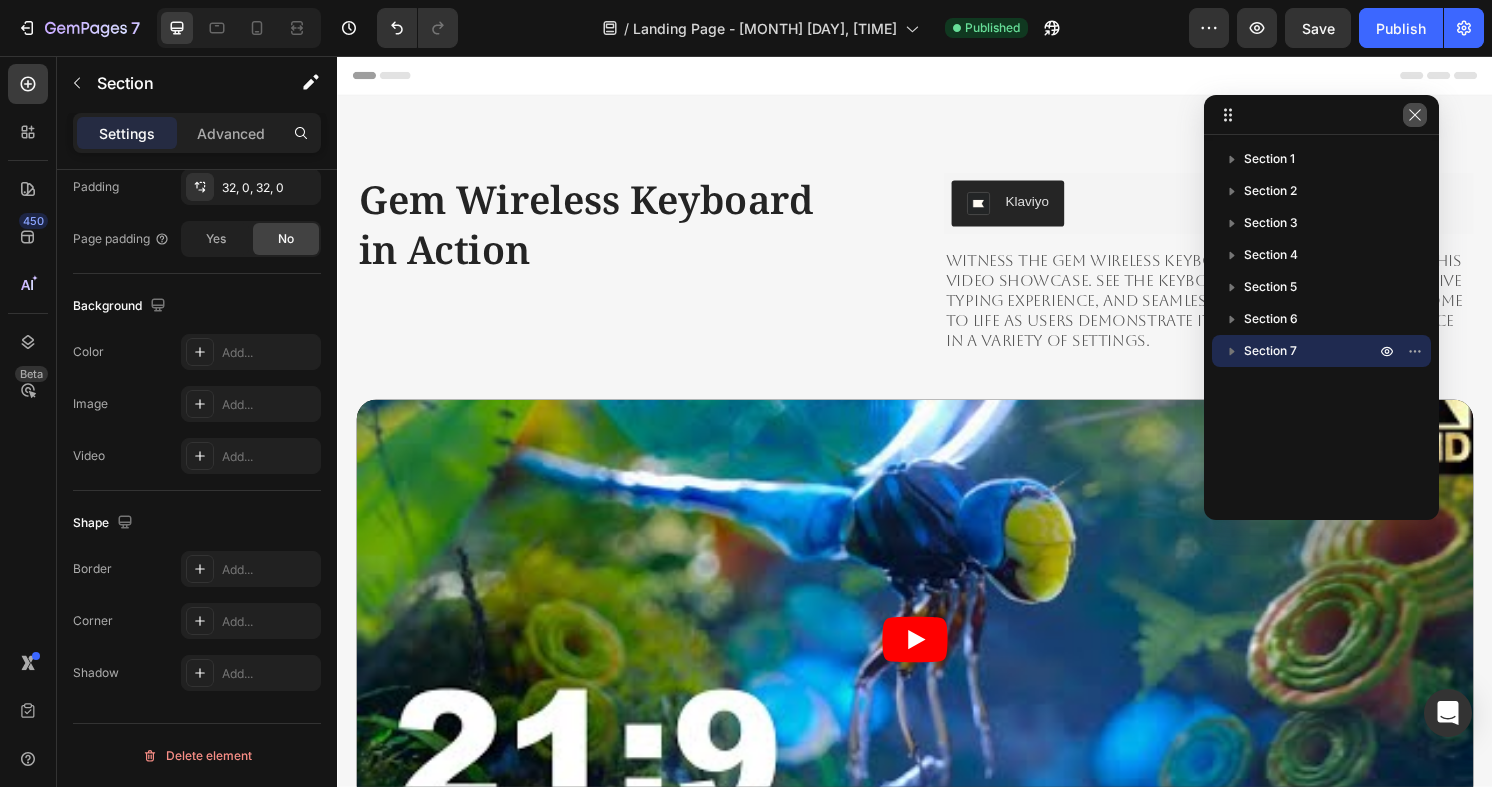 click at bounding box center [1415, 115] 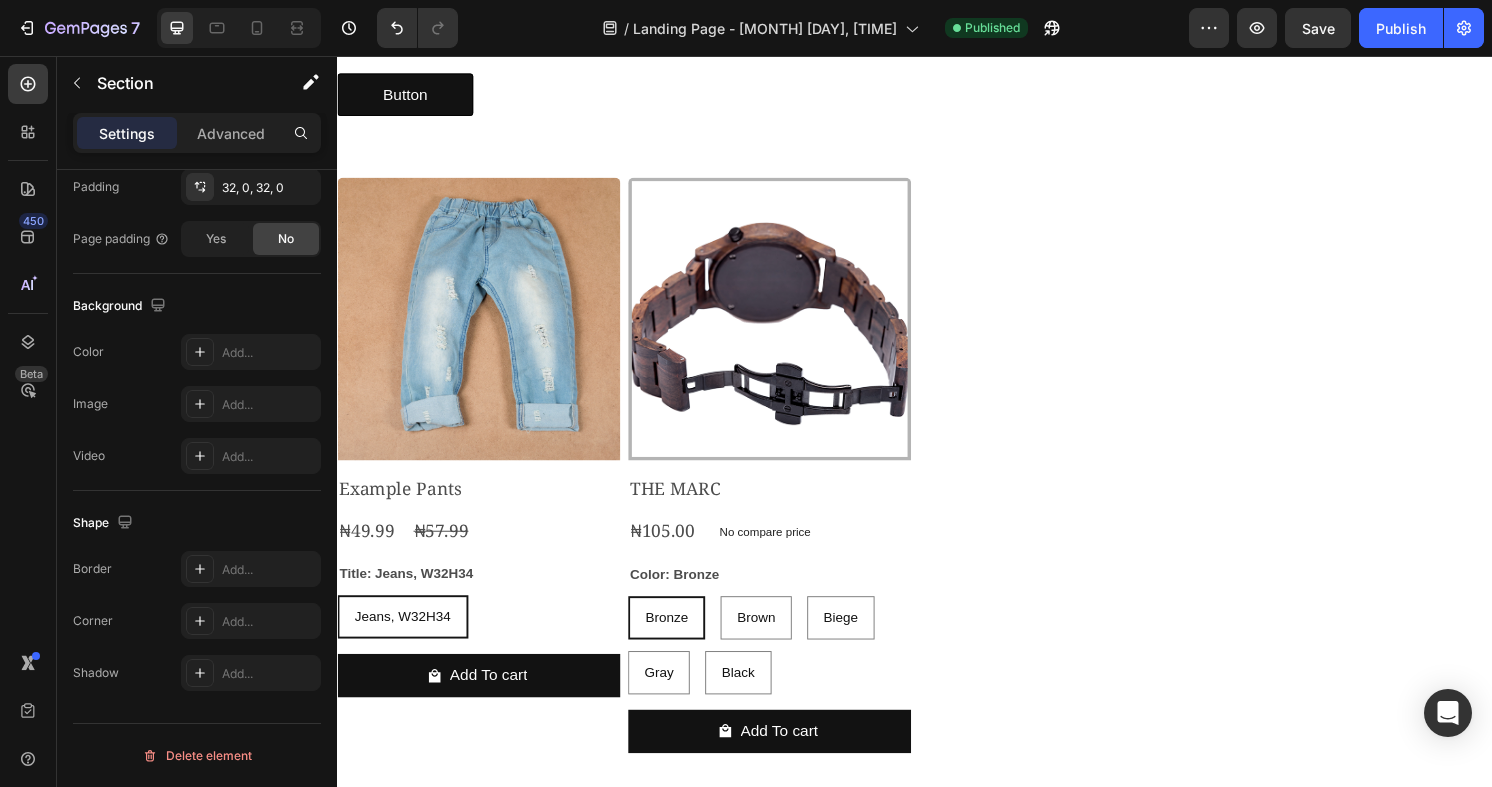 scroll, scrollTop: 2923, scrollLeft: 0, axis: vertical 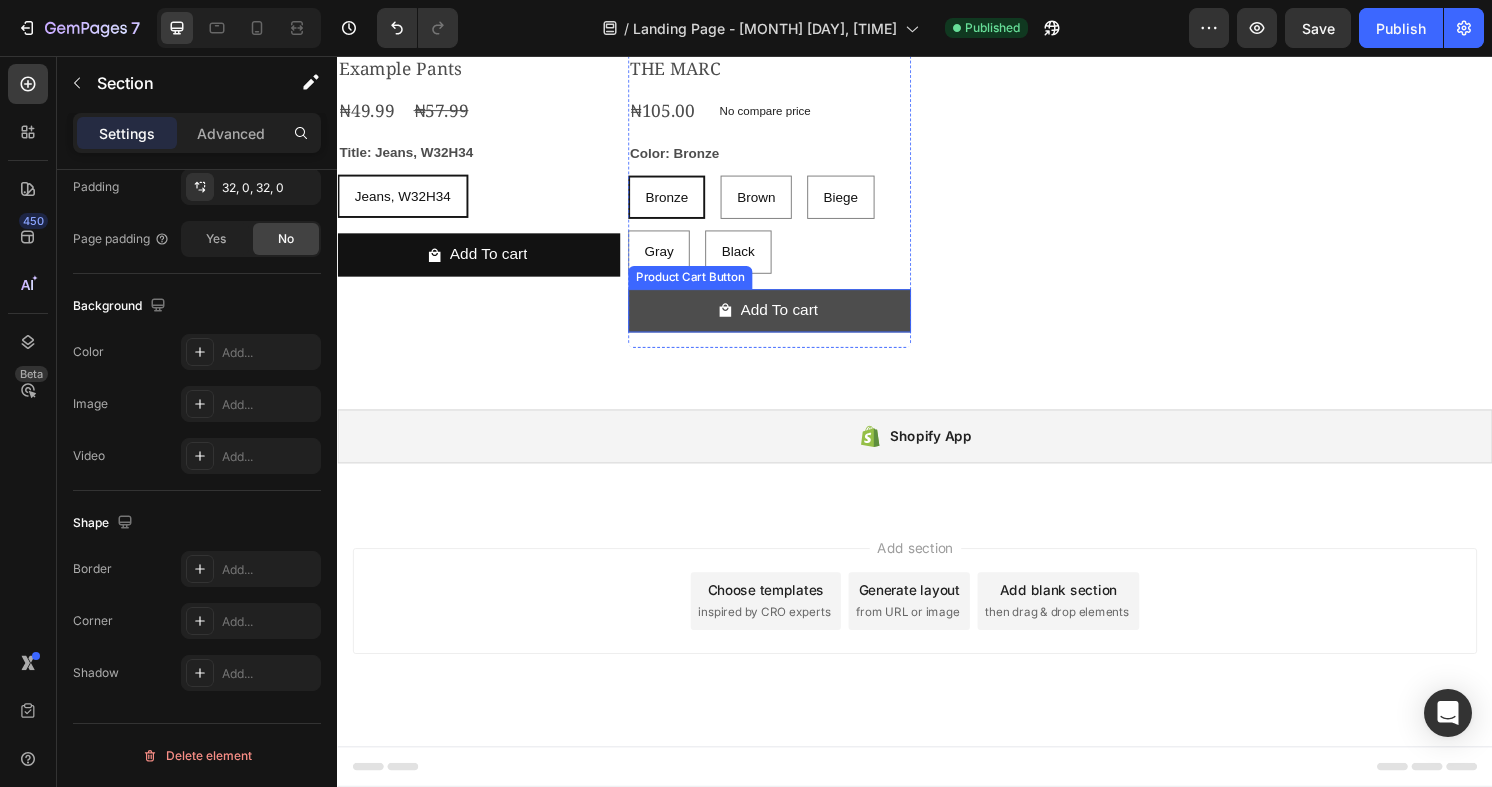 click on "Add To cart" at bounding box center (484, 262) 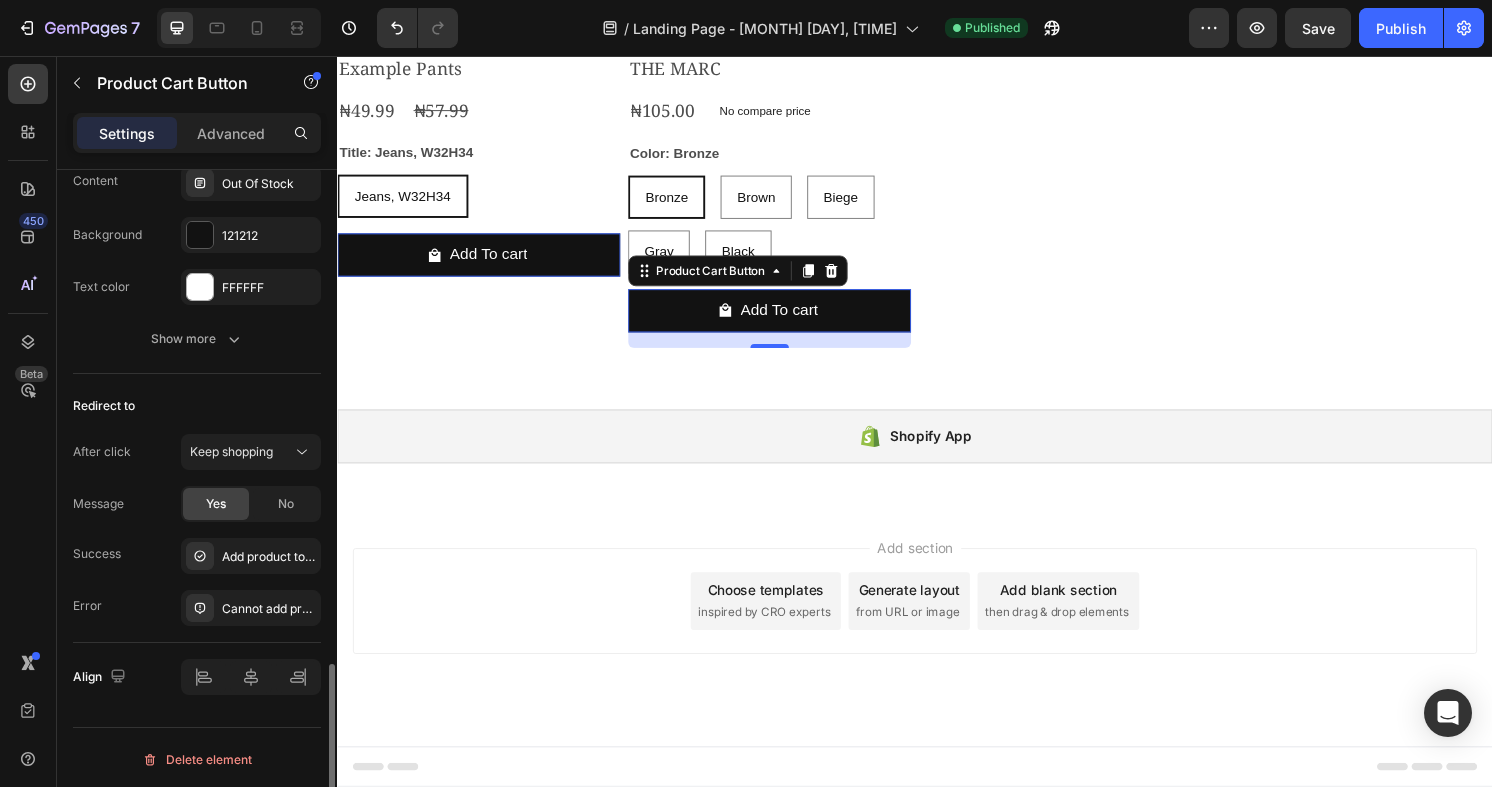 scroll, scrollTop: 1783, scrollLeft: 0, axis: vertical 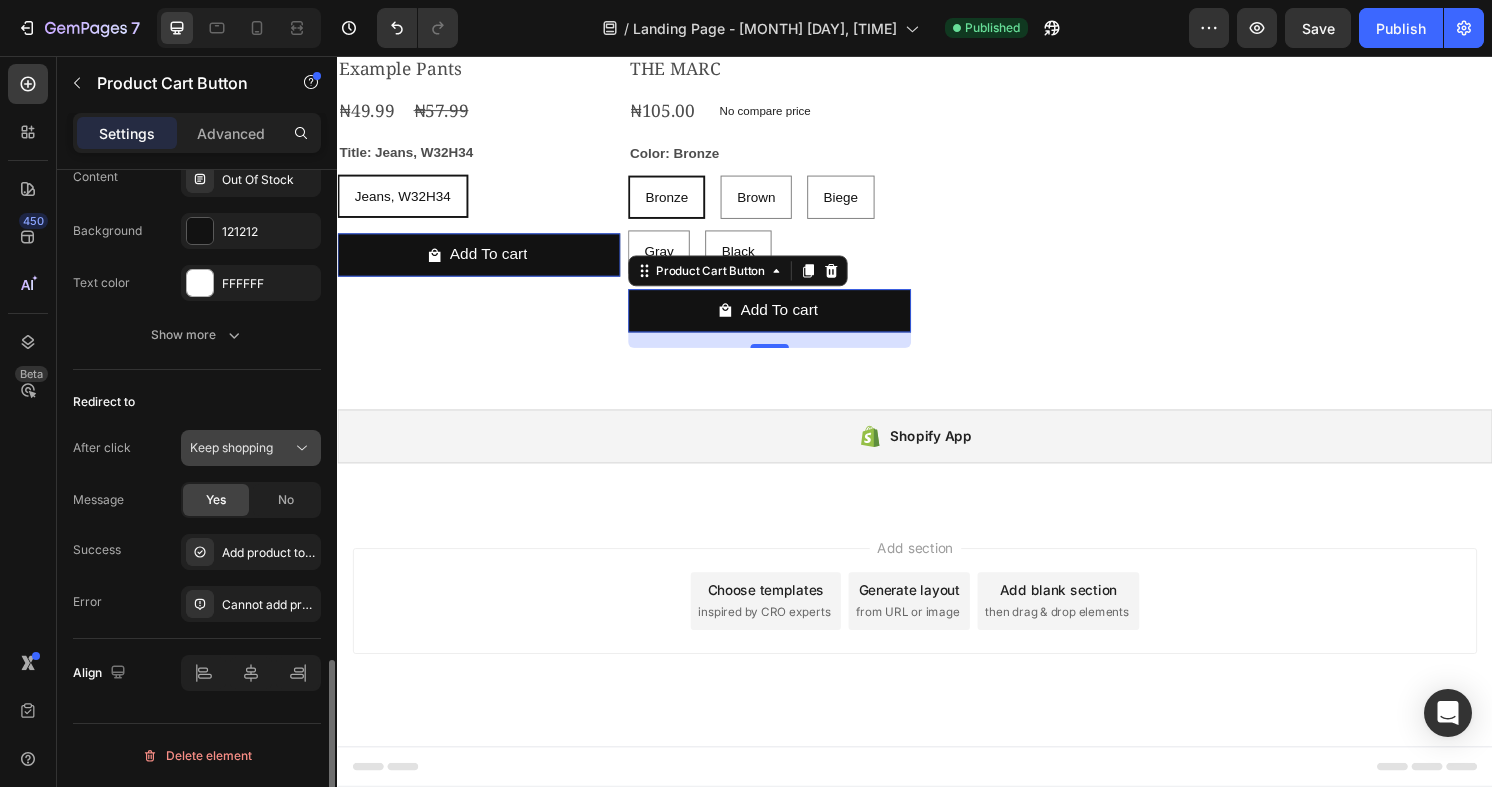 click on "Keep shopping" at bounding box center [231, 447] 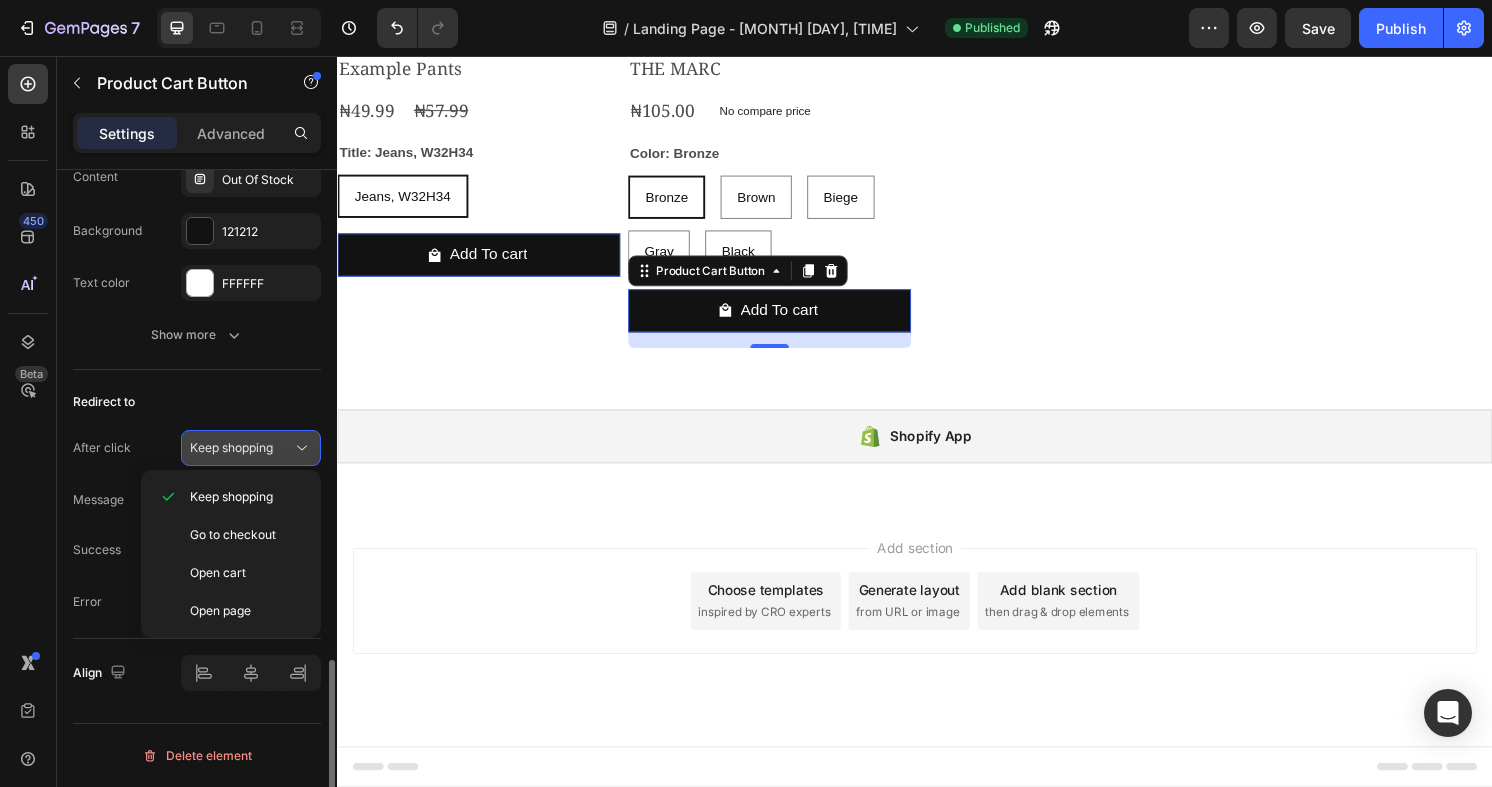 type 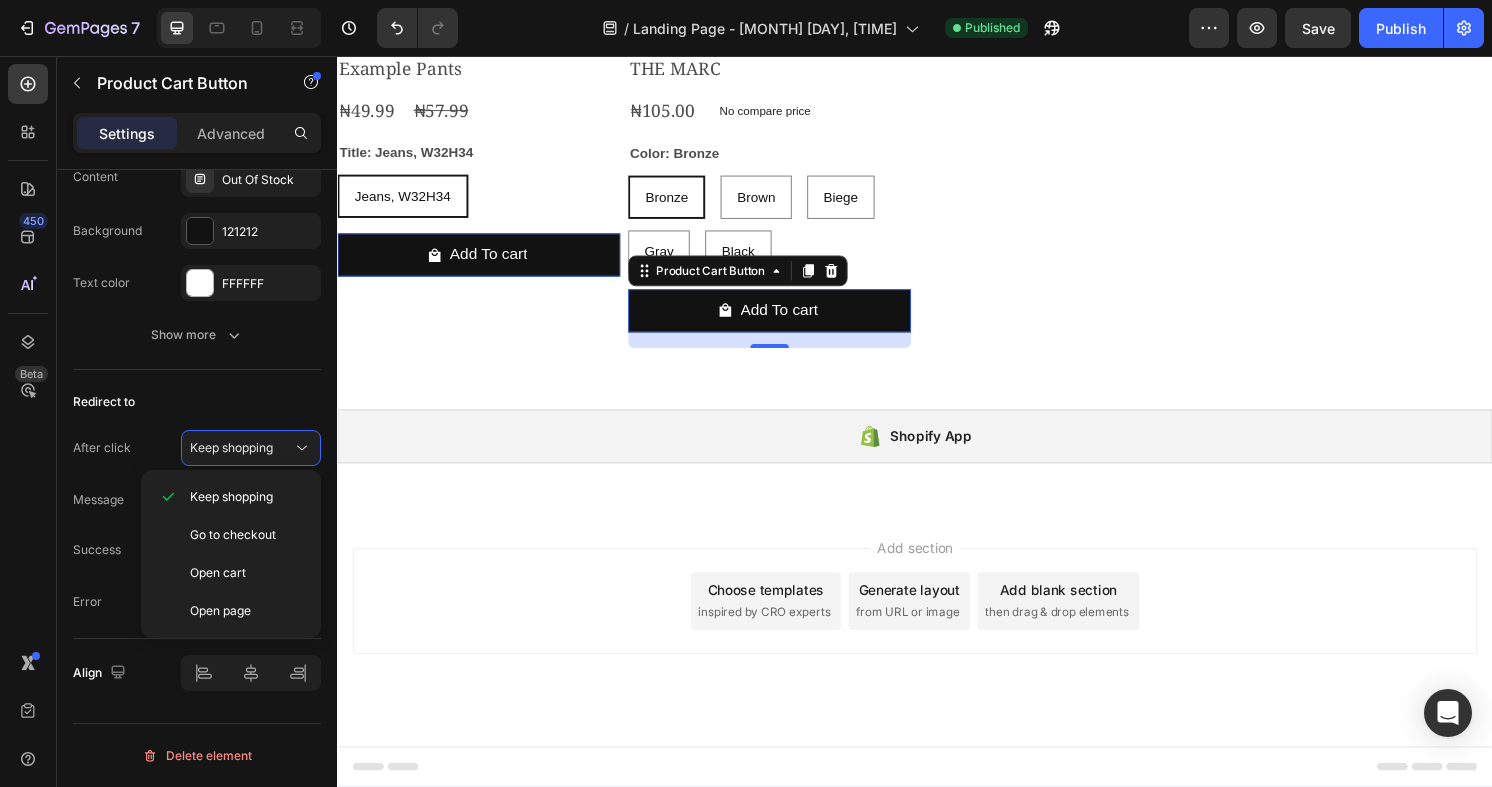scroll, scrollTop: 2922, scrollLeft: 0, axis: vertical 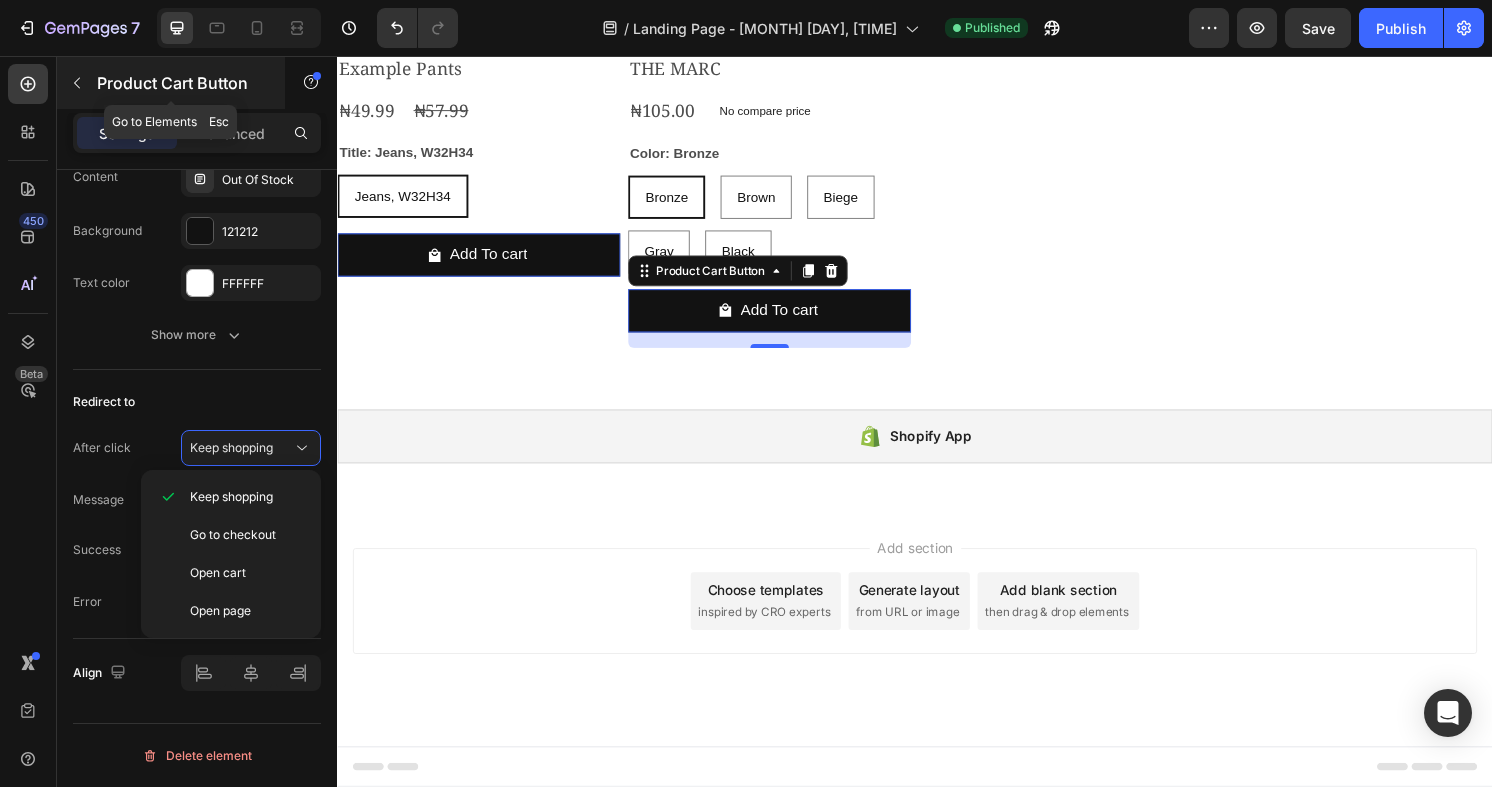 click 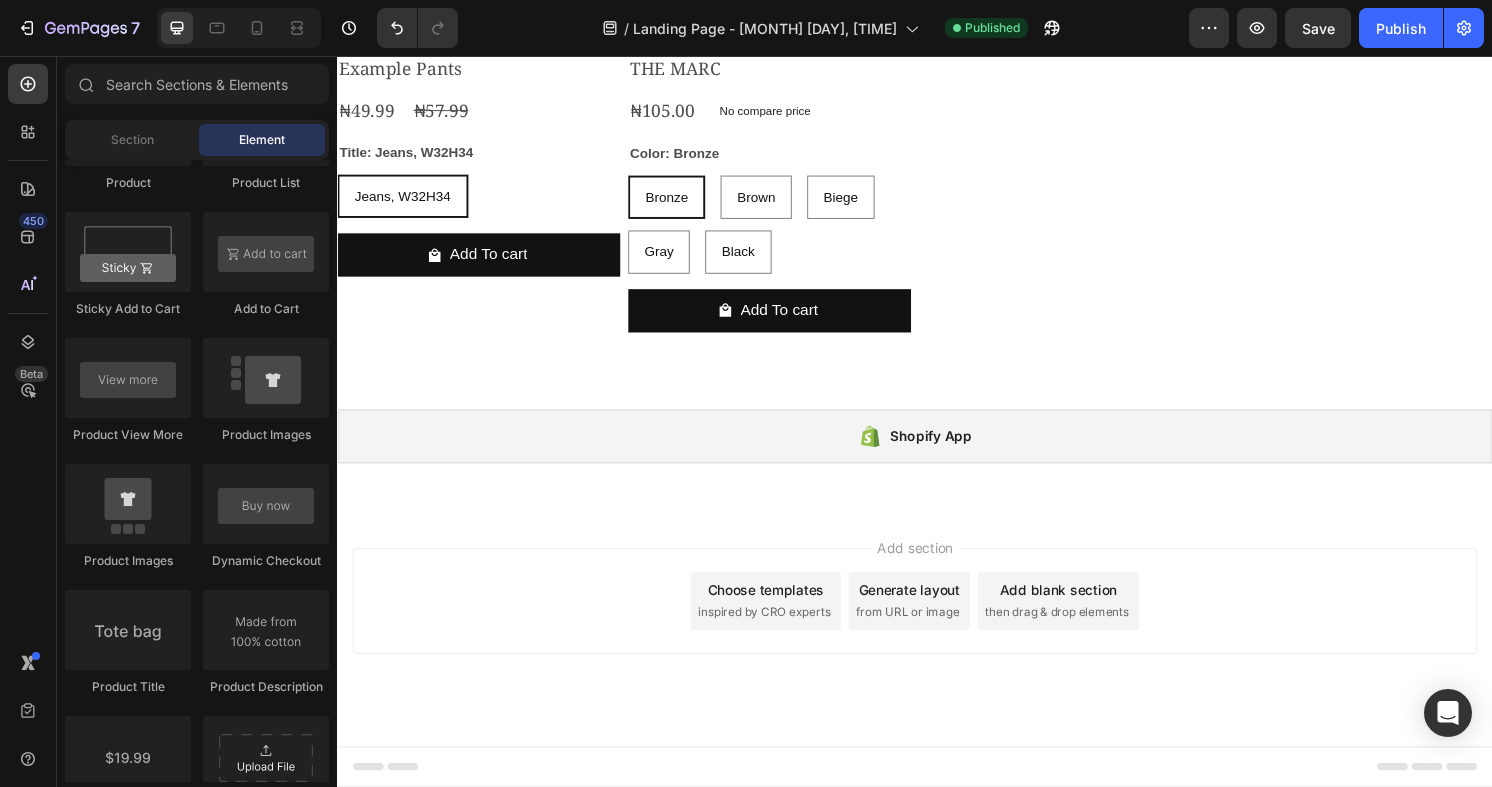 scroll, scrollTop: 2195, scrollLeft: 0, axis: vertical 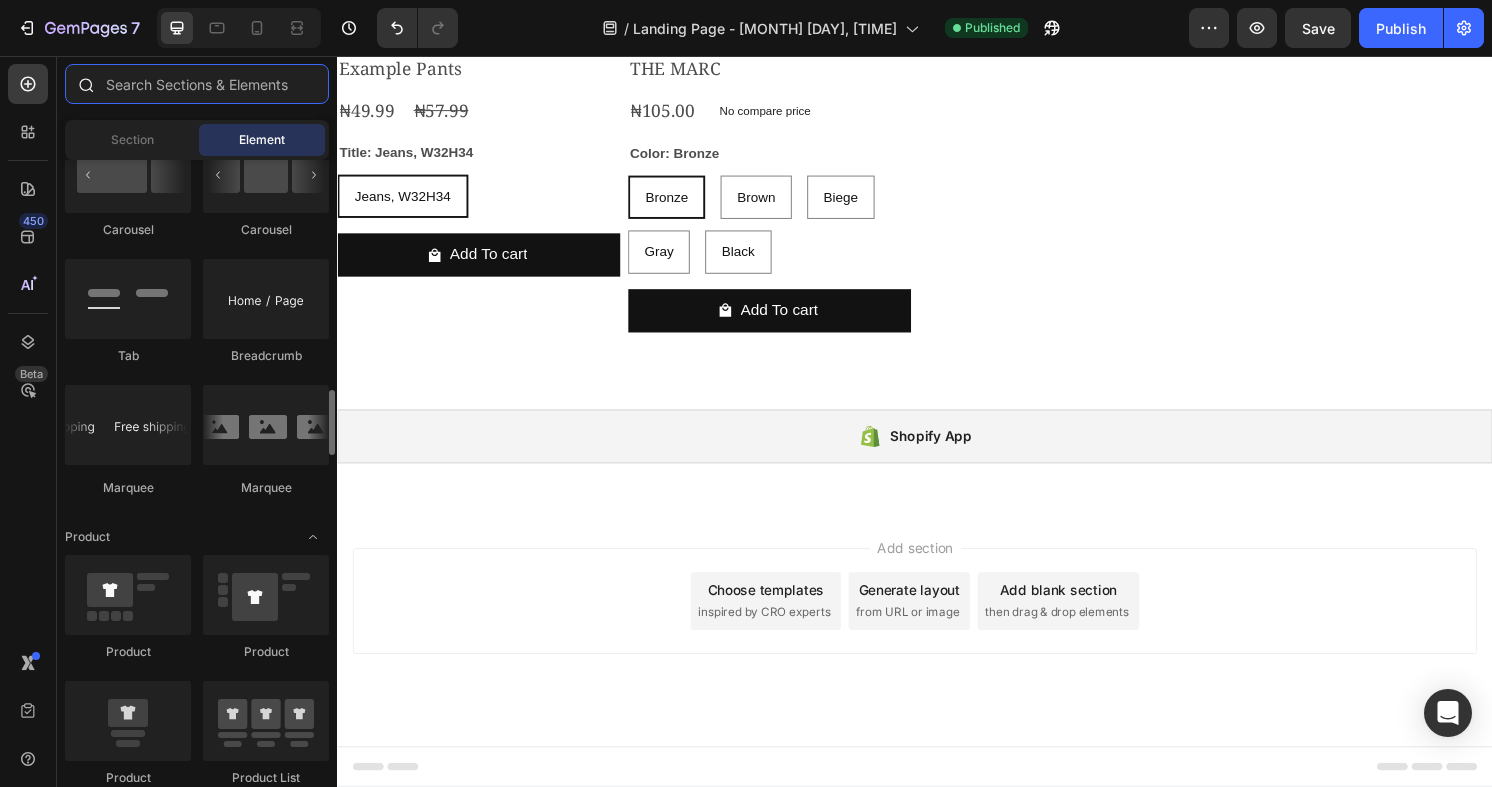 click at bounding box center [197, 84] 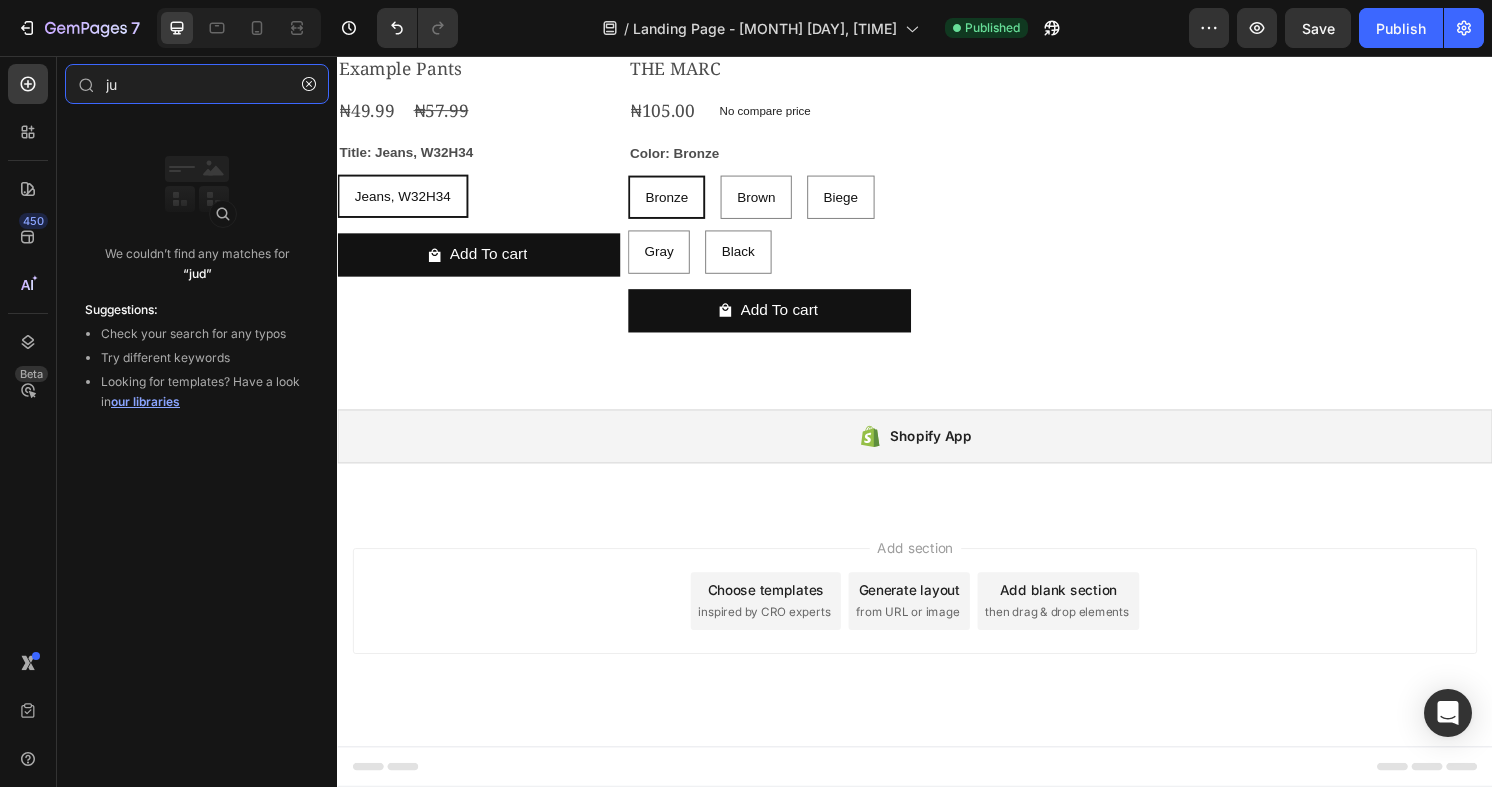 type on "j" 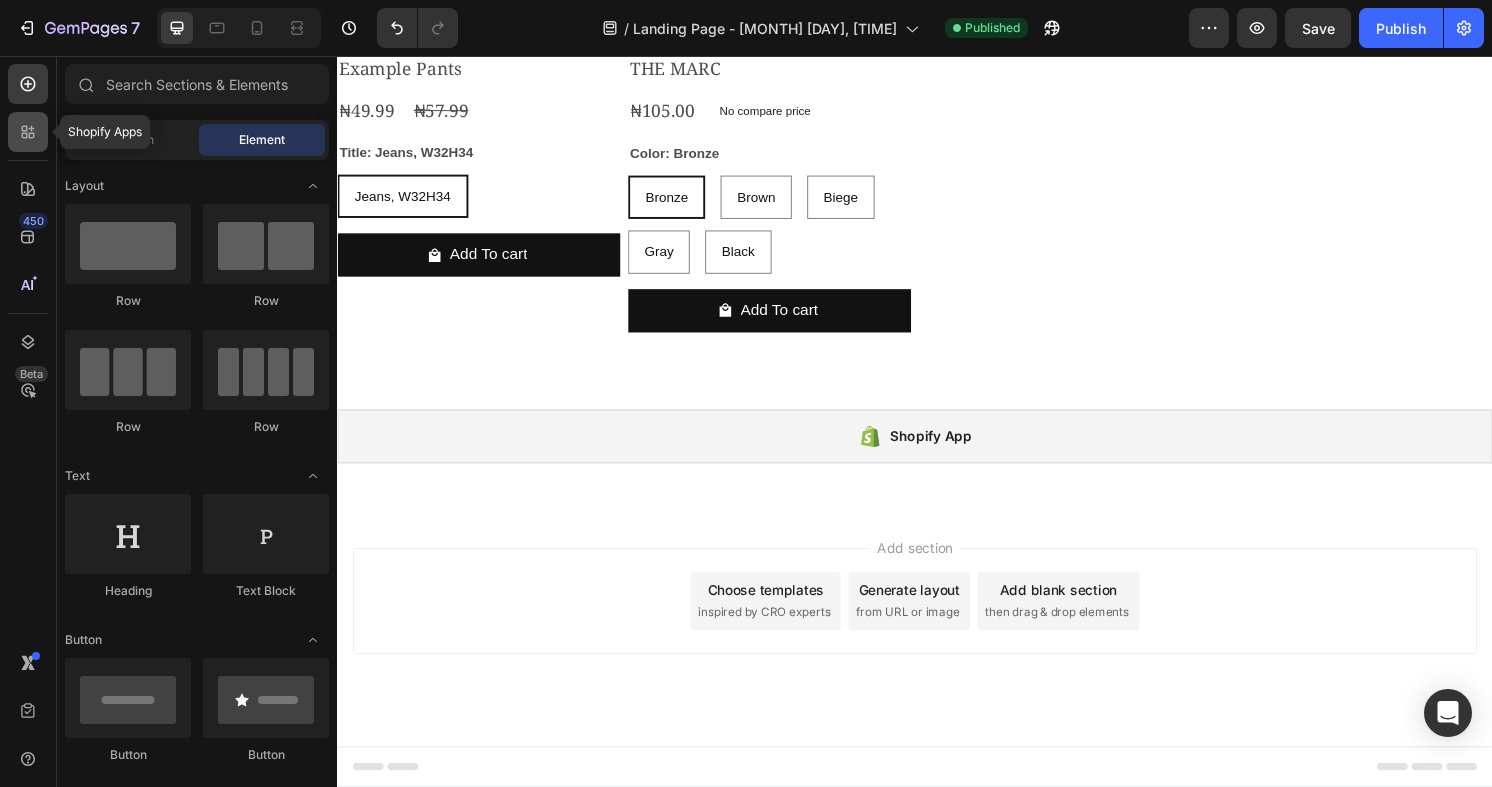 click 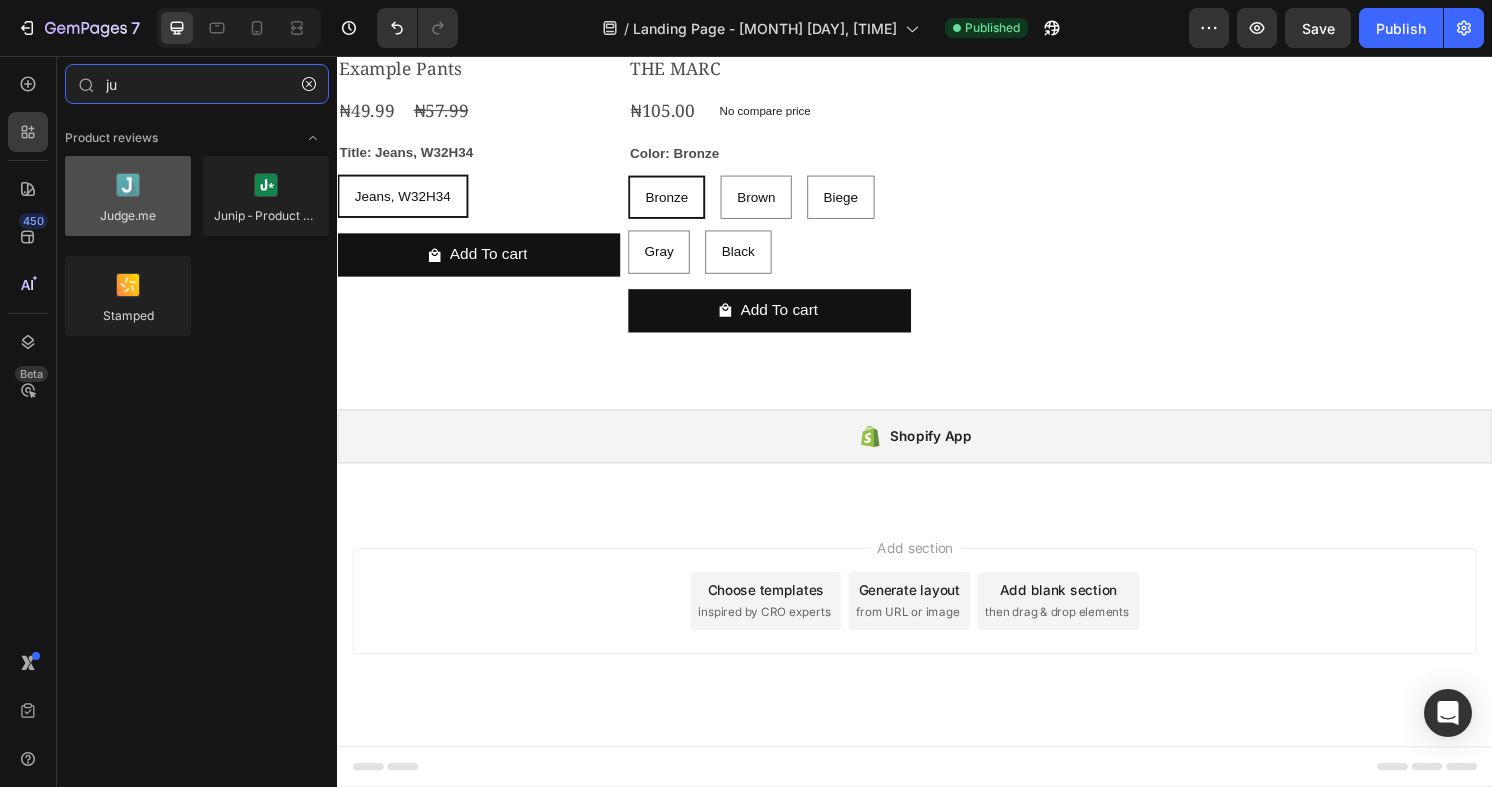 type on "ju" 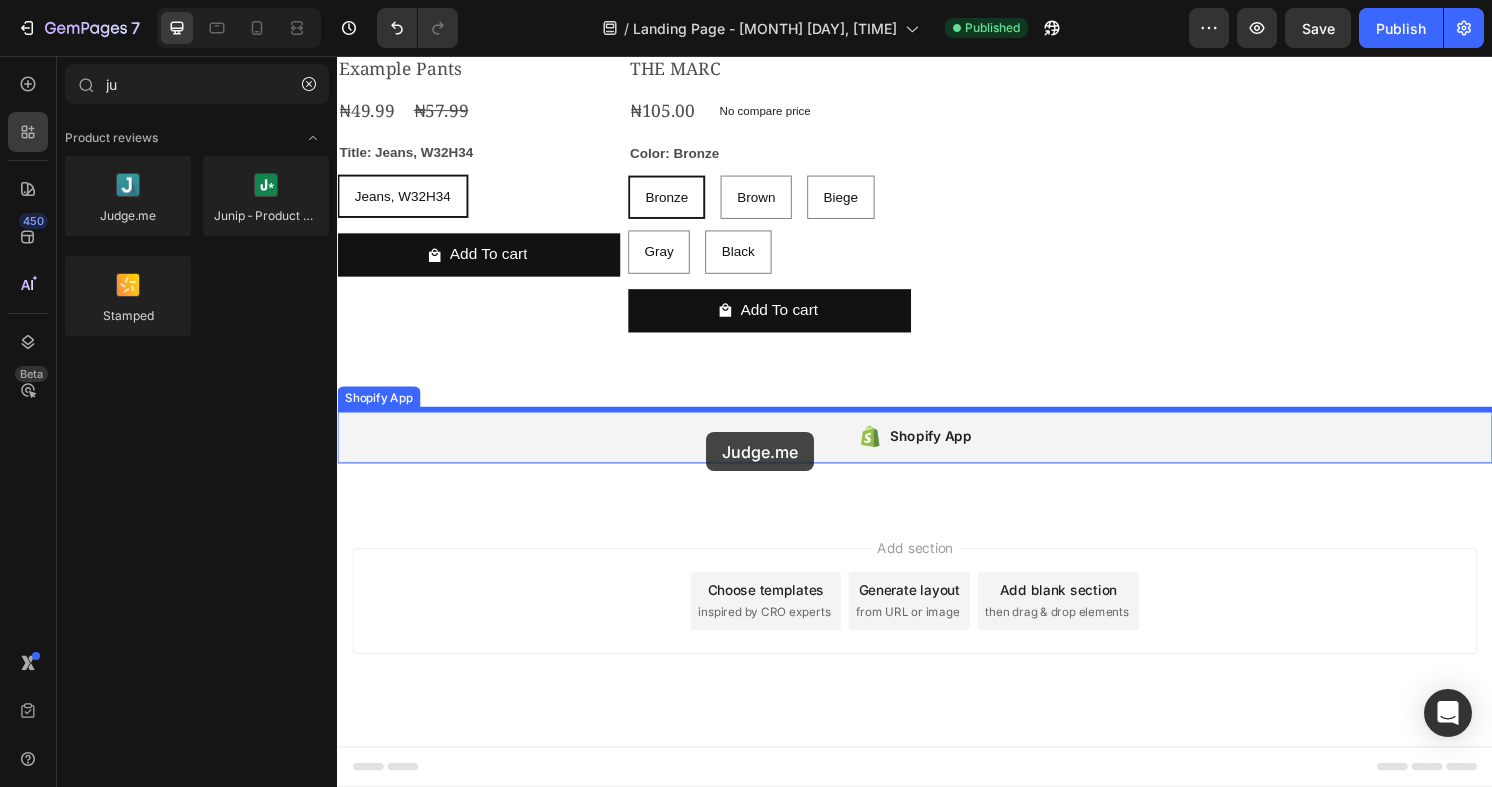 drag, startPoint x: 491, startPoint y: 265, endPoint x: 720, endPoint y: 447, distance: 292.51495 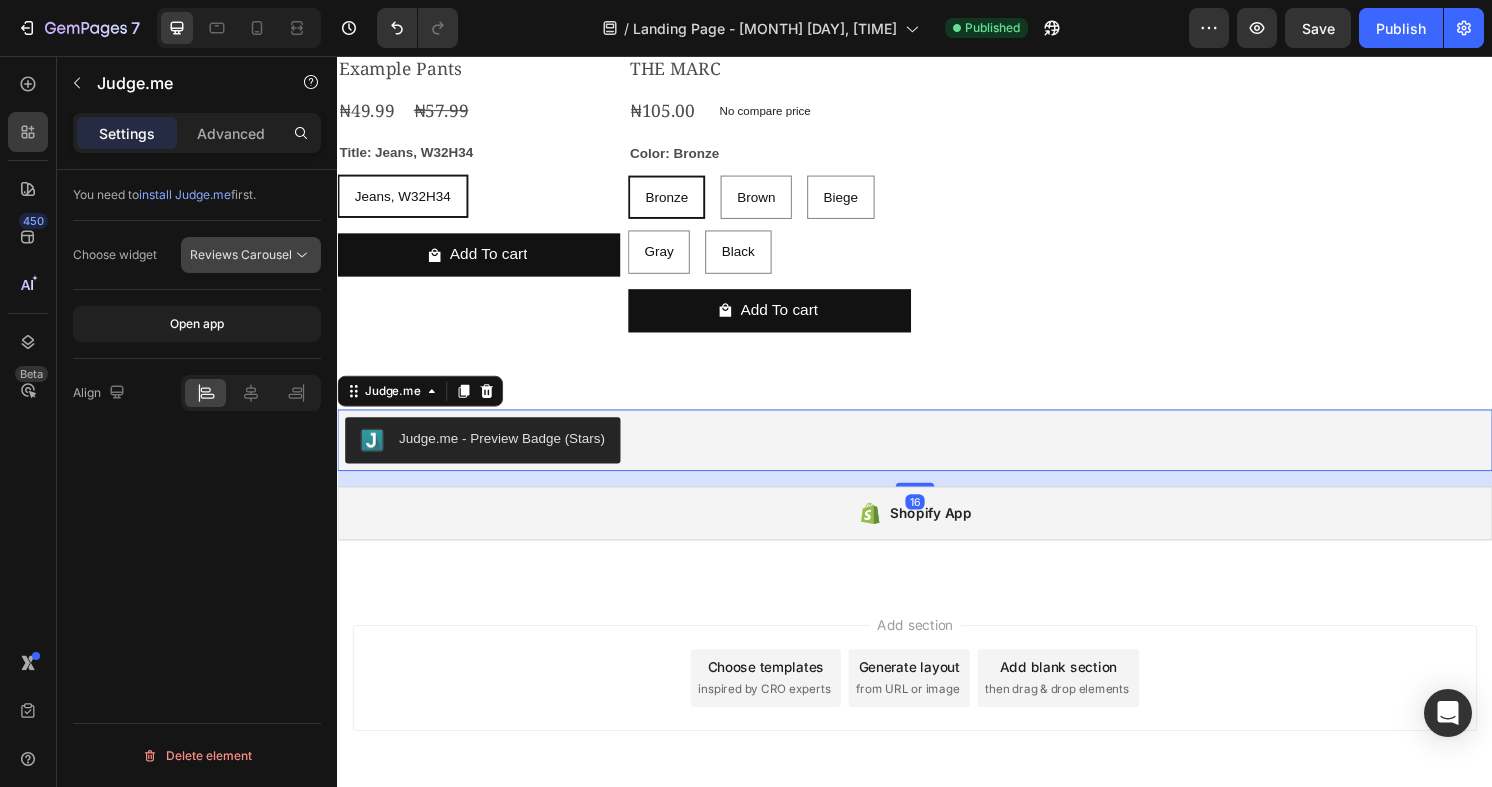 click on "Reviews Carousel" at bounding box center (241, 254) 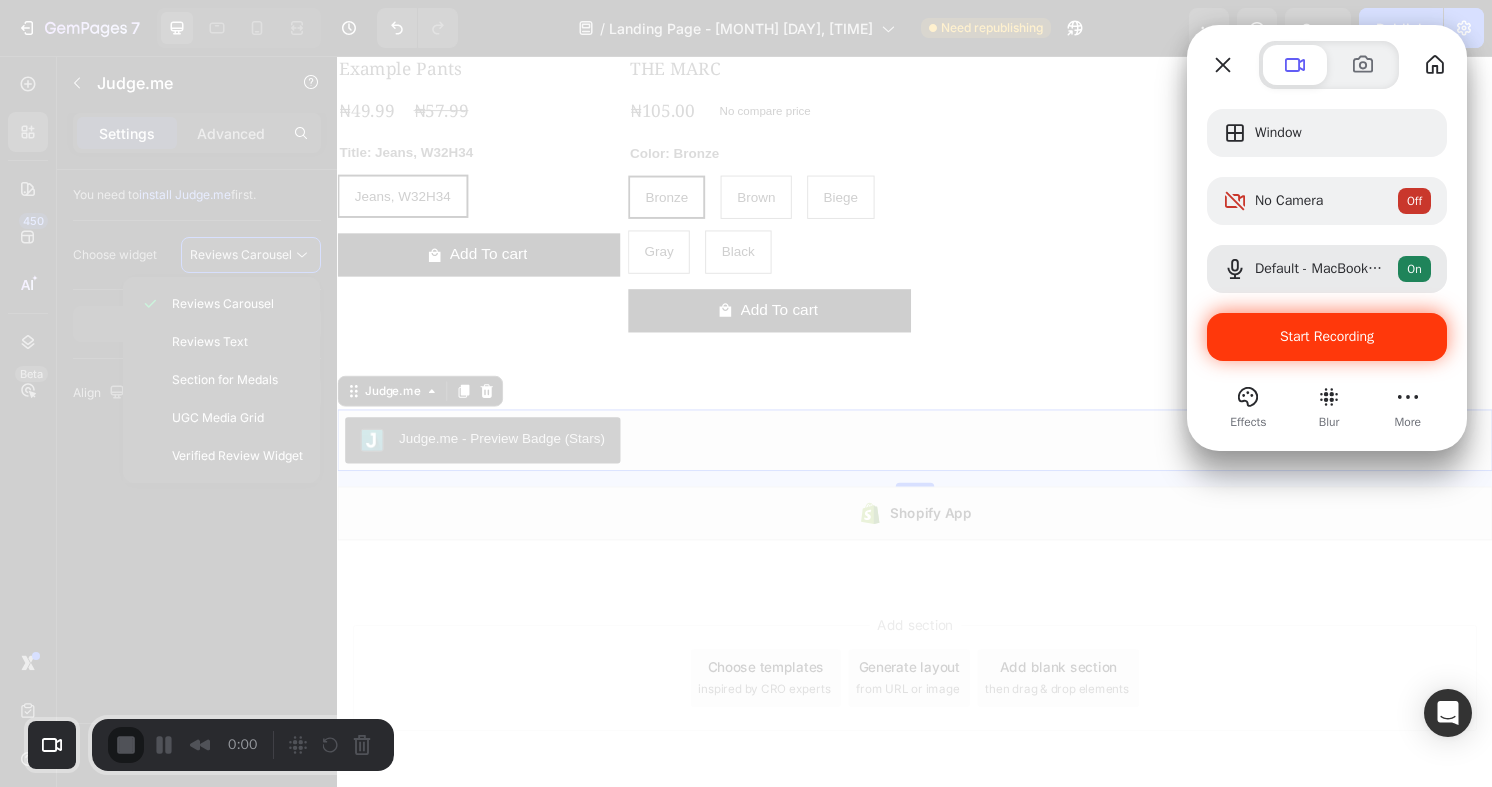 click on "Start Recording" at bounding box center [1327, 336] 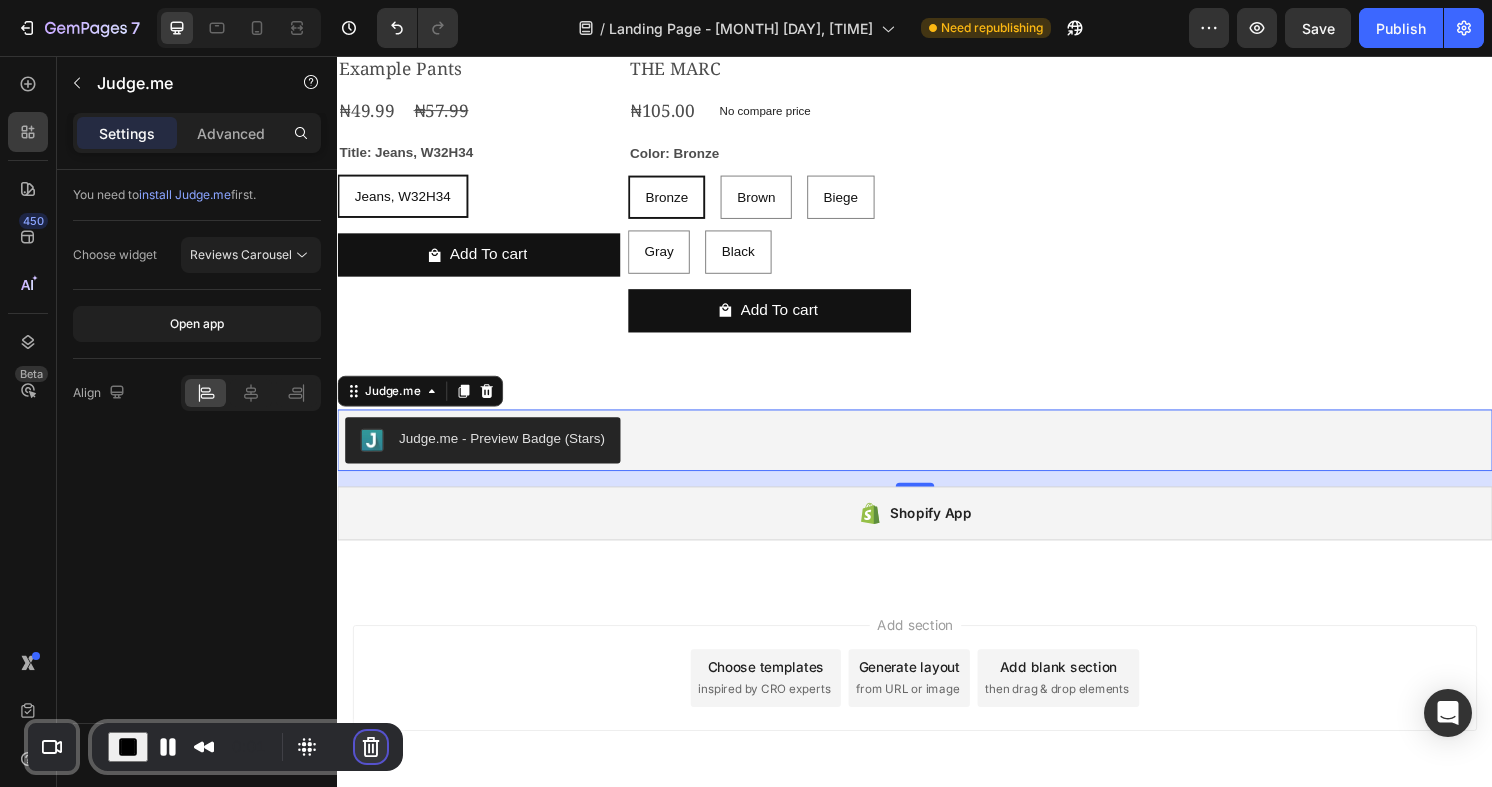 click at bounding box center [371, 747] 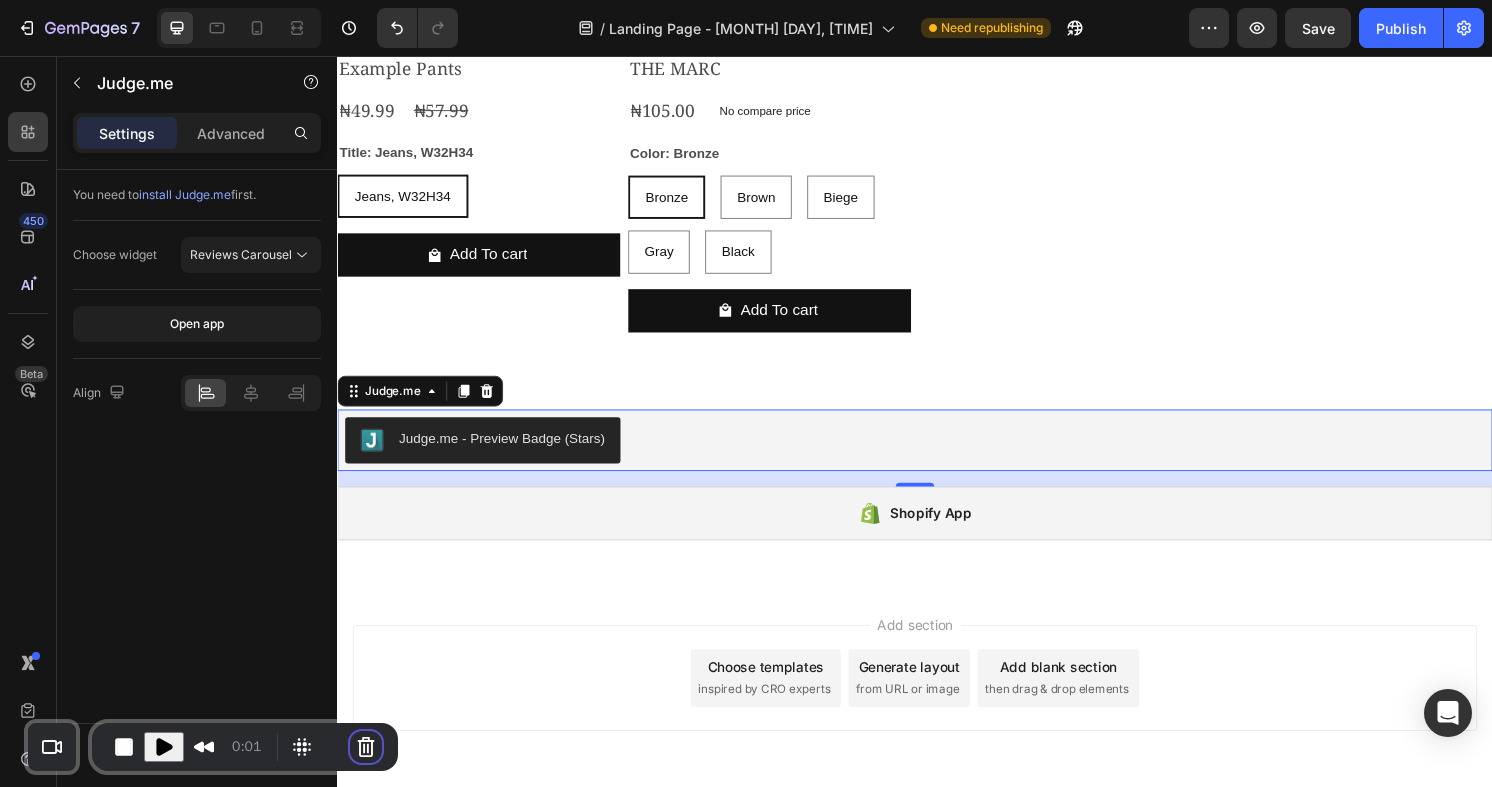 click on "Cancel recording" at bounding box center (577, 956) 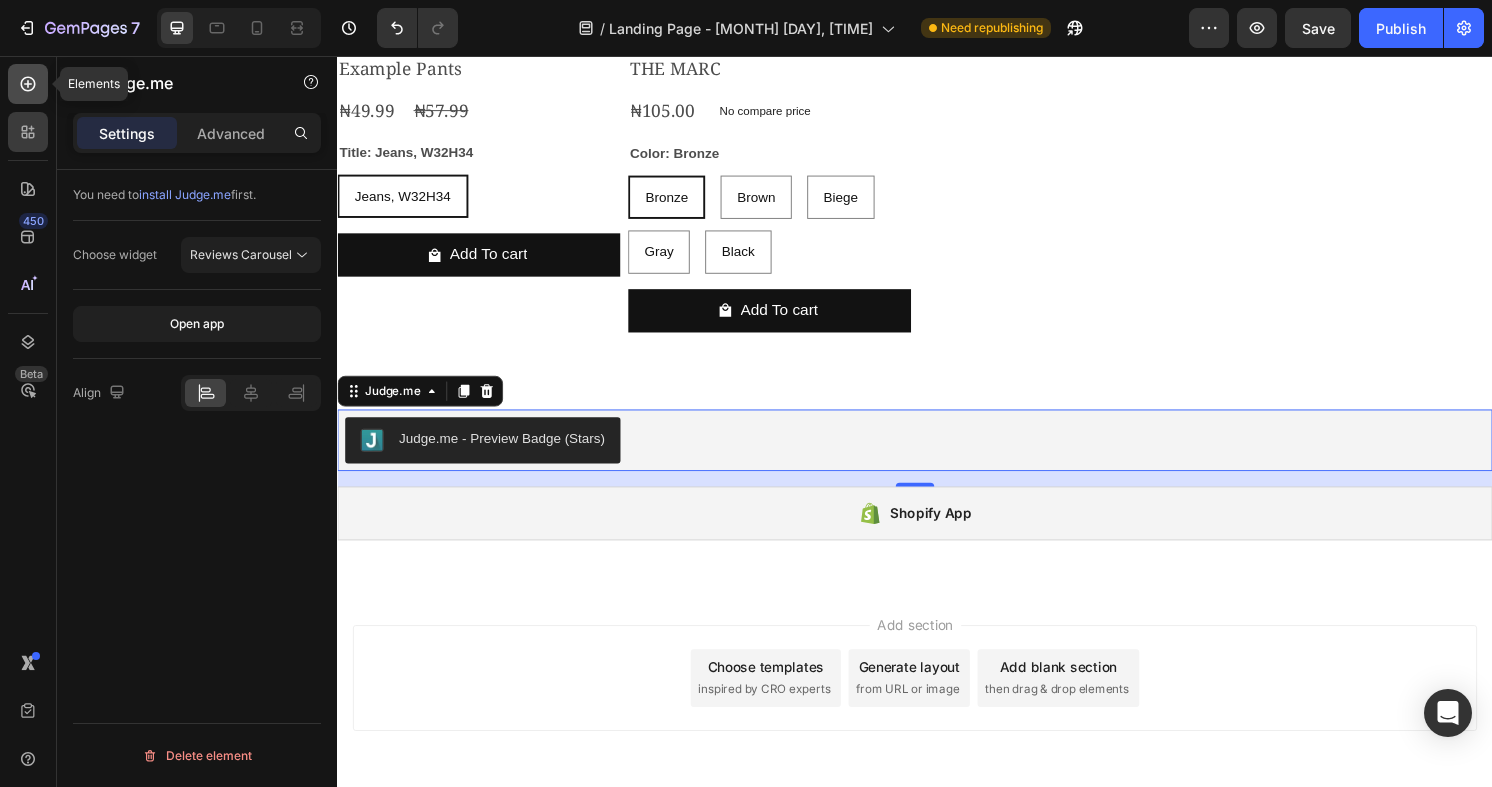 click 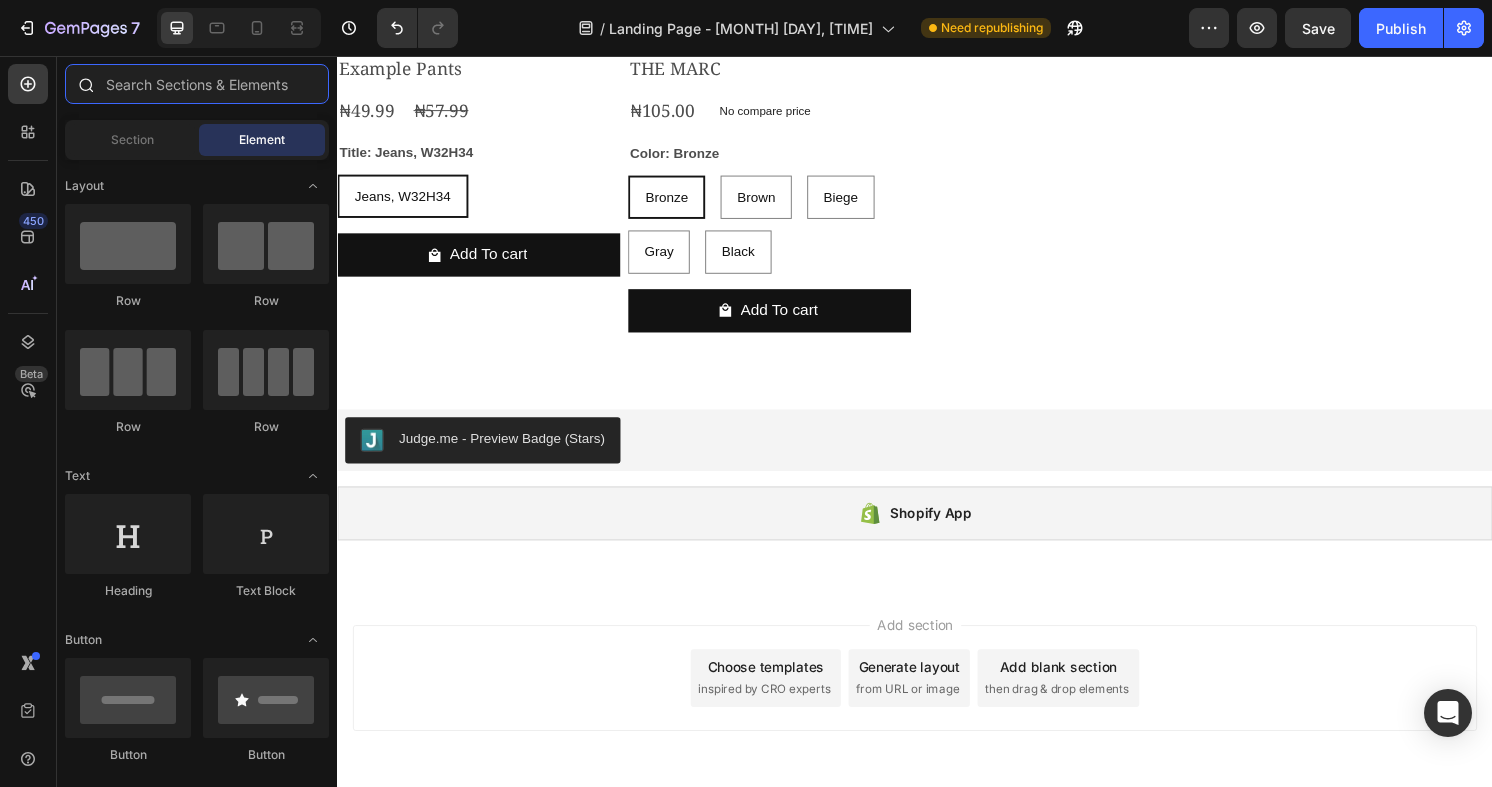 click at bounding box center [197, 84] 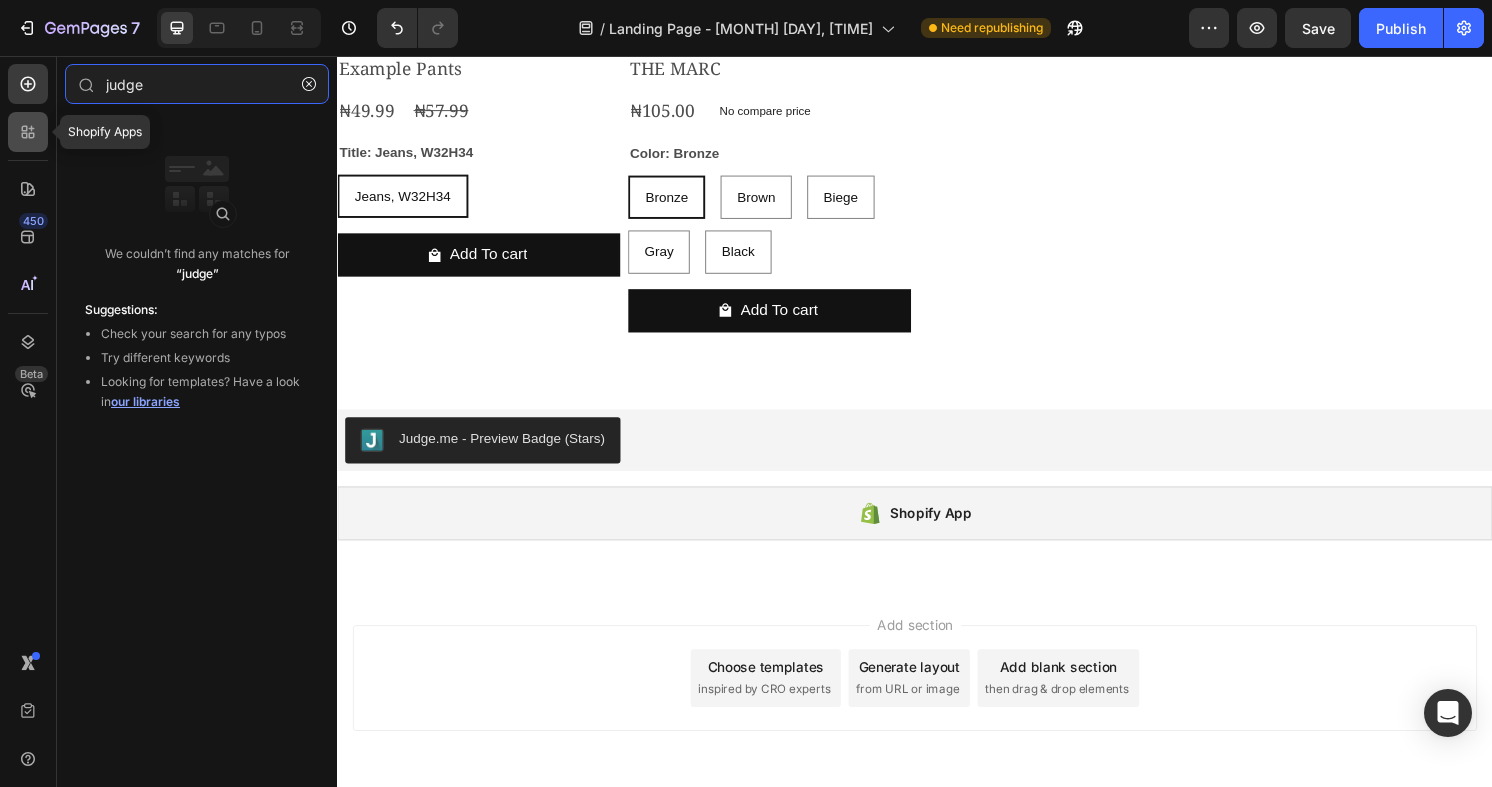 type on "judge" 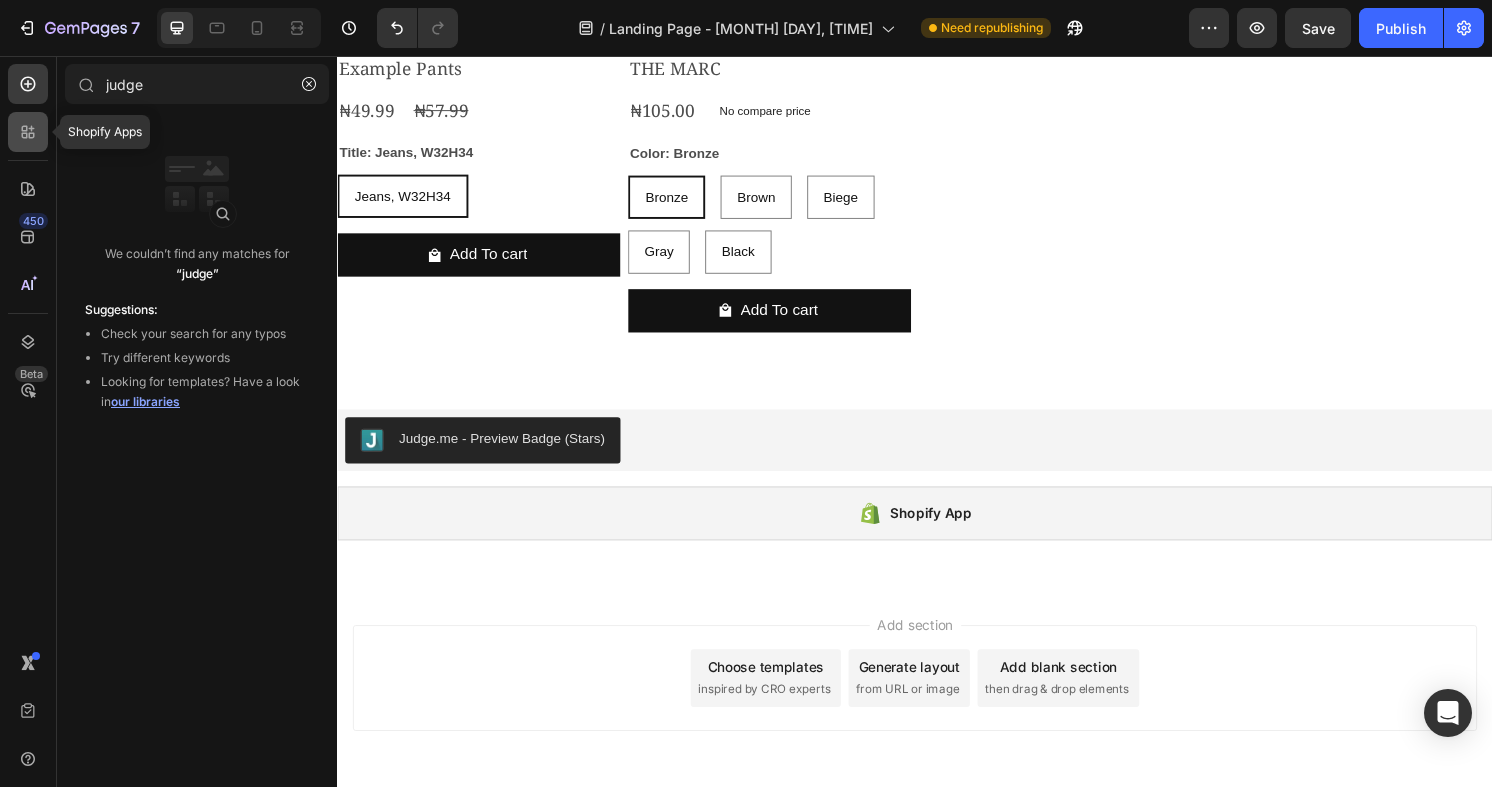 click 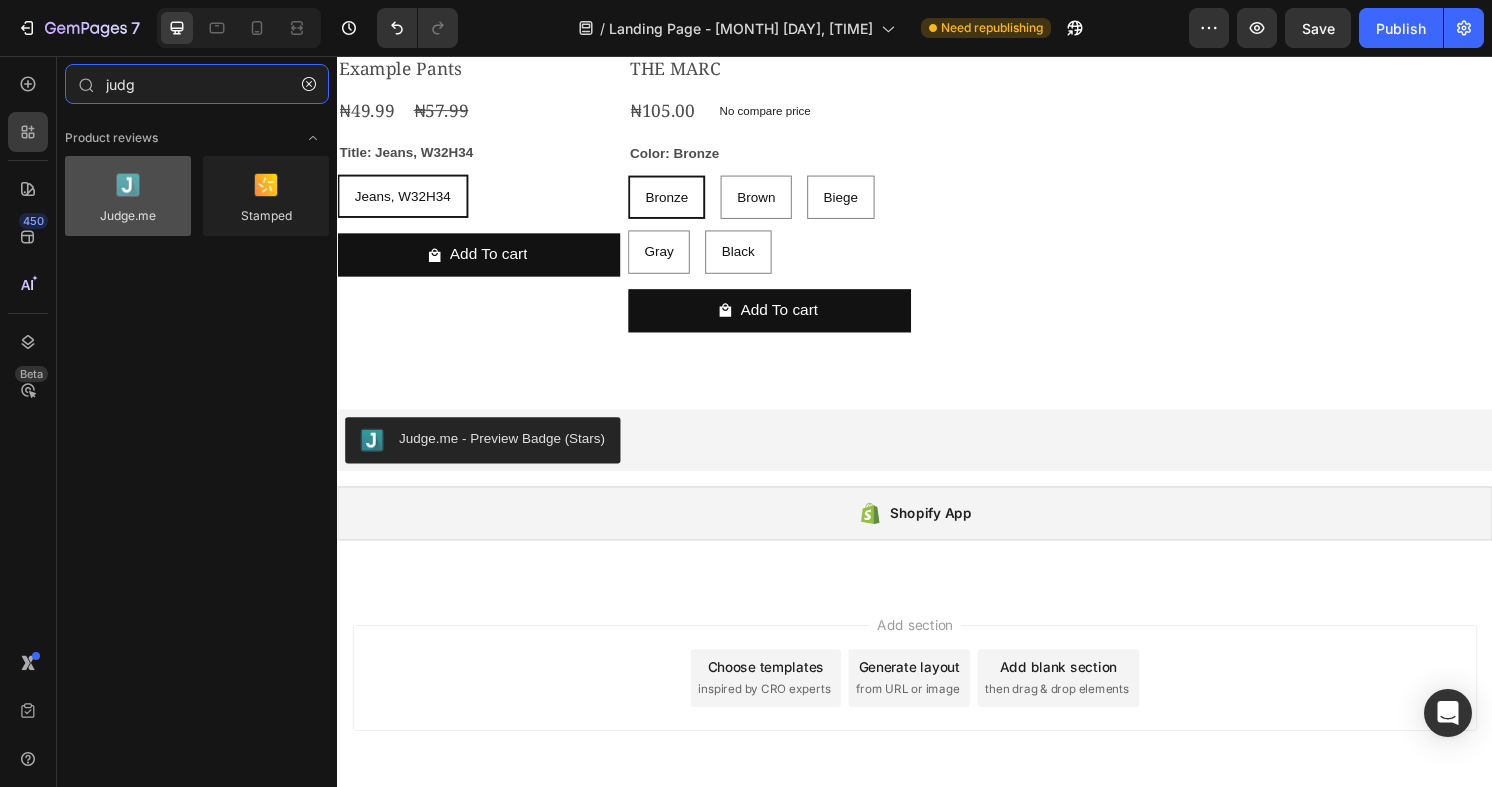 type on "judg" 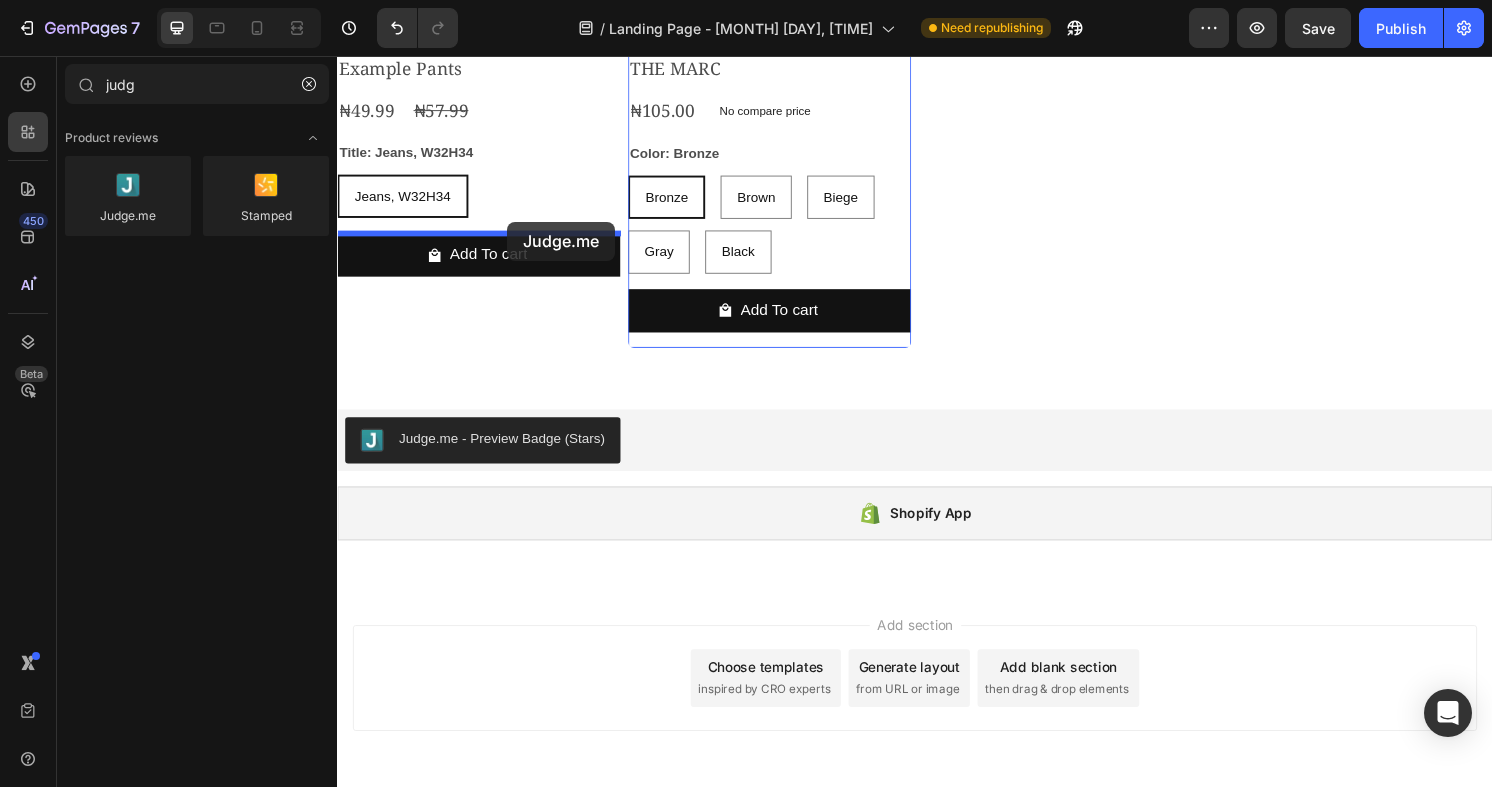 drag, startPoint x: 453, startPoint y: 269, endPoint x: 514, endPoint y: 228, distance: 73.4983 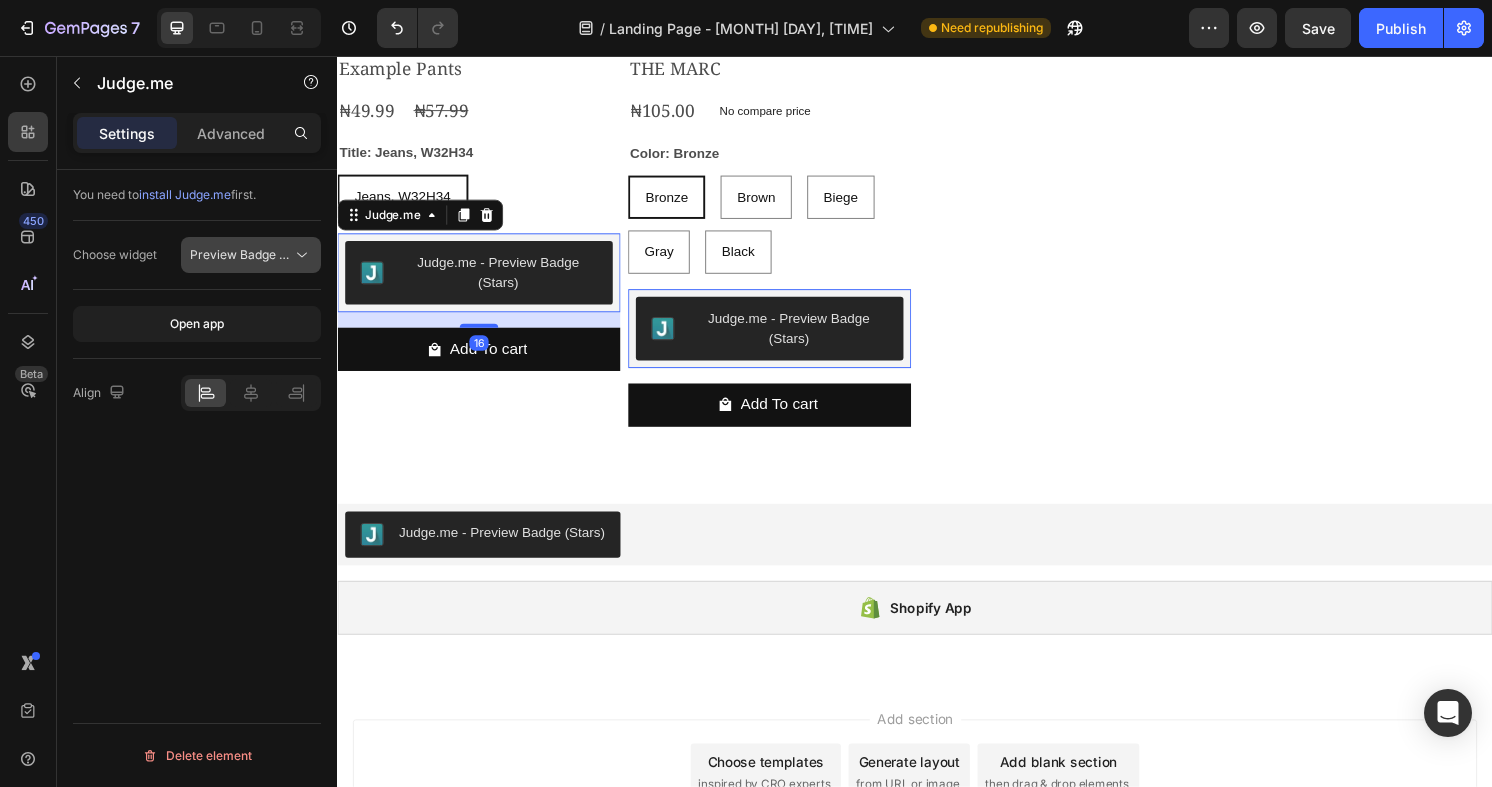 click on "Preview Badge (Stars)" at bounding box center (253, 254) 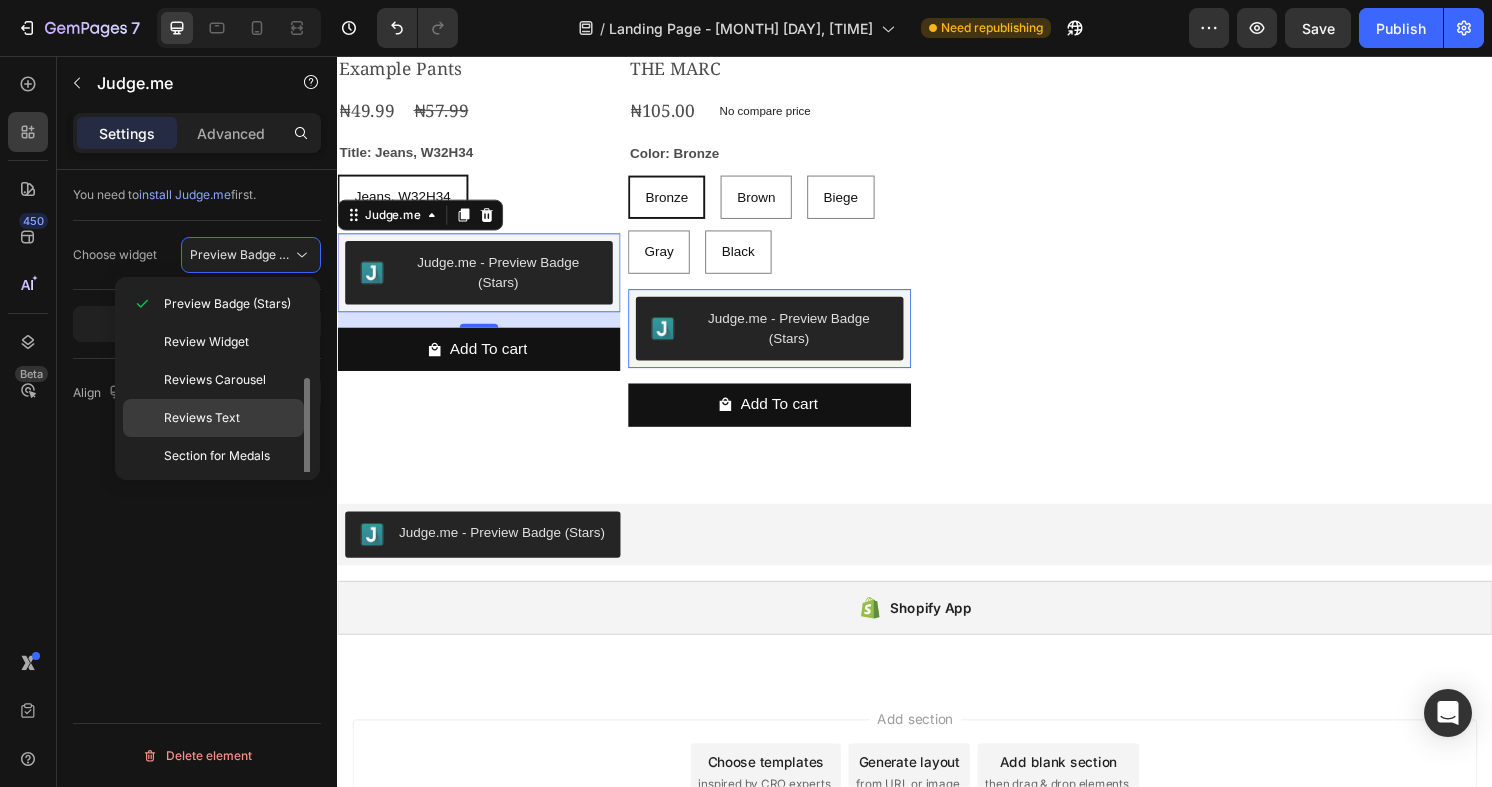 scroll, scrollTop: 79, scrollLeft: 0, axis: vertical 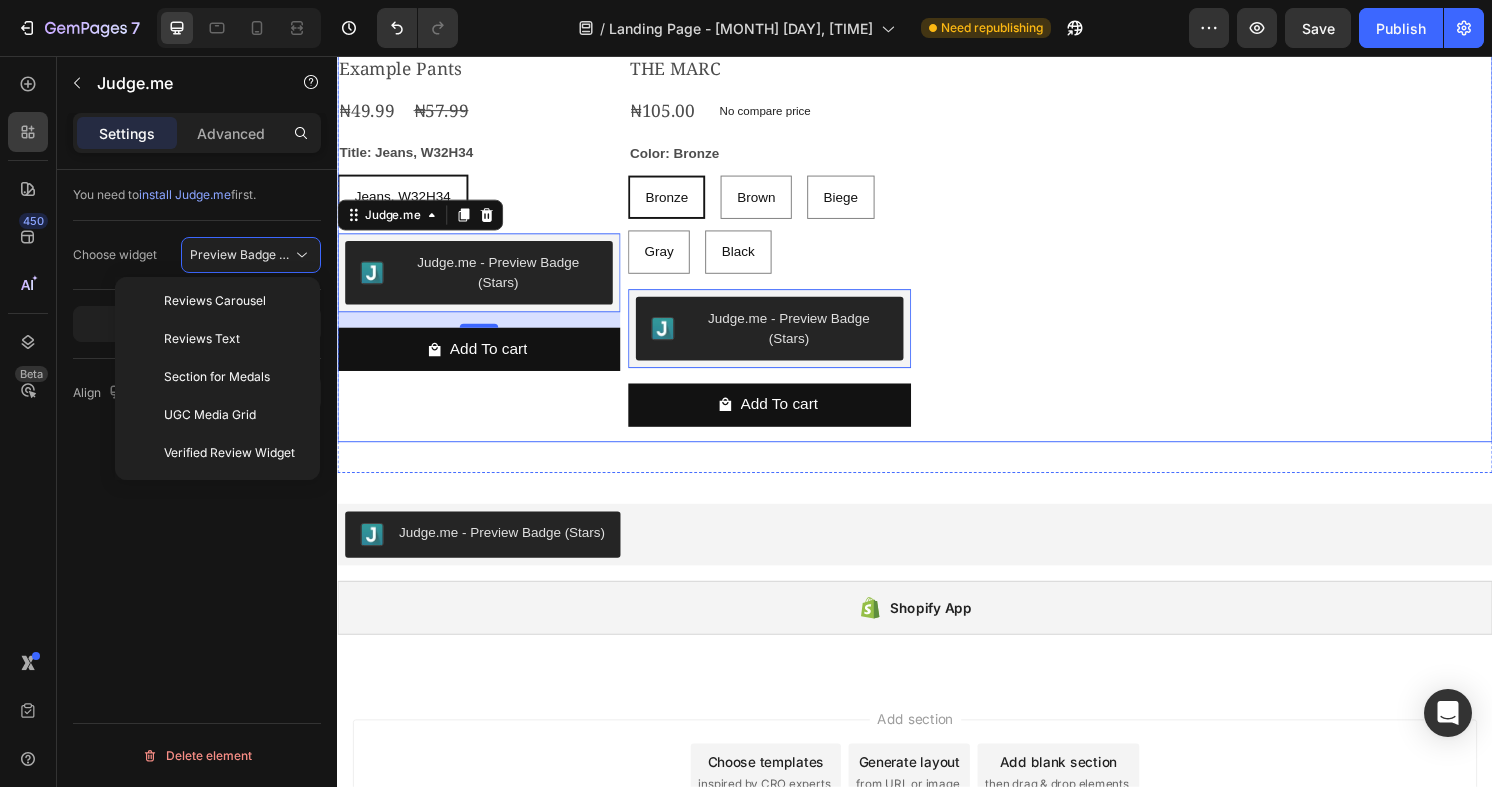 type 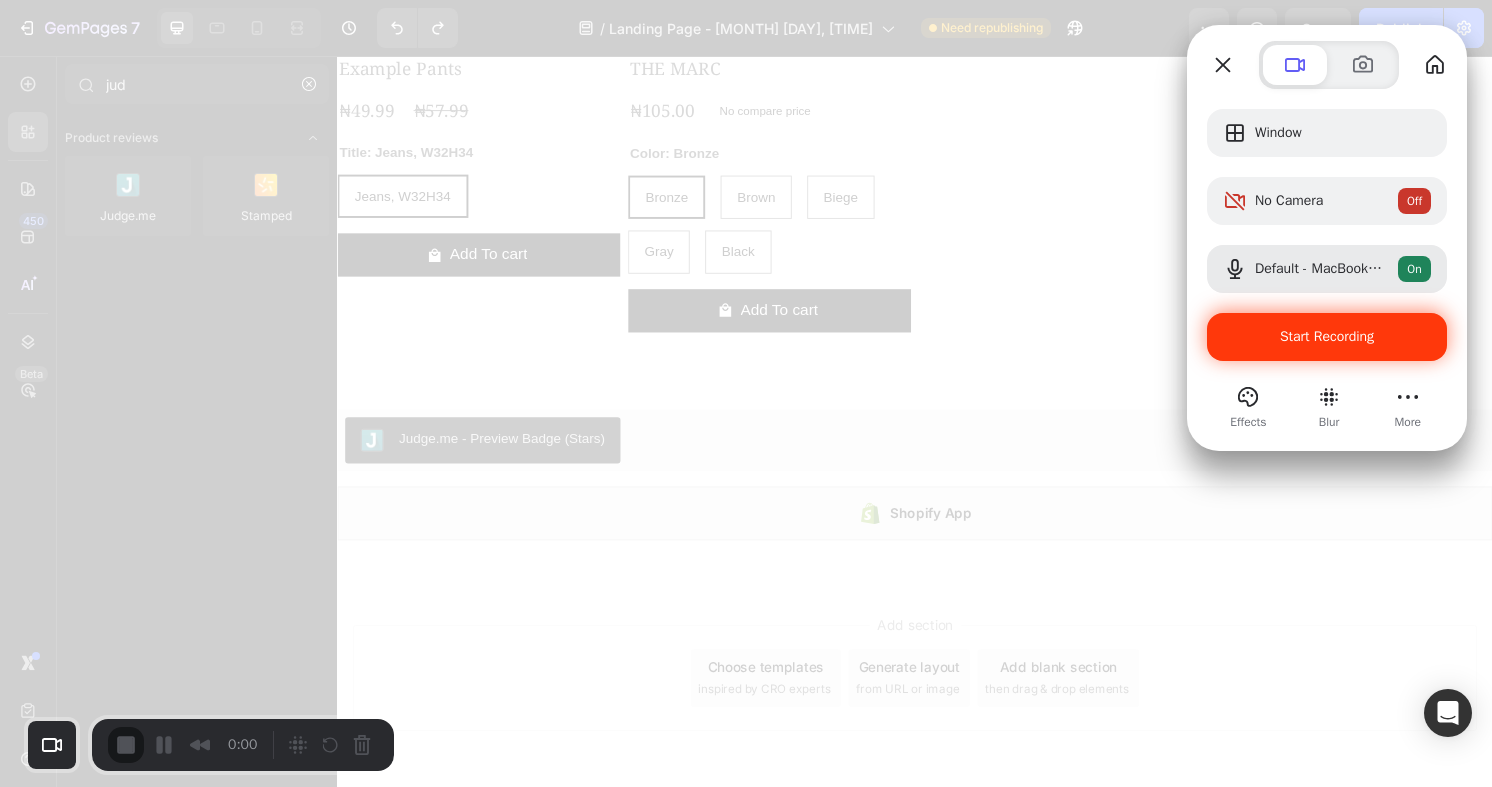 click on "Start Recording" at bounding box center [1327, 336] 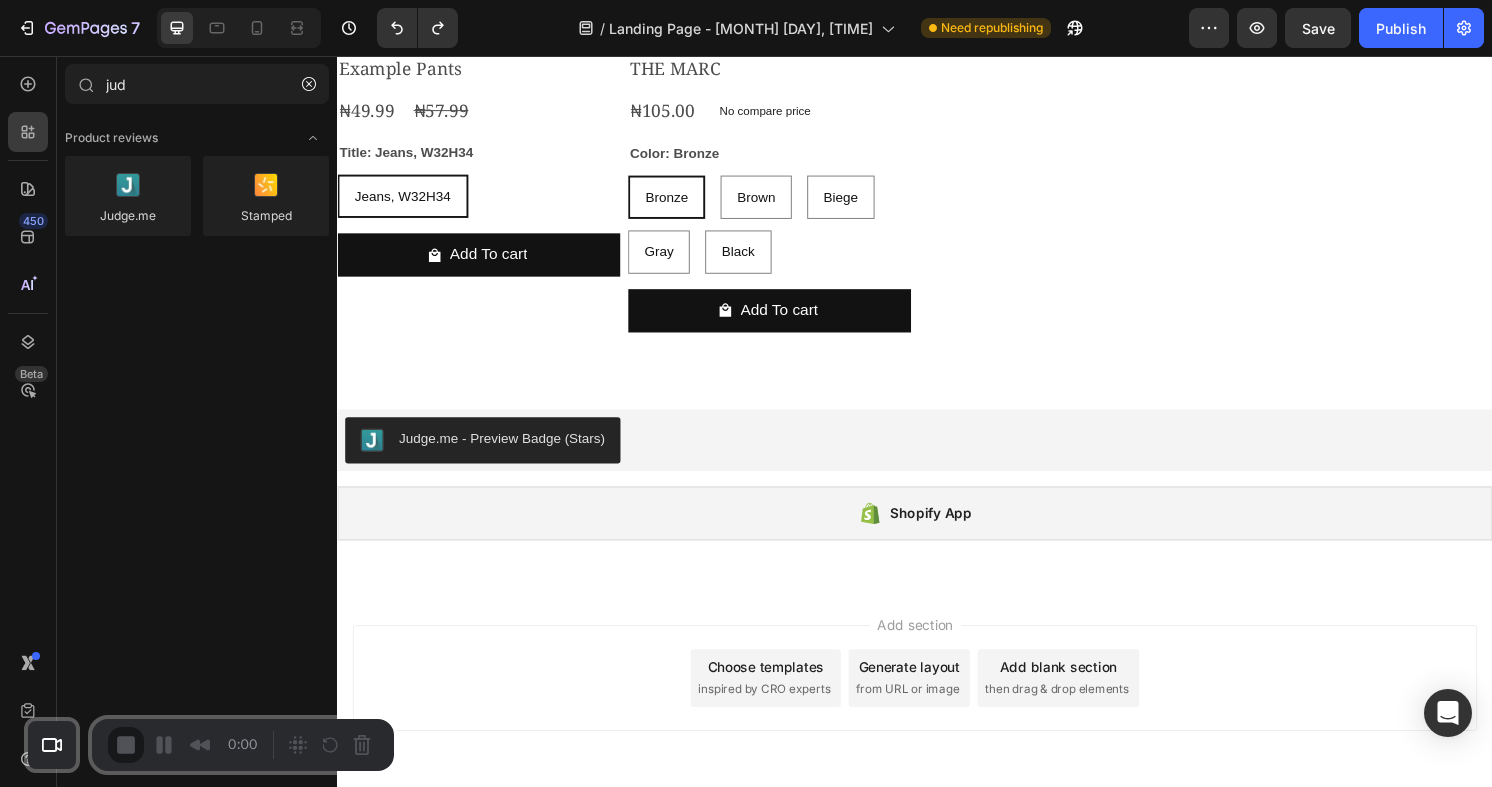 click on "3 Skip Lookin’ good   ☀️ Click anywhere to pause countdown" at bounding box center [746, 827] 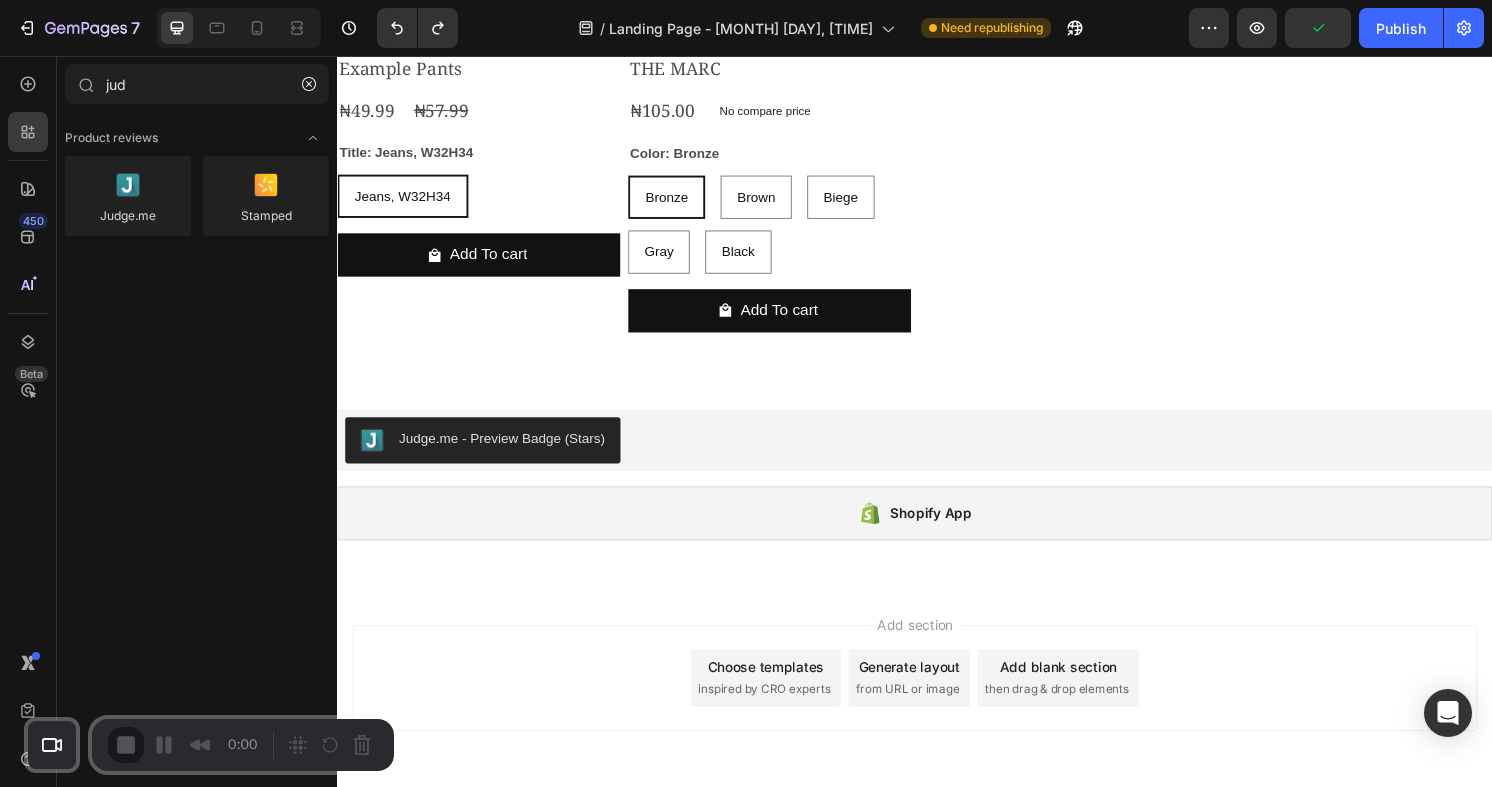 click on "3 Skip Lookin’ good   ☀️ Click anywhere to unpause countdown" at bounding box center (746, 827) 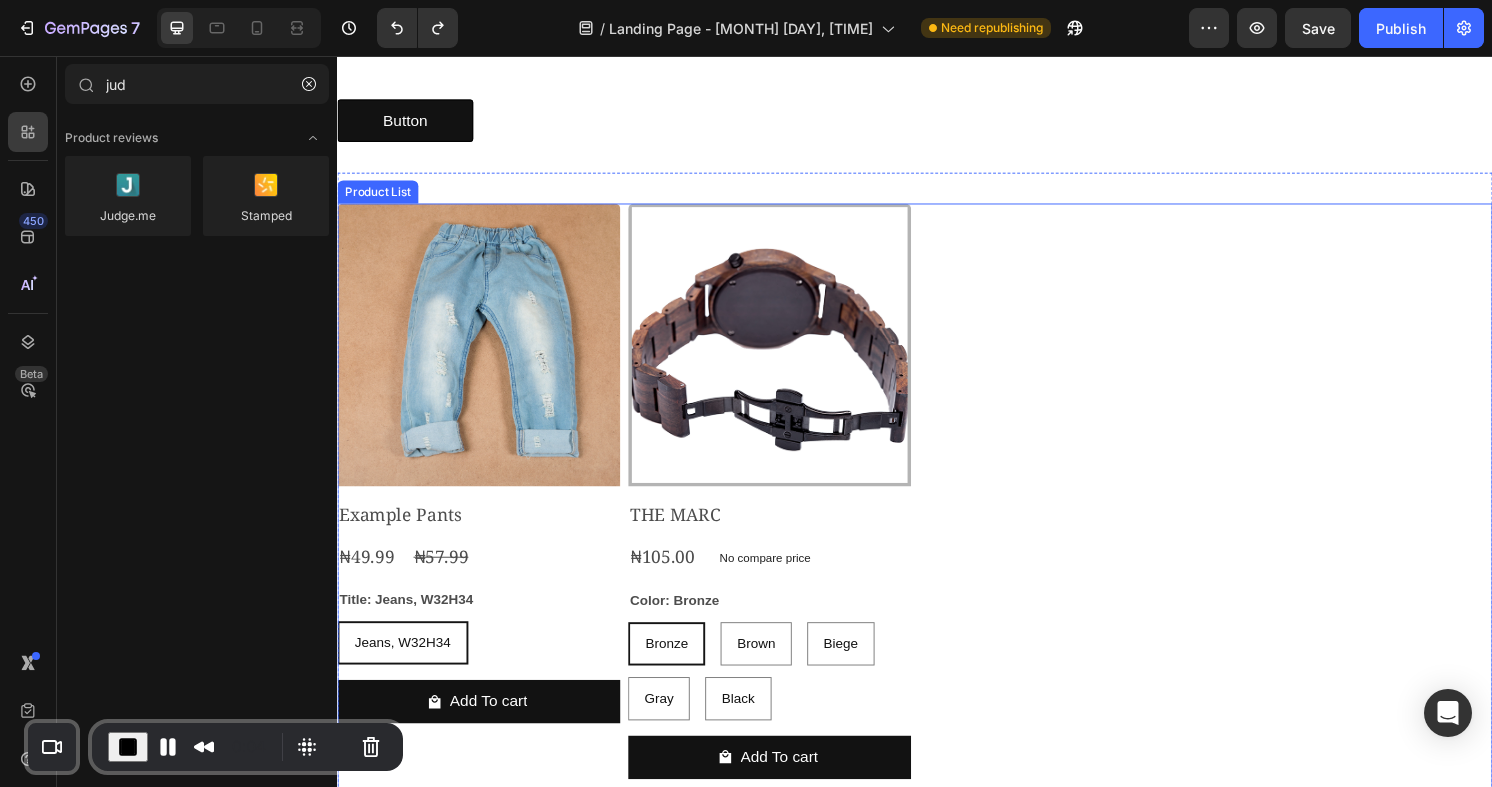 scroll, scrollTop: 2541, scrollLeft: 0, axis: vertical 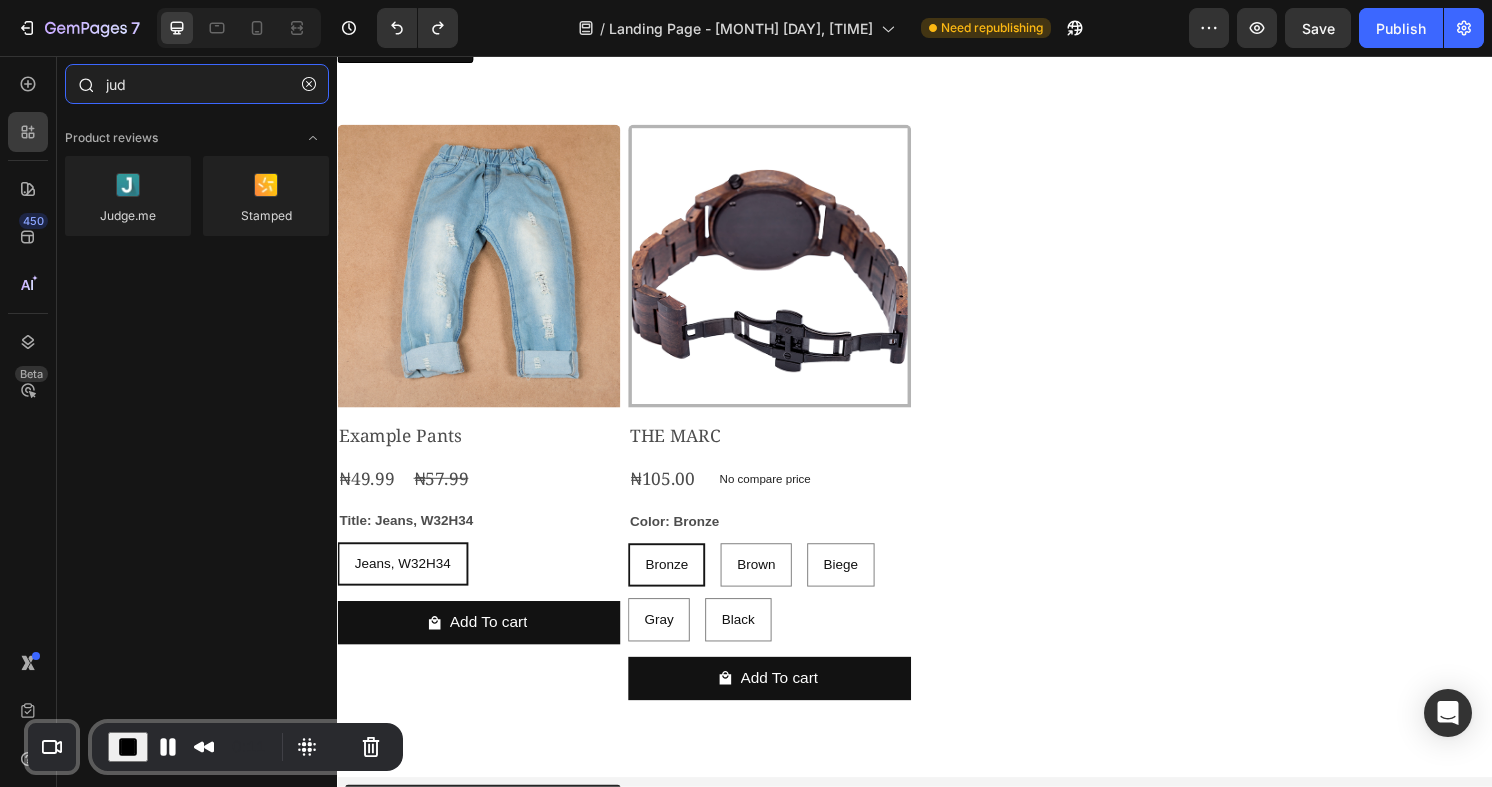 click on "jud" at bounding box center [197, 84] 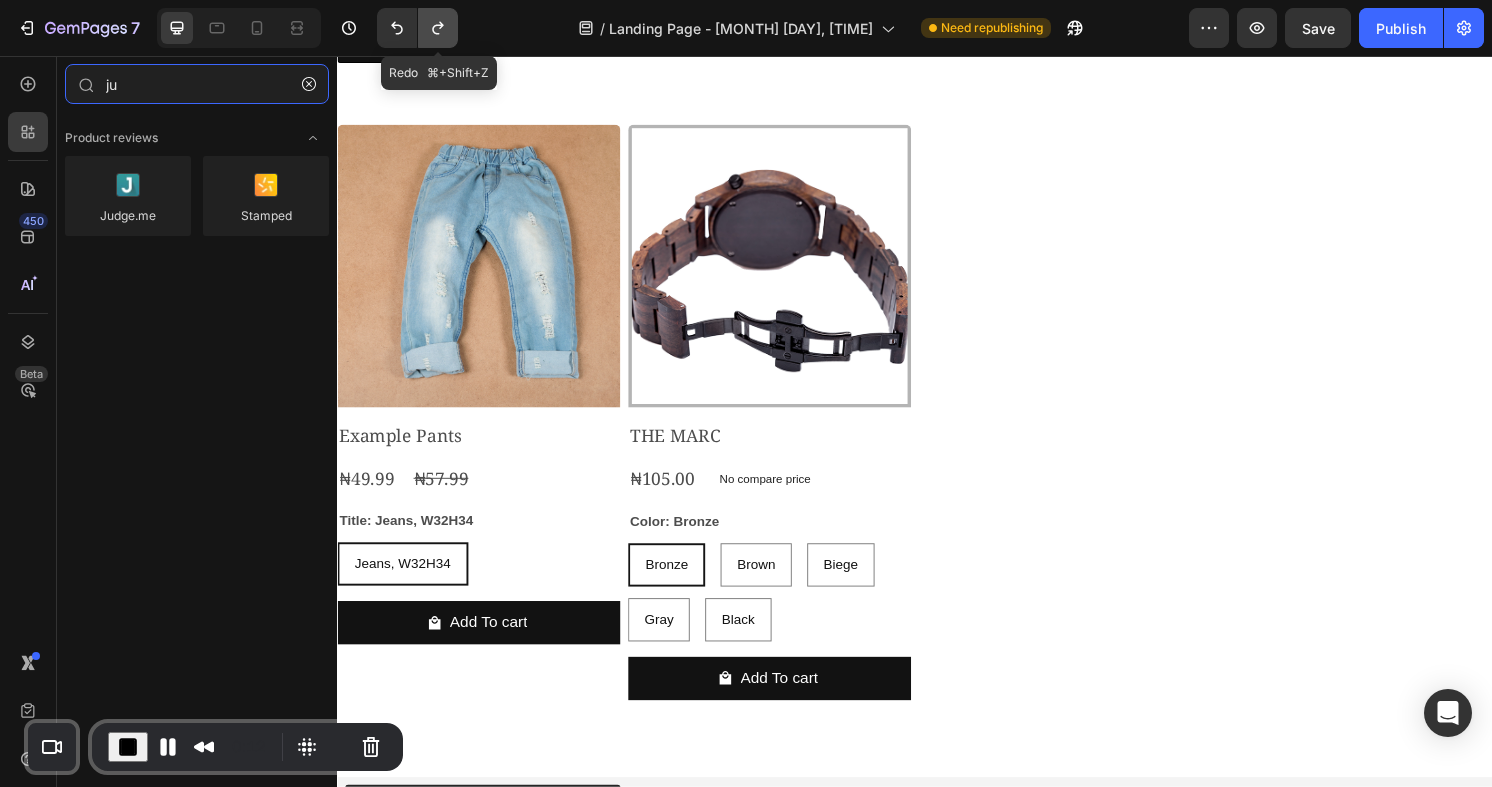 type on "j" 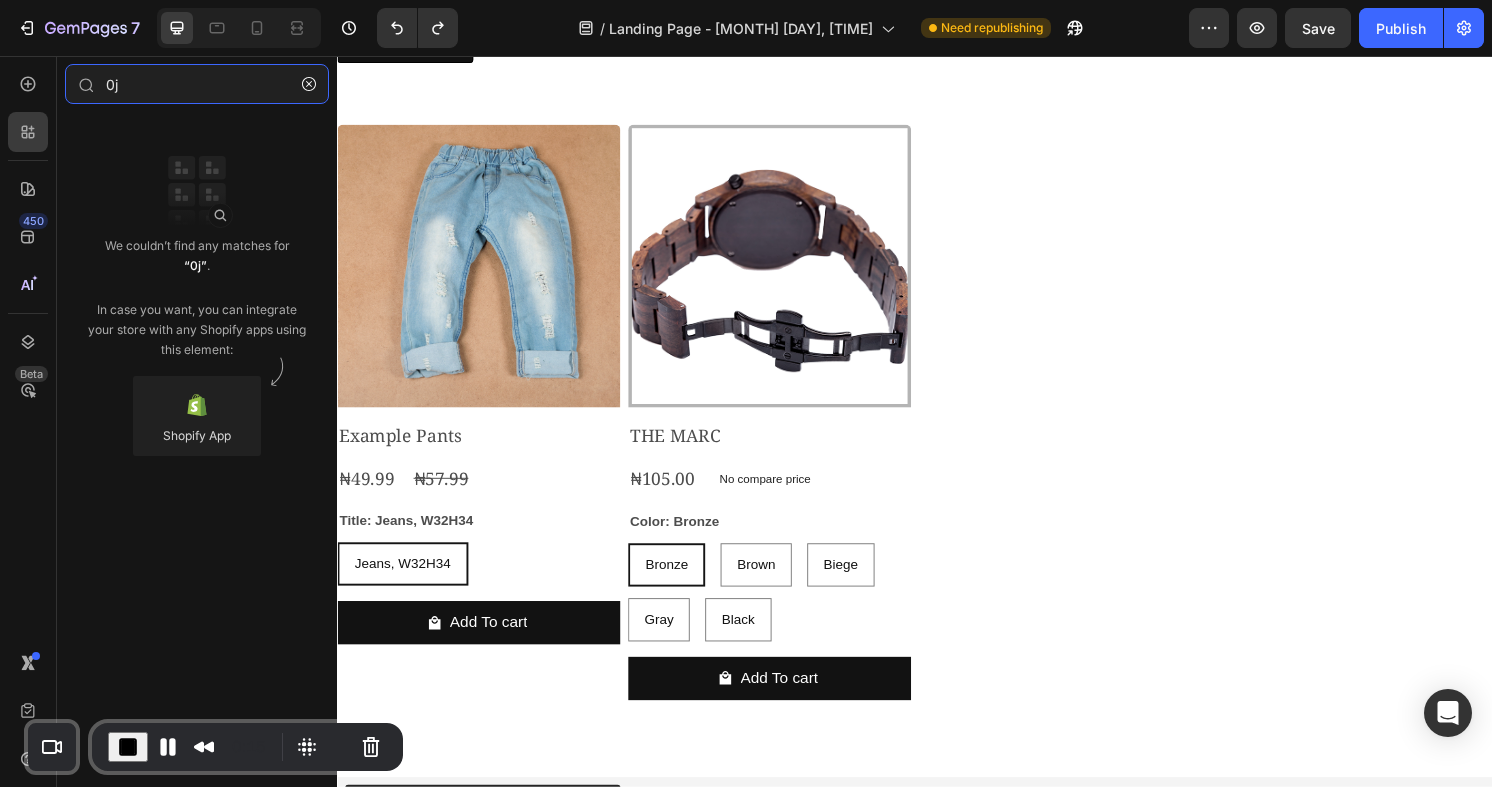 type on "0" 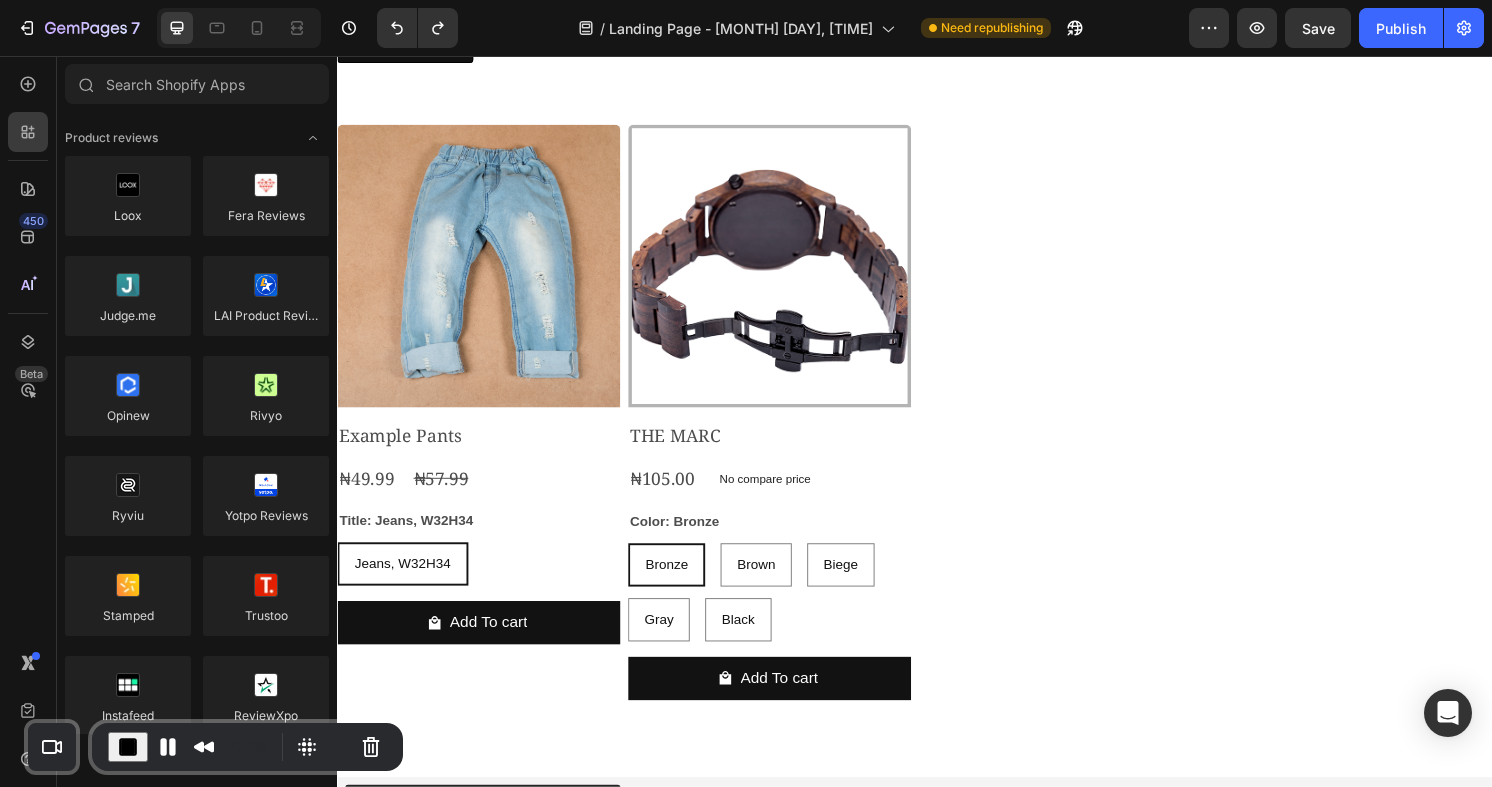 scroll, scrollTop: 3003, scrollLeft: 0, axis: vertical 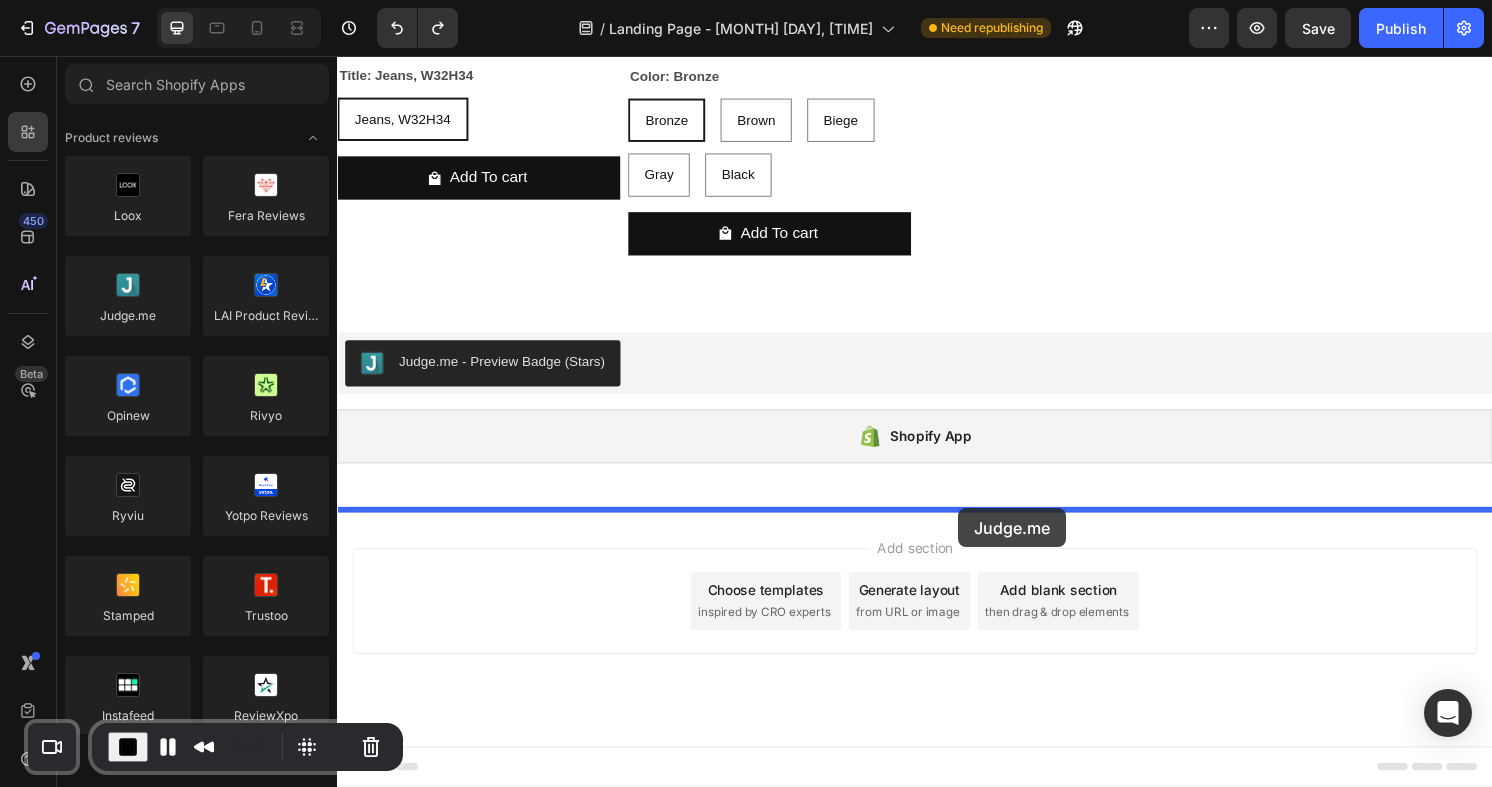 drag, startPoint x: 462, startPoint y: 351, endPoint x: 982, endPoint y: 526, distance: 548.6575 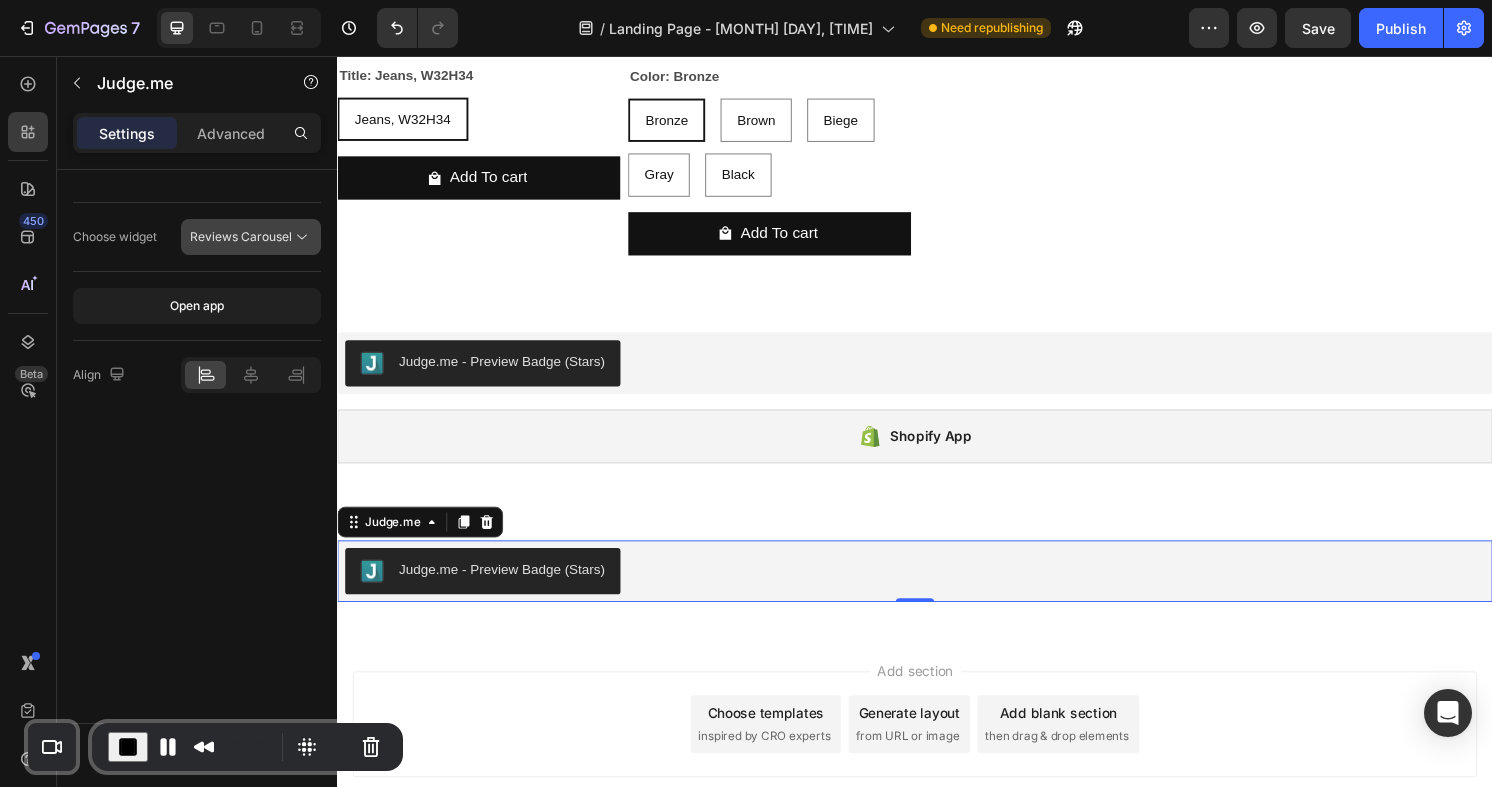 click on "Reviews Carousel" at bounding box center [241, 236] 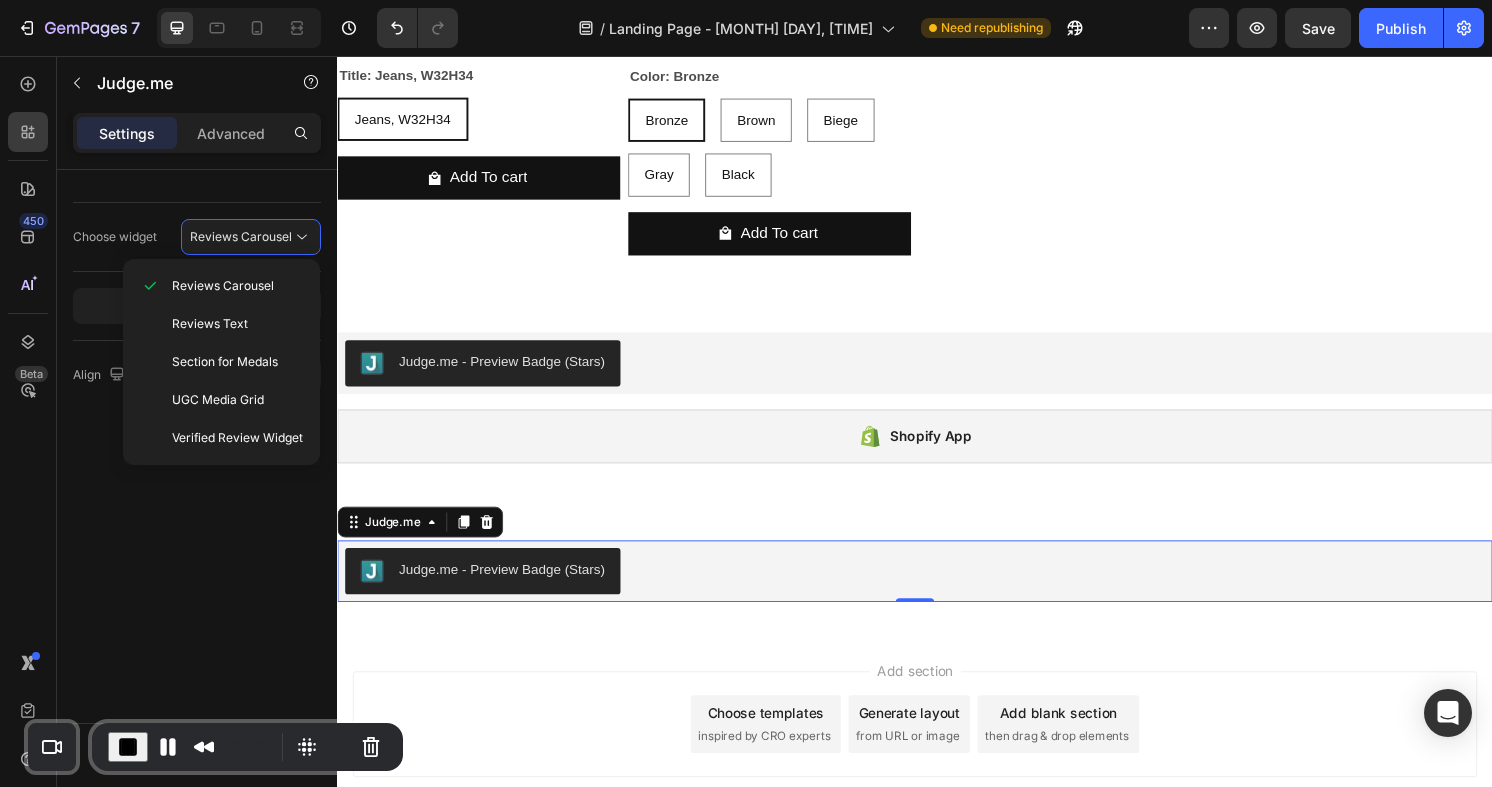 click on "Choose widget Reviews Carousel" 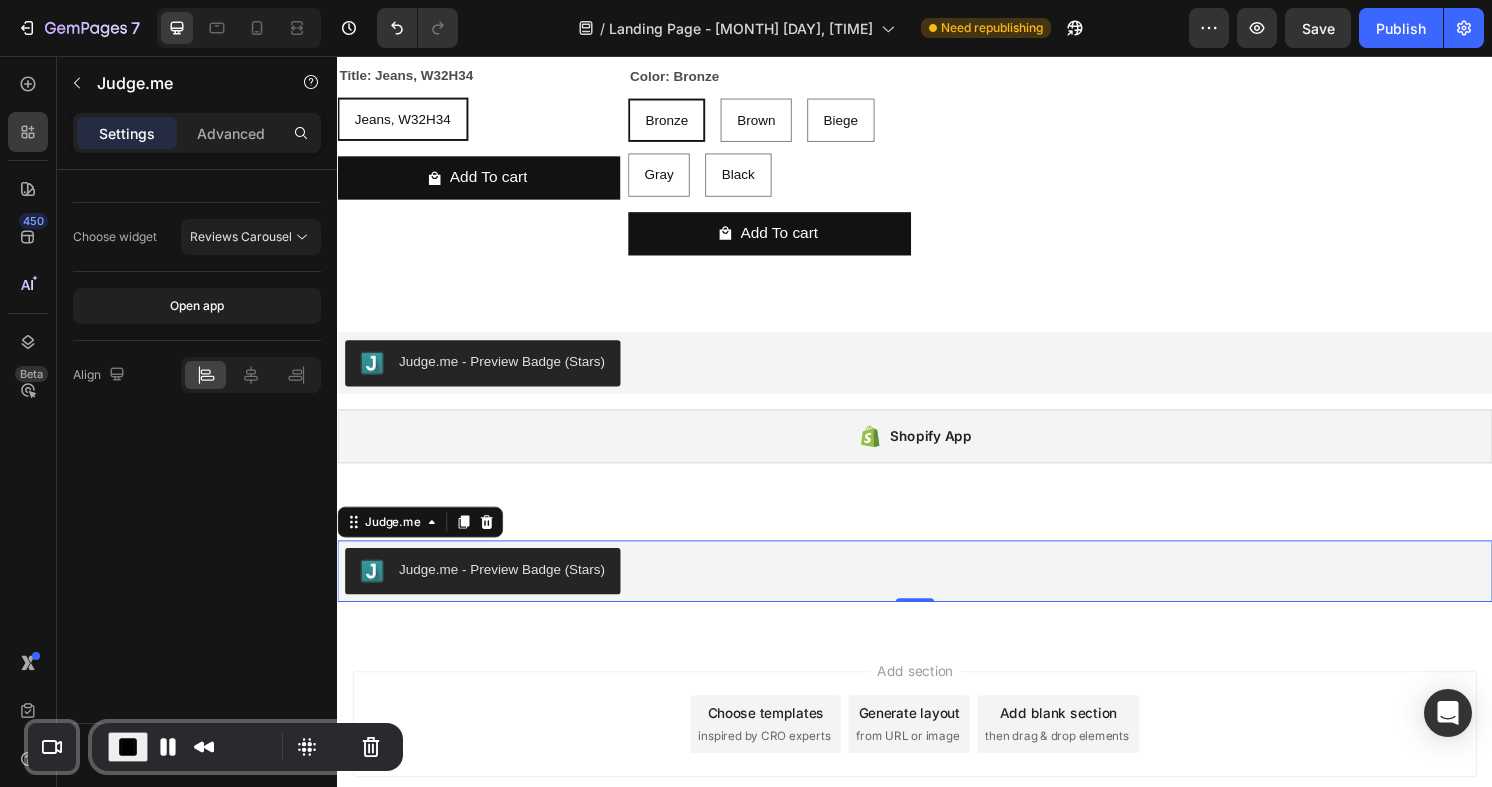 click on "450 Beta" at bounding box center [28, 421] 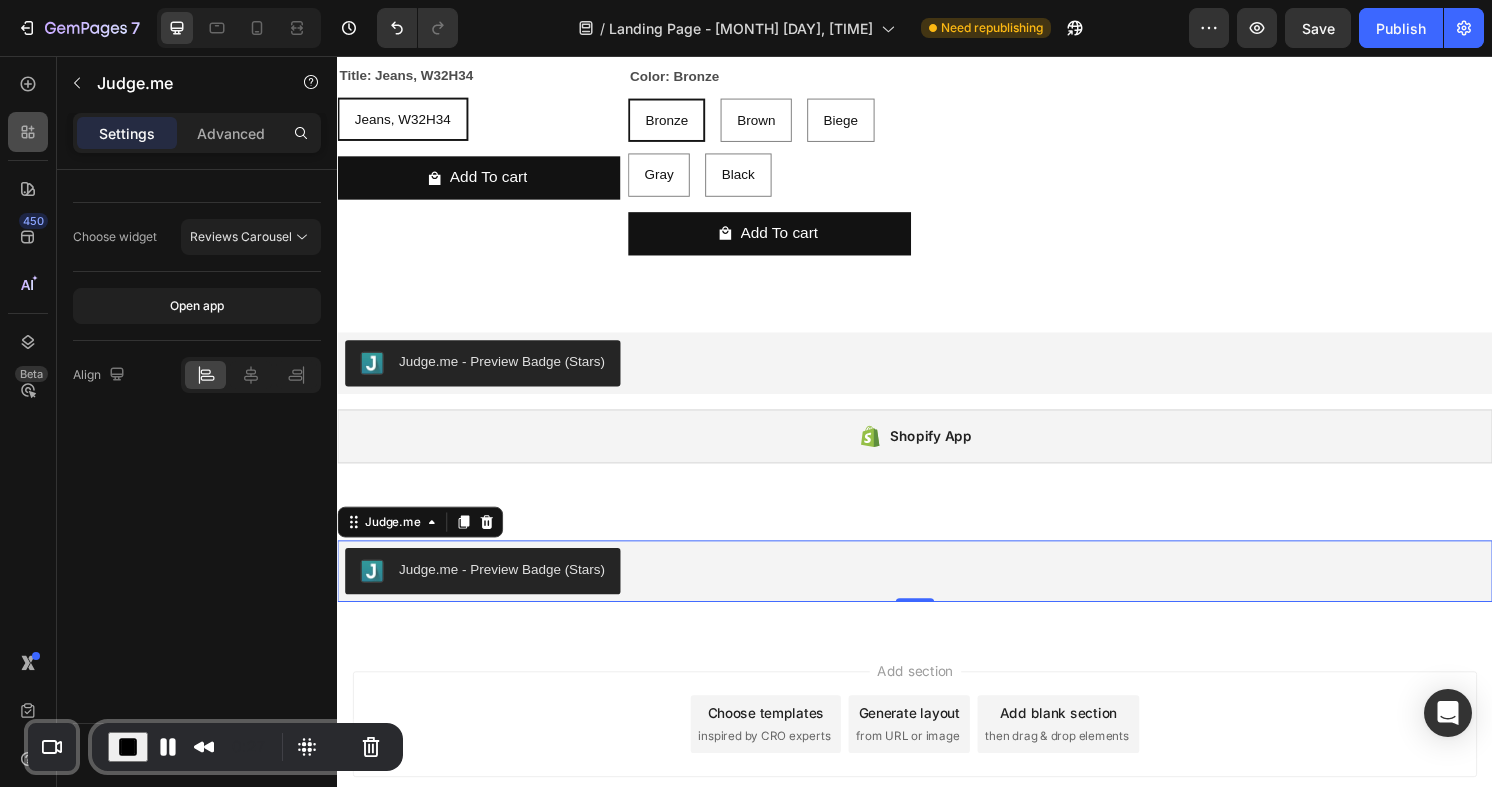 click 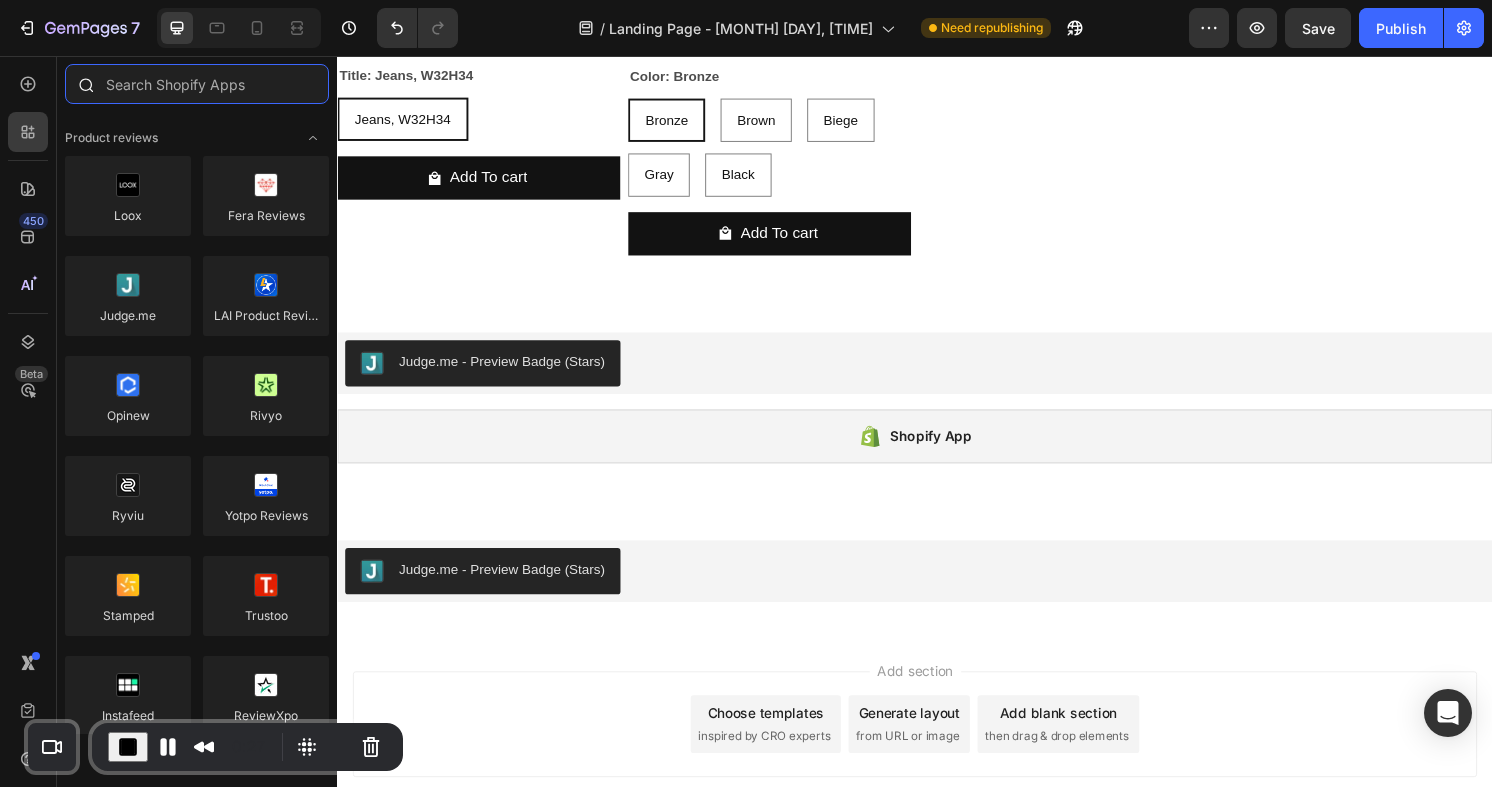 click at bounding box center [197, 84] 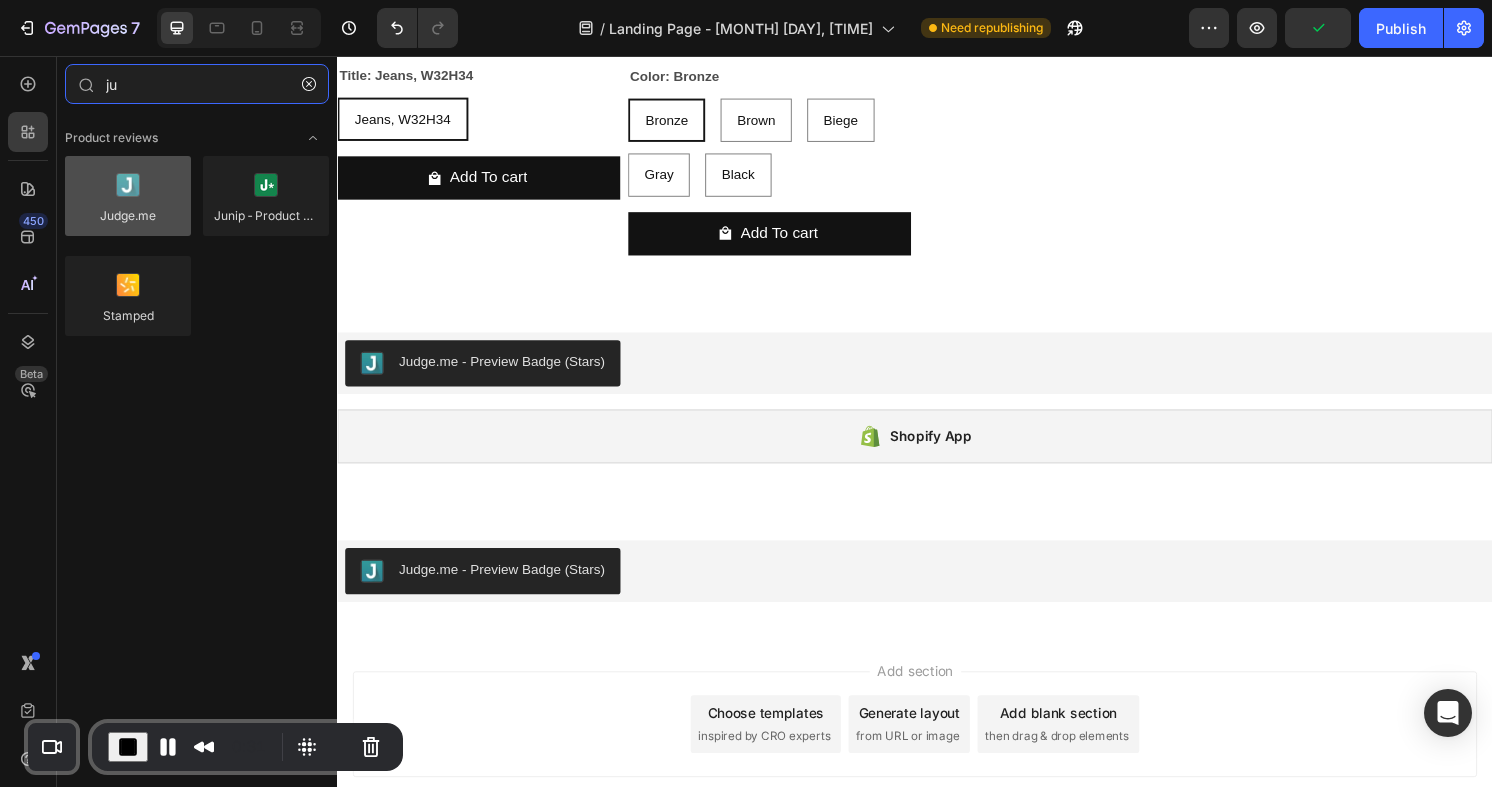 type on "ju" 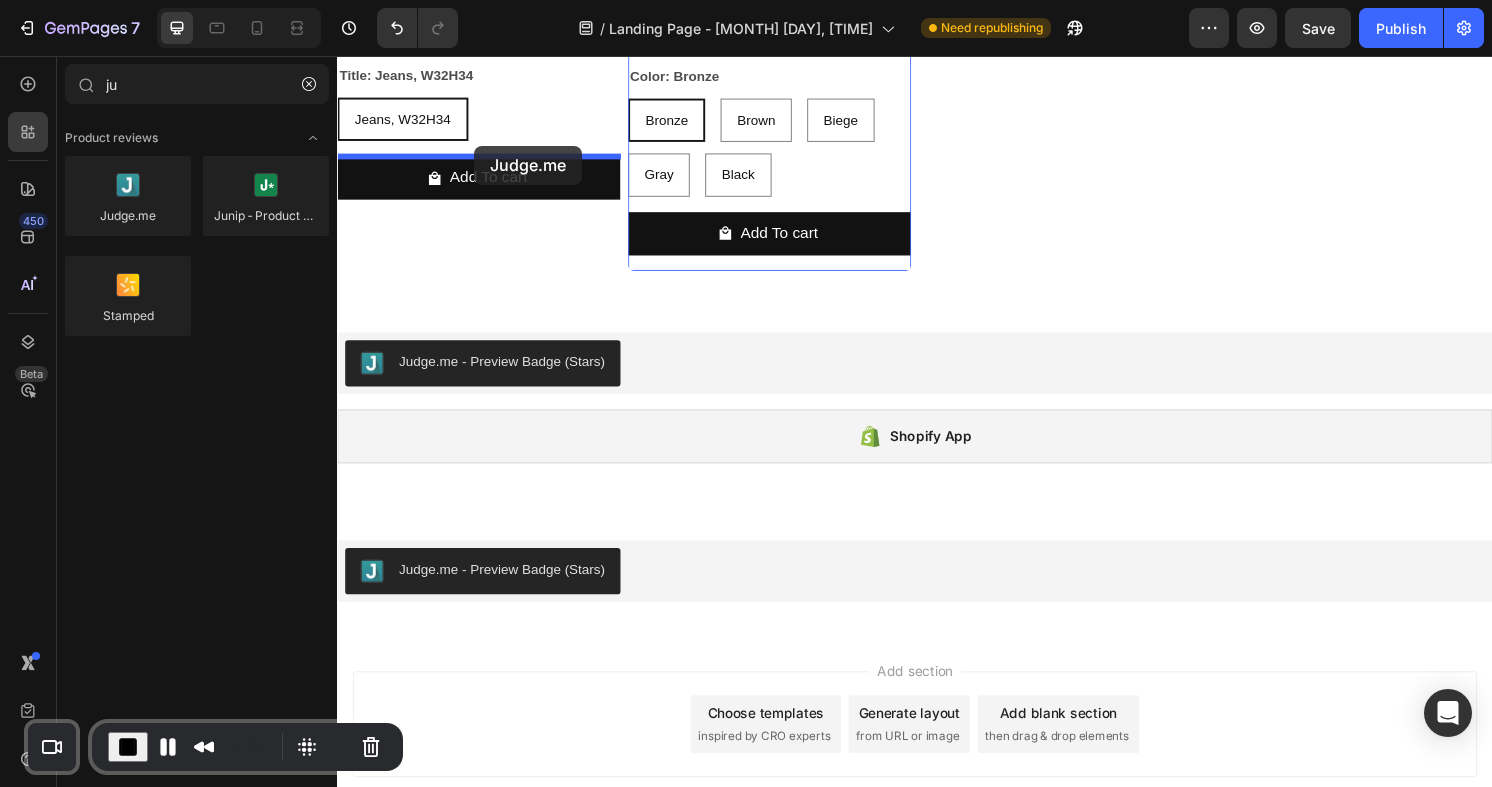 drag, startPoint x: 476, startPoint y: 274, endPoint x: 479, endPoint y: 149, distance: 125.035995 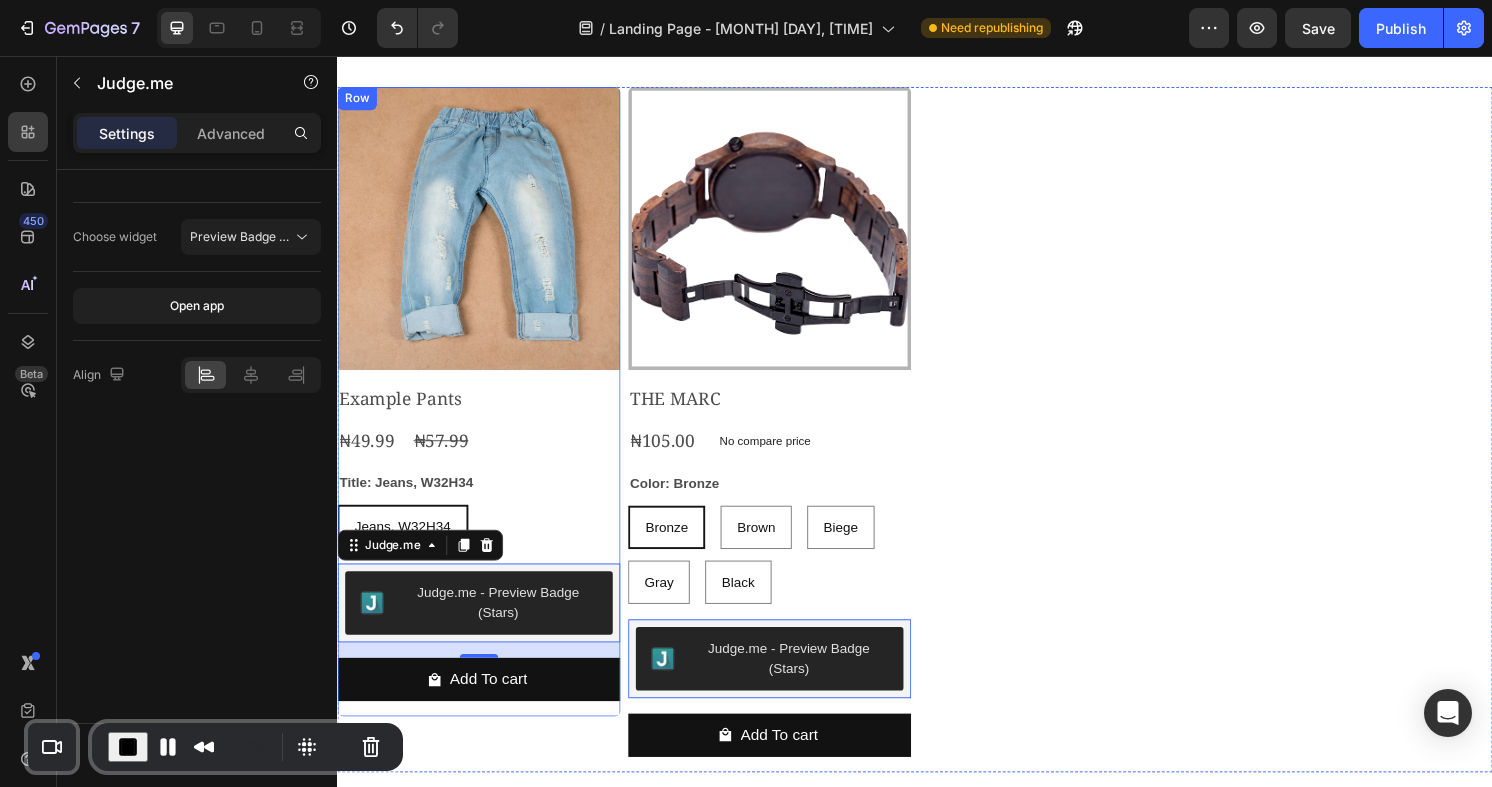 scroll, scrollTop: 2584, scrollLeft: 0, axis: vertical 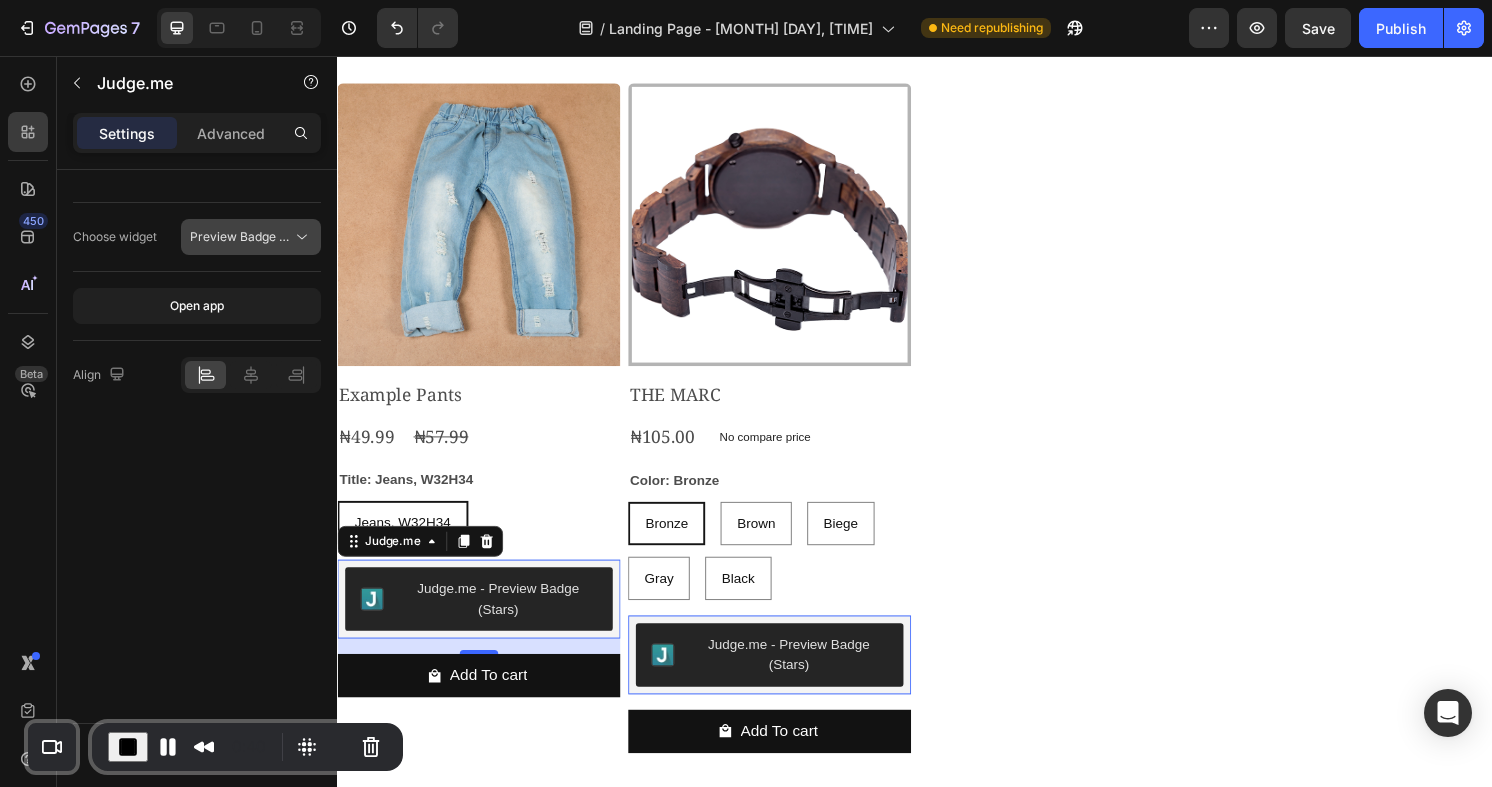 click on "Preview Badge (Stars)" at bounding box center (253, 236) 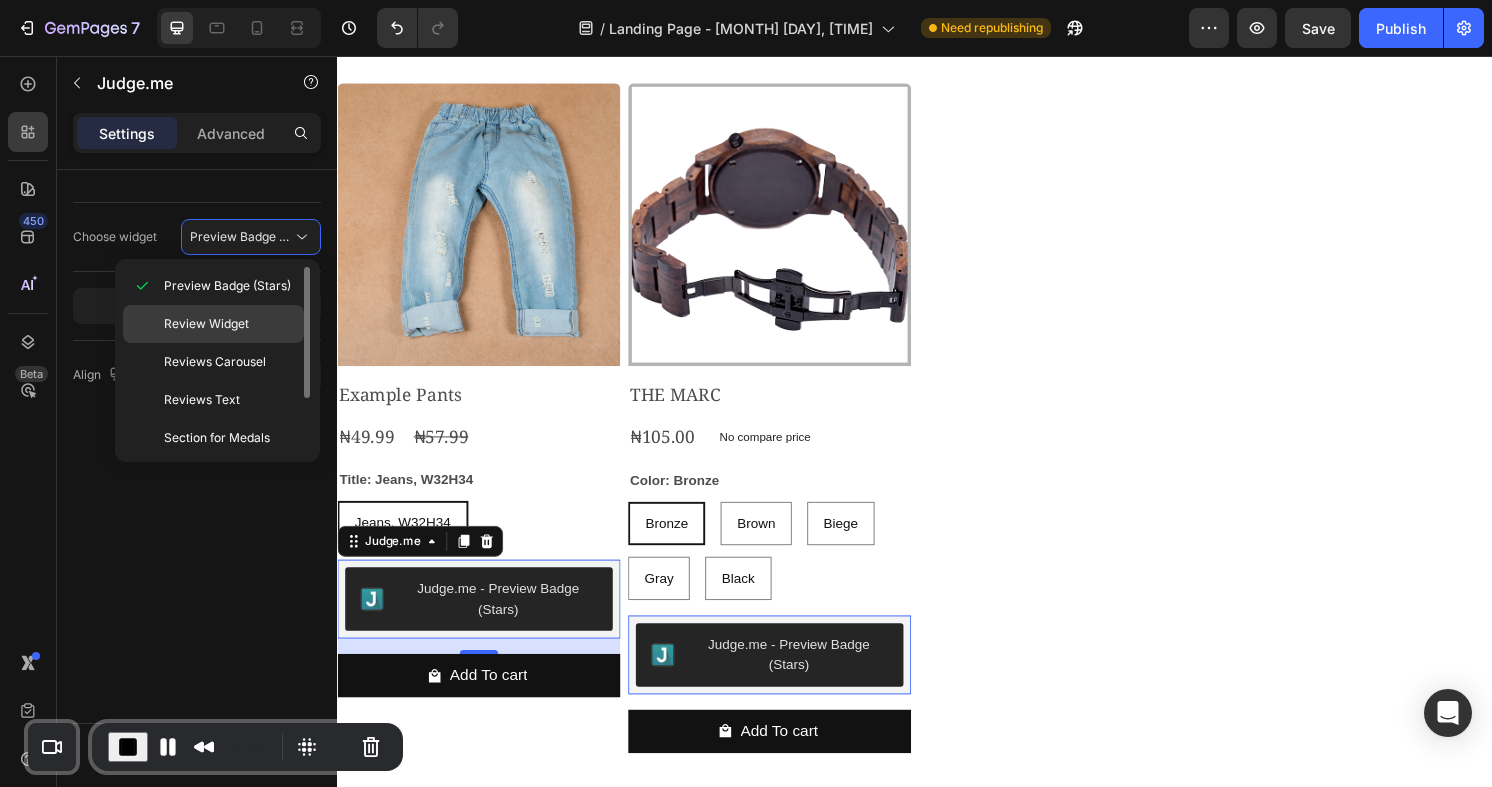 click on "Review Widget" at bounding box center [206, 324] 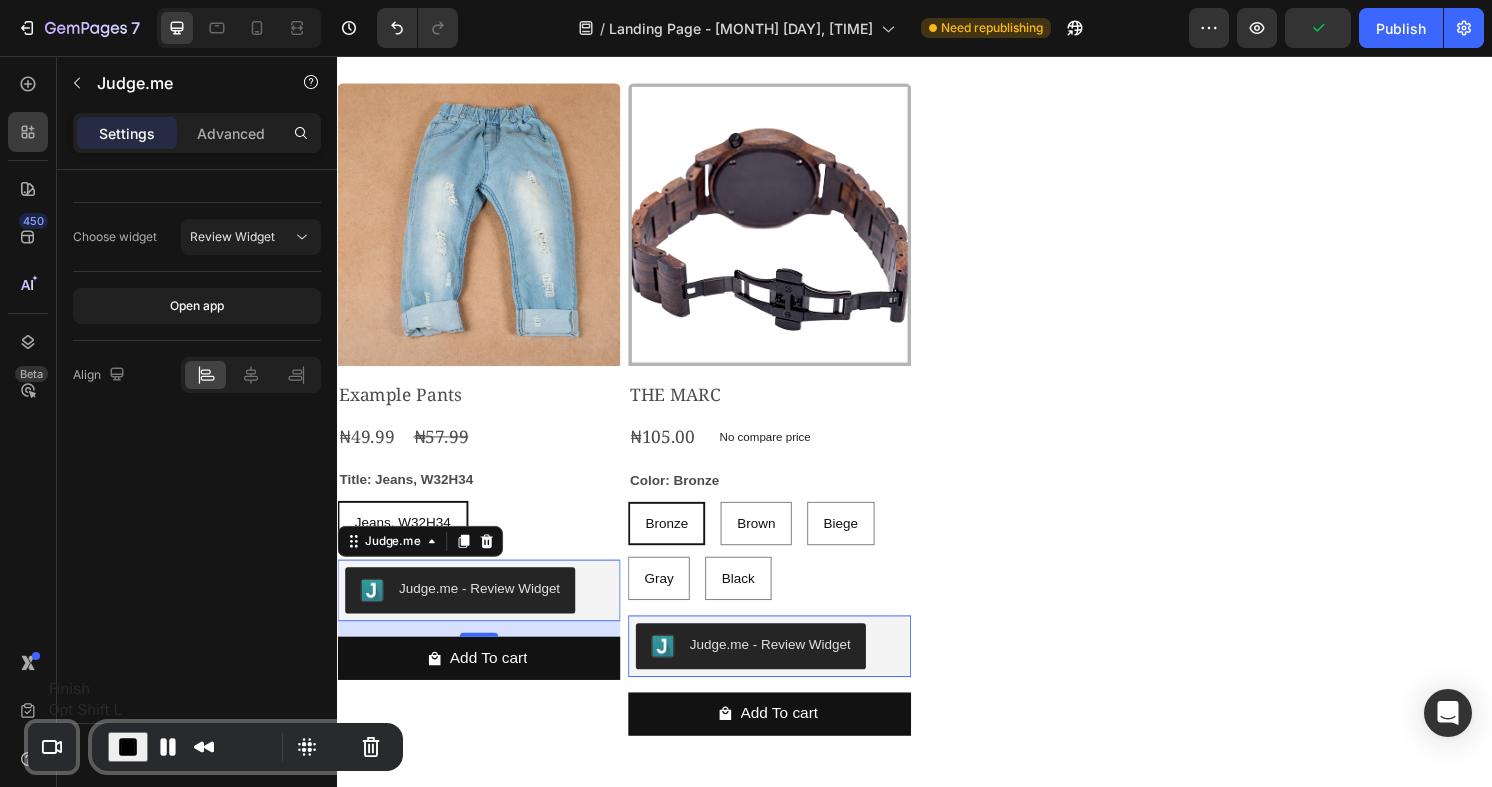 click at bounding box center (128, 747) 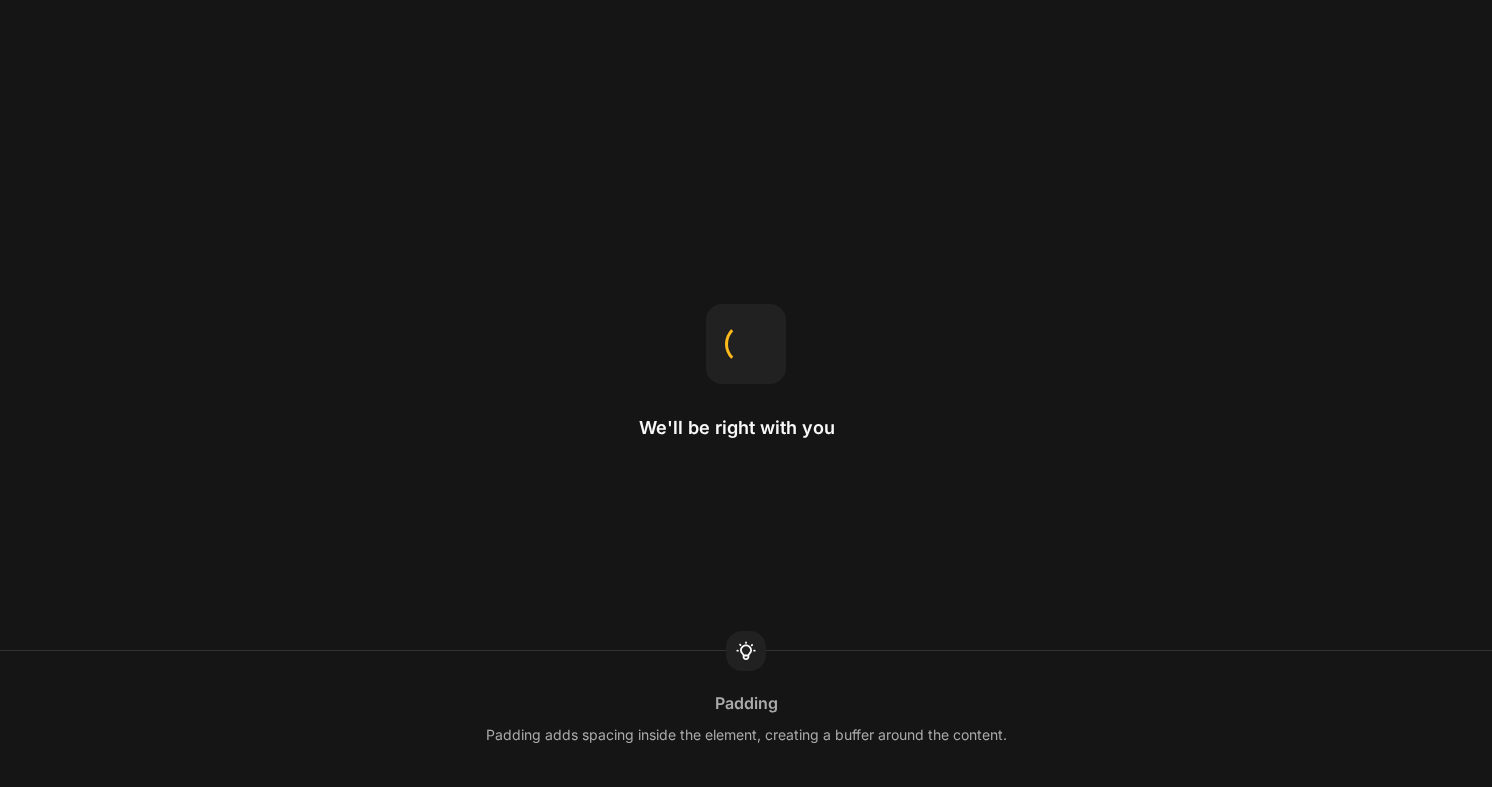 scroll, scrollTop: 0, scrollLeft: 0, axis: both 